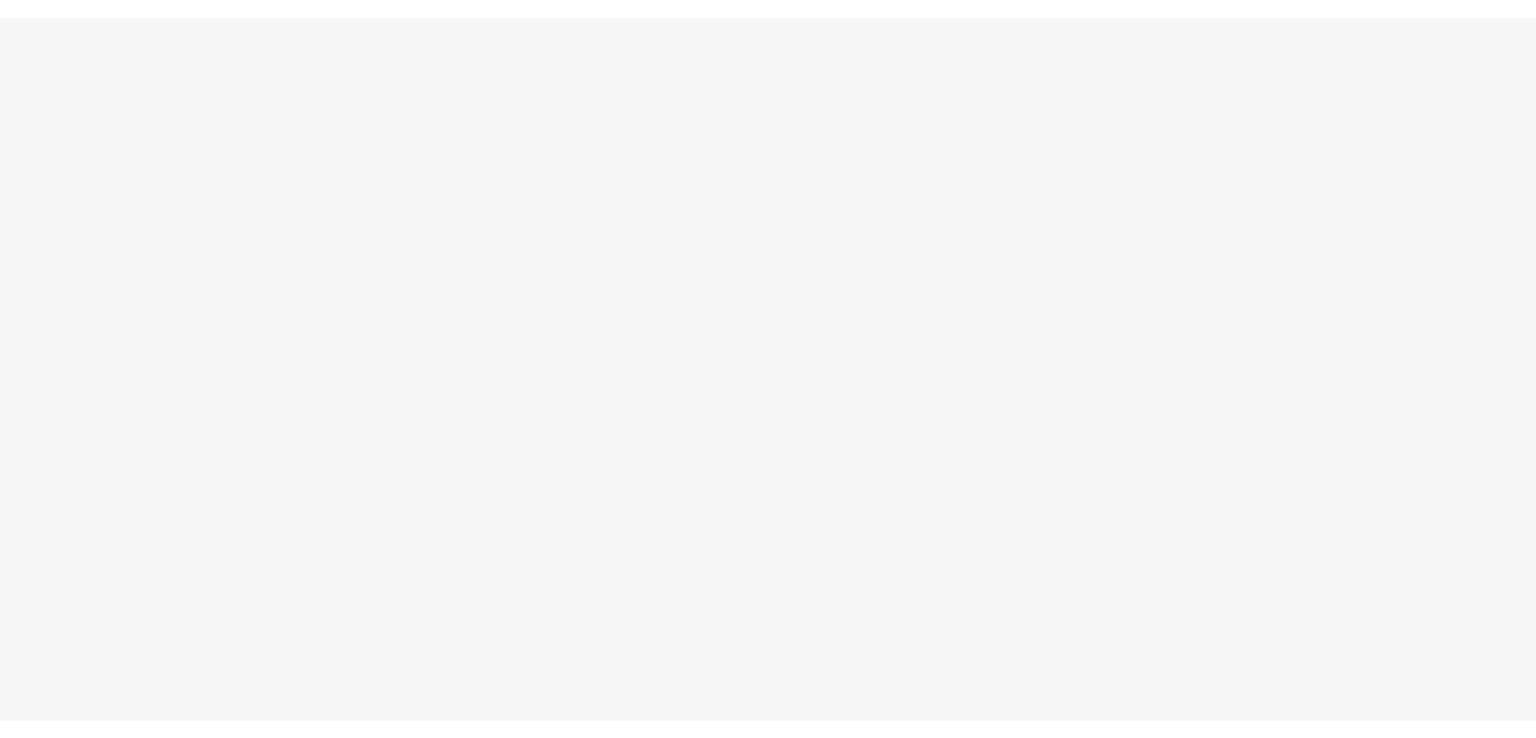 scroll, scrollTop: 0, scrollLeft: 0, axis: both 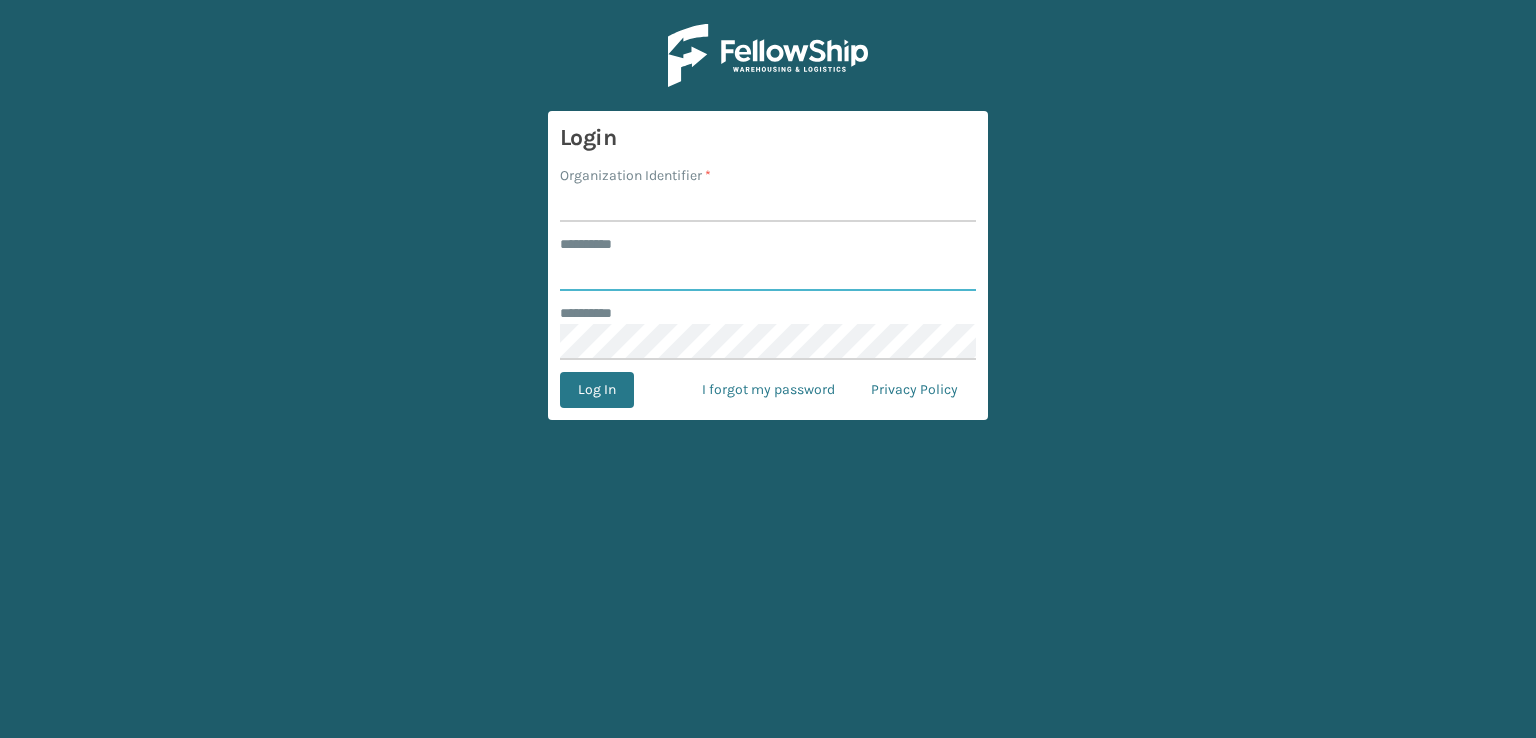 type on "***" 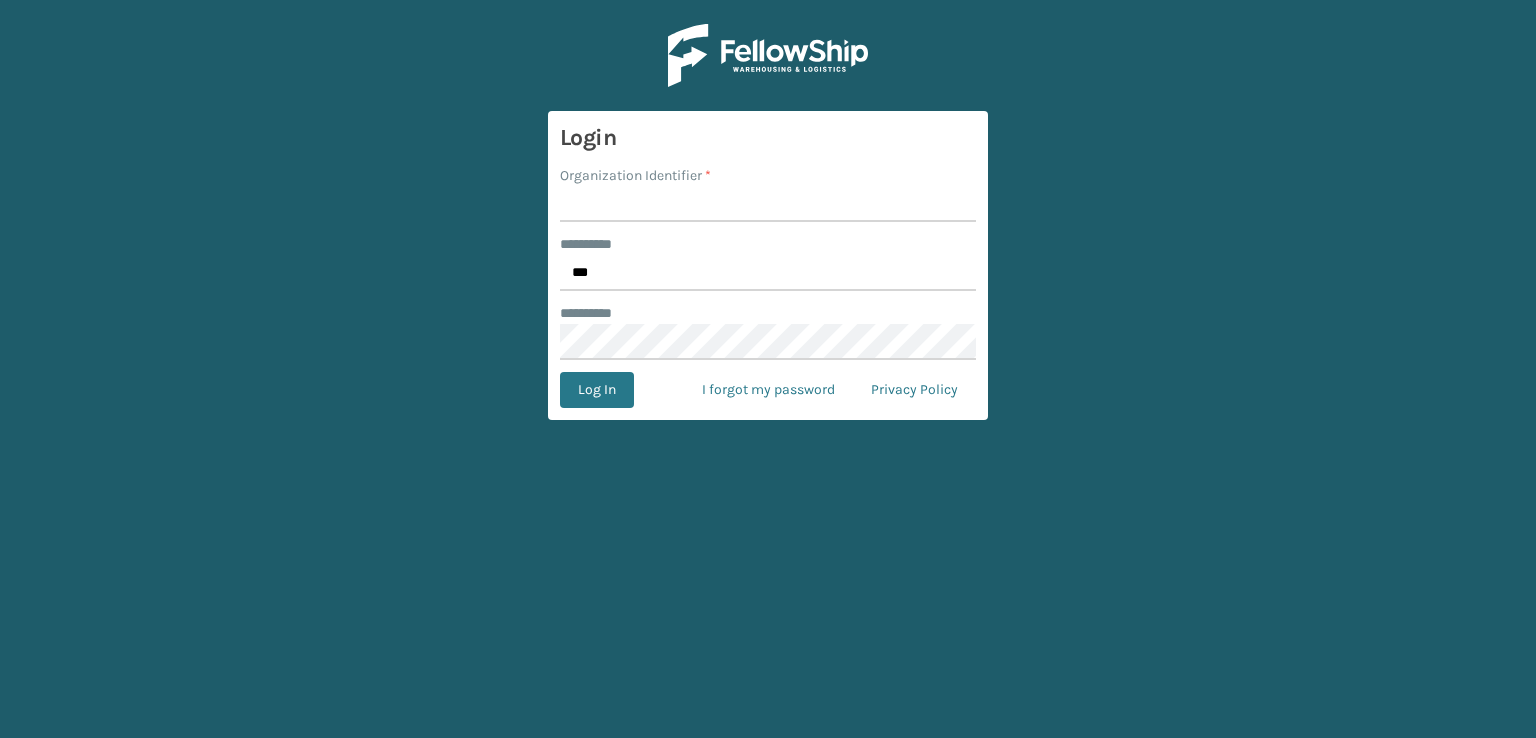 click on "Organization Identifier   *" at bounding box center [768, 204] 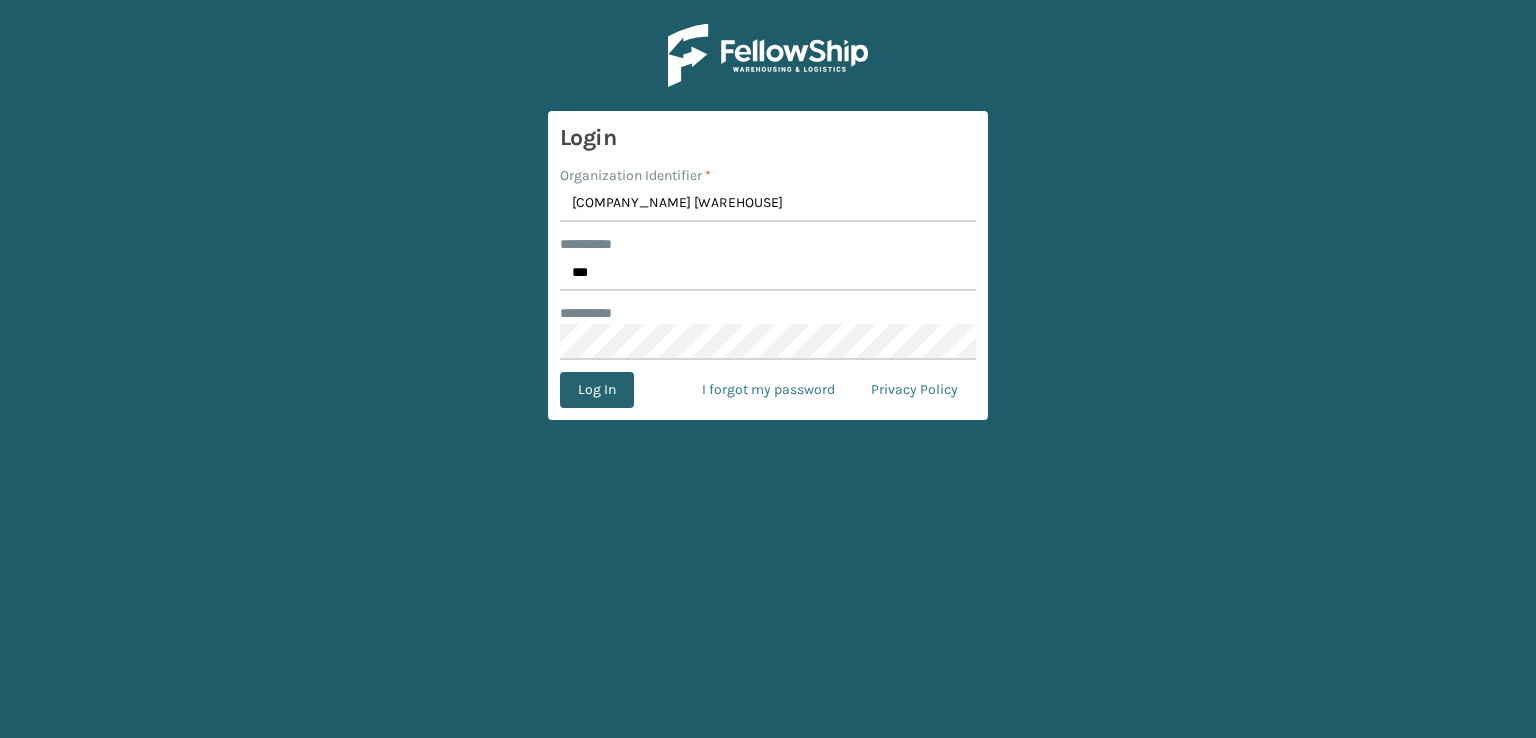 click on "Log In" at bounding box center (597, 390) 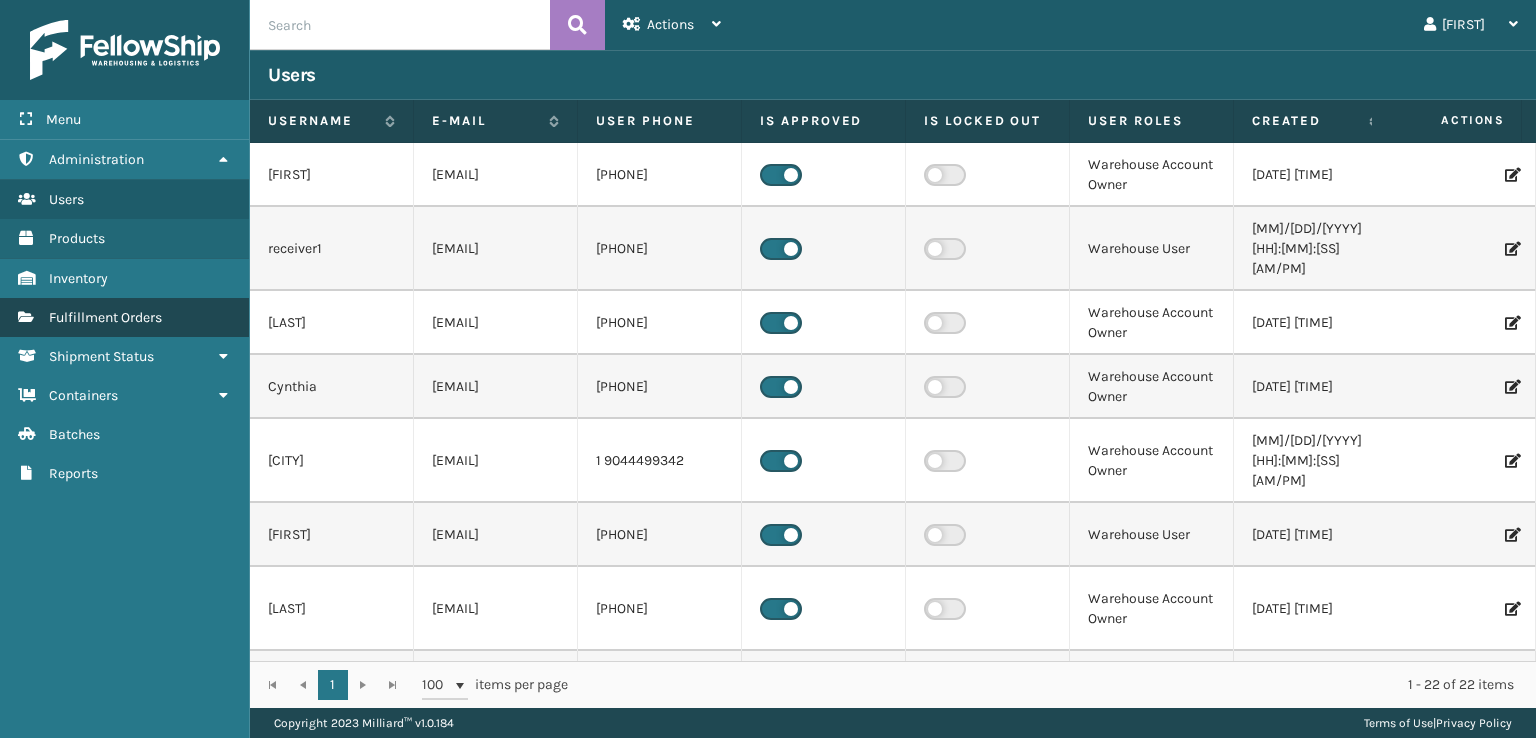 click on "Fulfillment Orders" at bounding box center [105, 317] 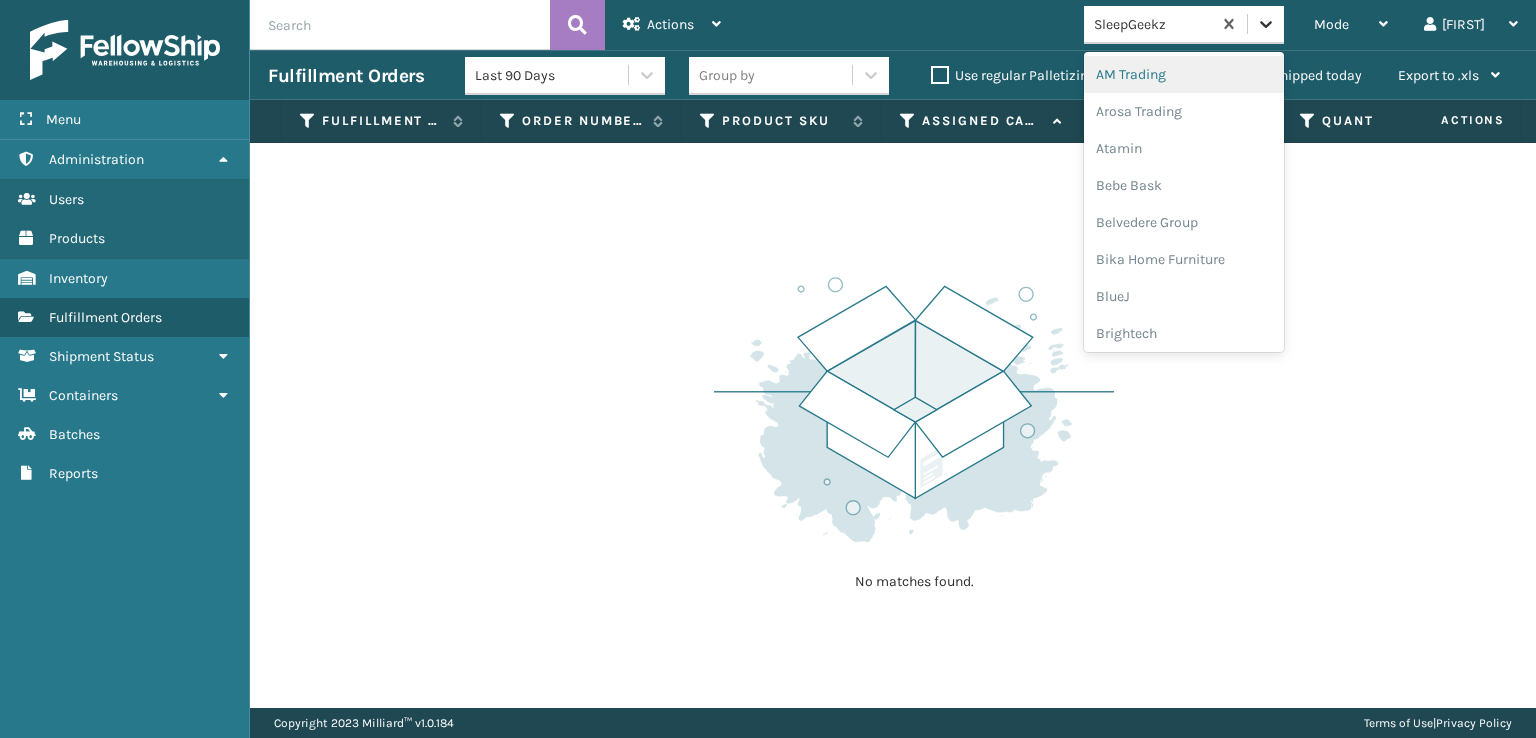 click at bounding box center [1266, 24] 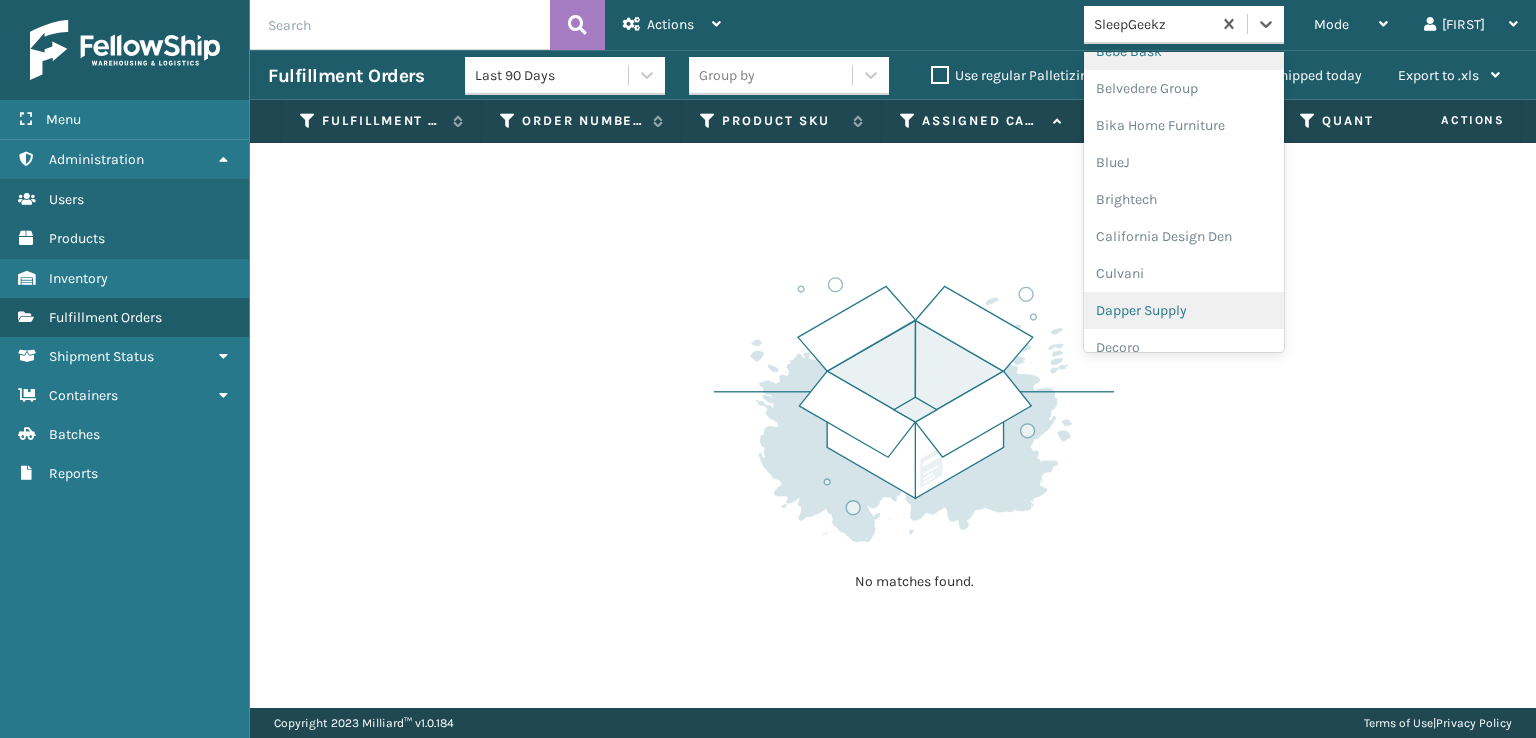 scroll, scrollTop: 400, scrollLeft: 0, axis: vertical 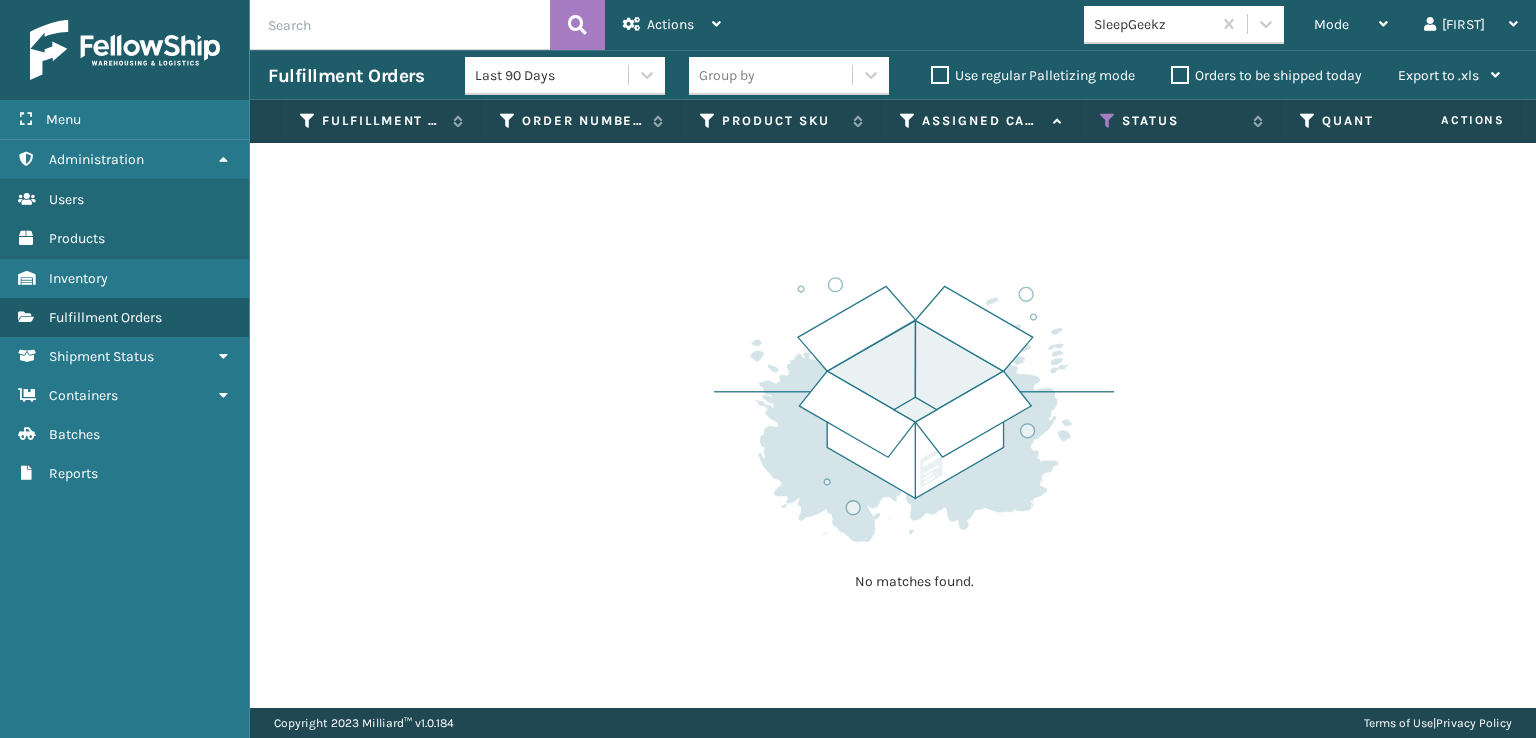click on "No matches found." at bounding box center [914, 431] 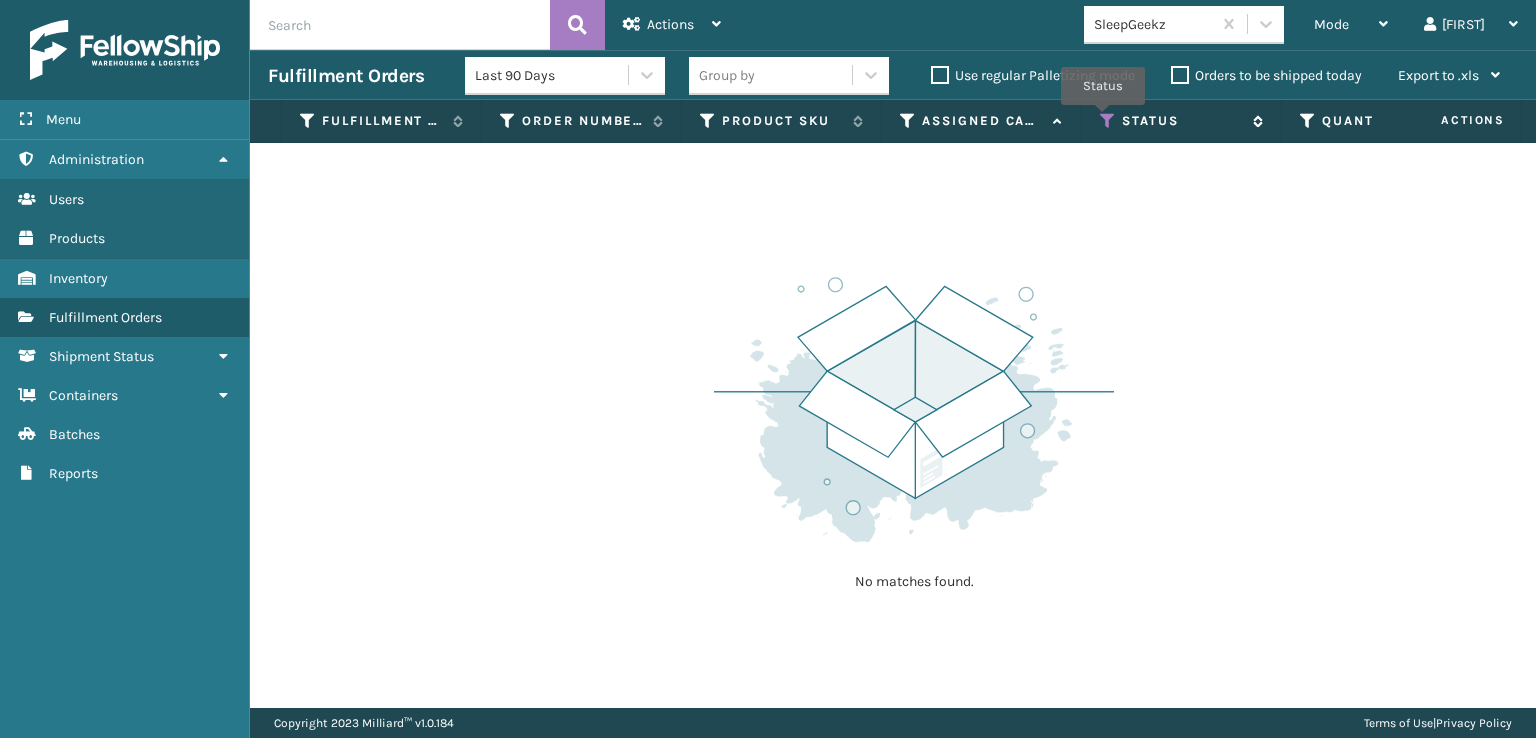 click at bounding box center (1108, 121) 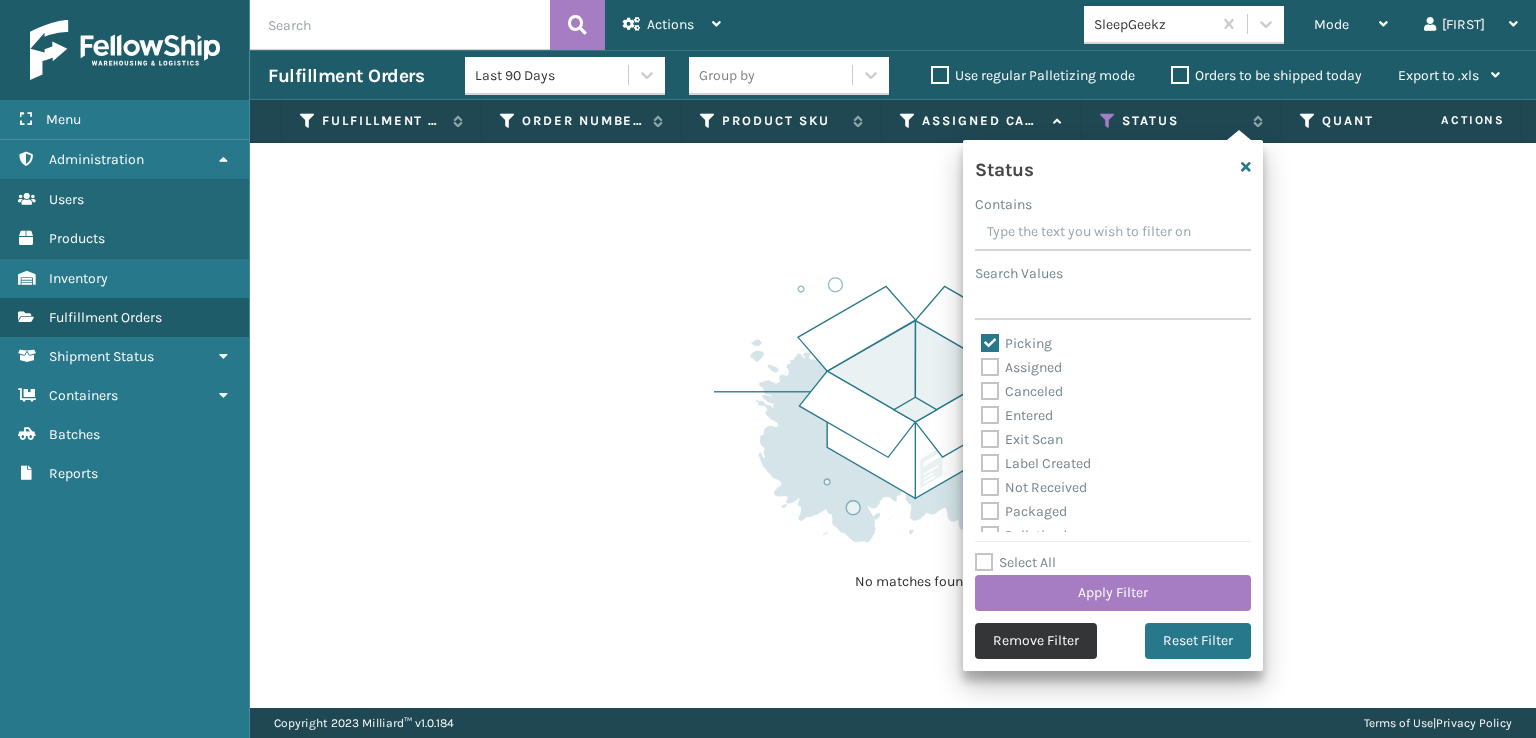 click on "Remove Filter" at bounding box center (1036, 641) 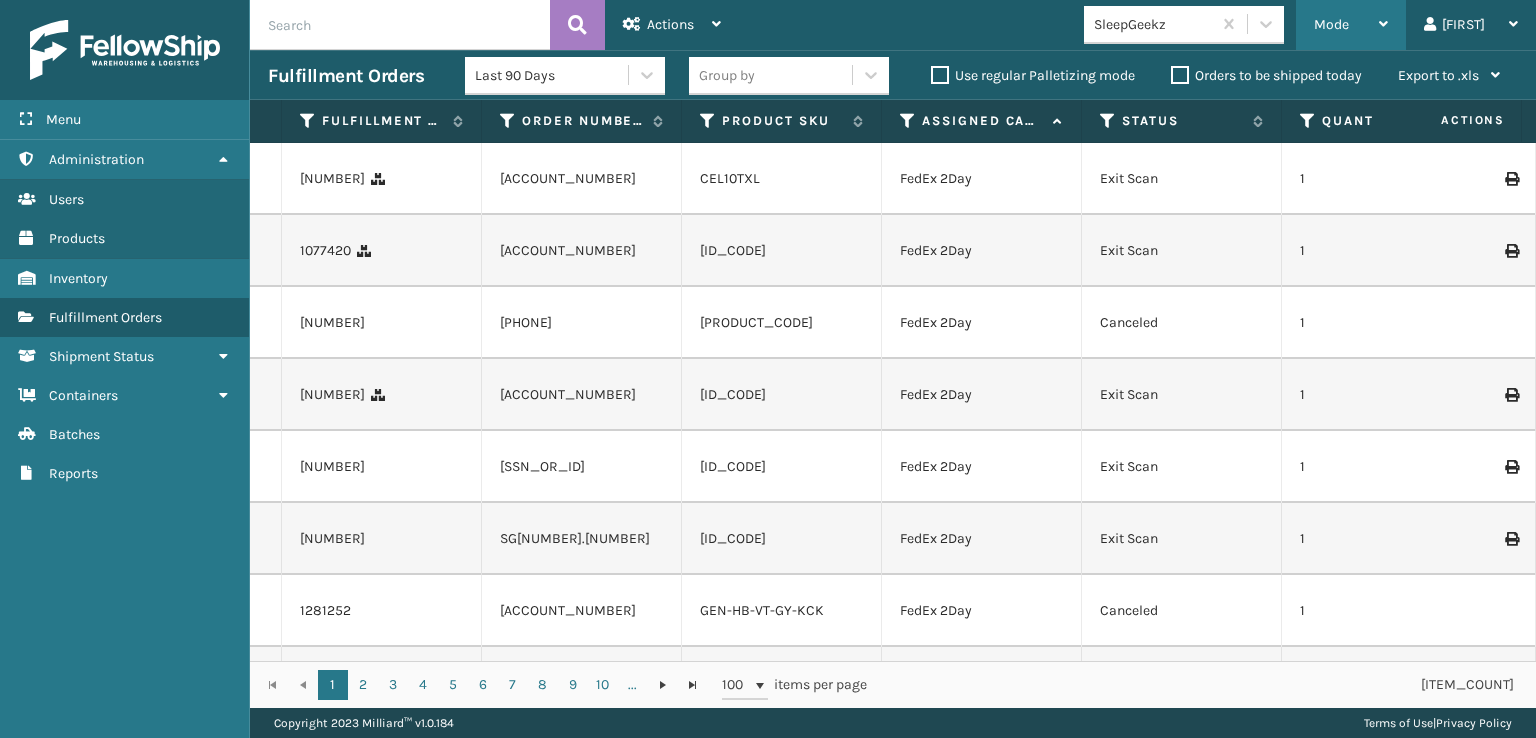 click on "Mode" at bounding box center (1331, 24) 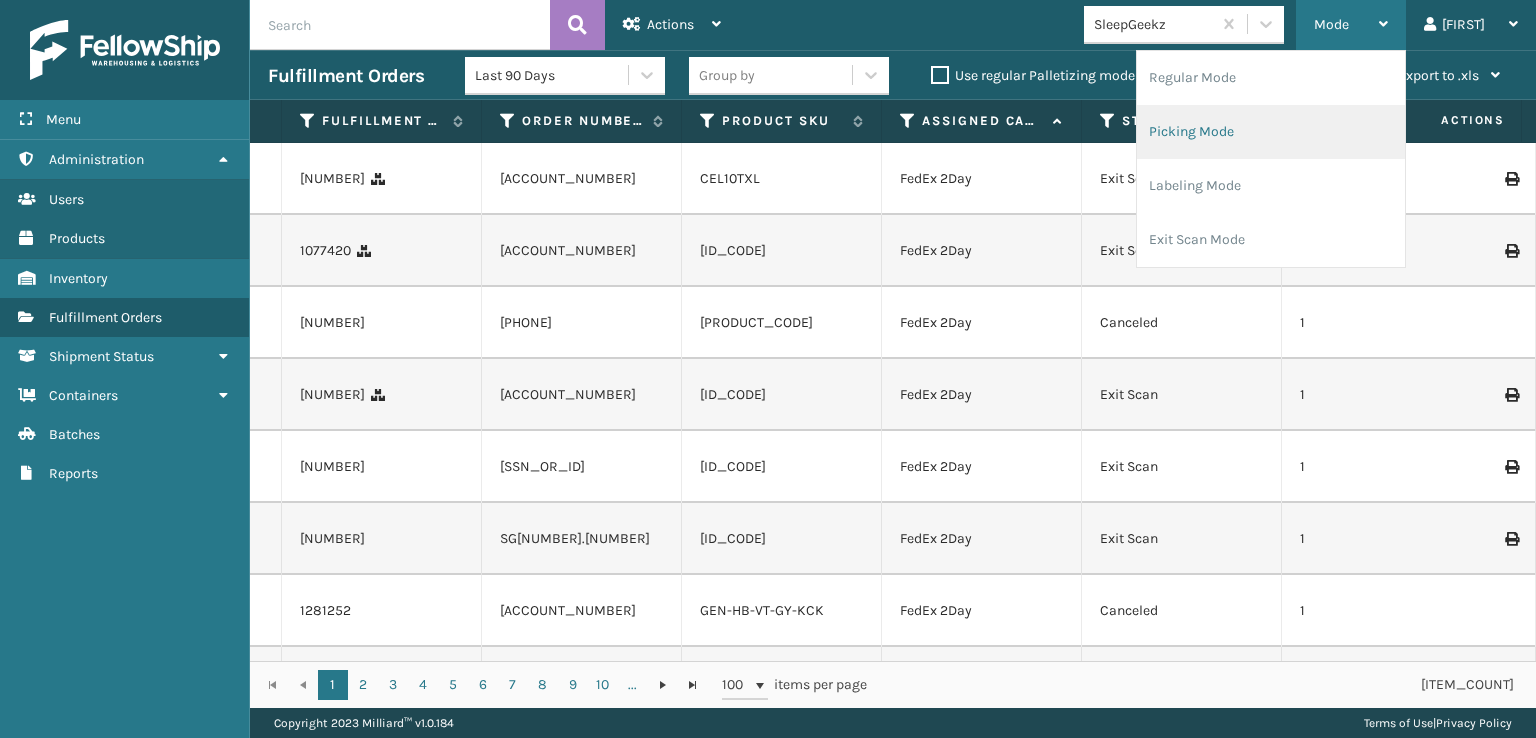 click on "Picking Mode" at bounding box center [1271, 132] 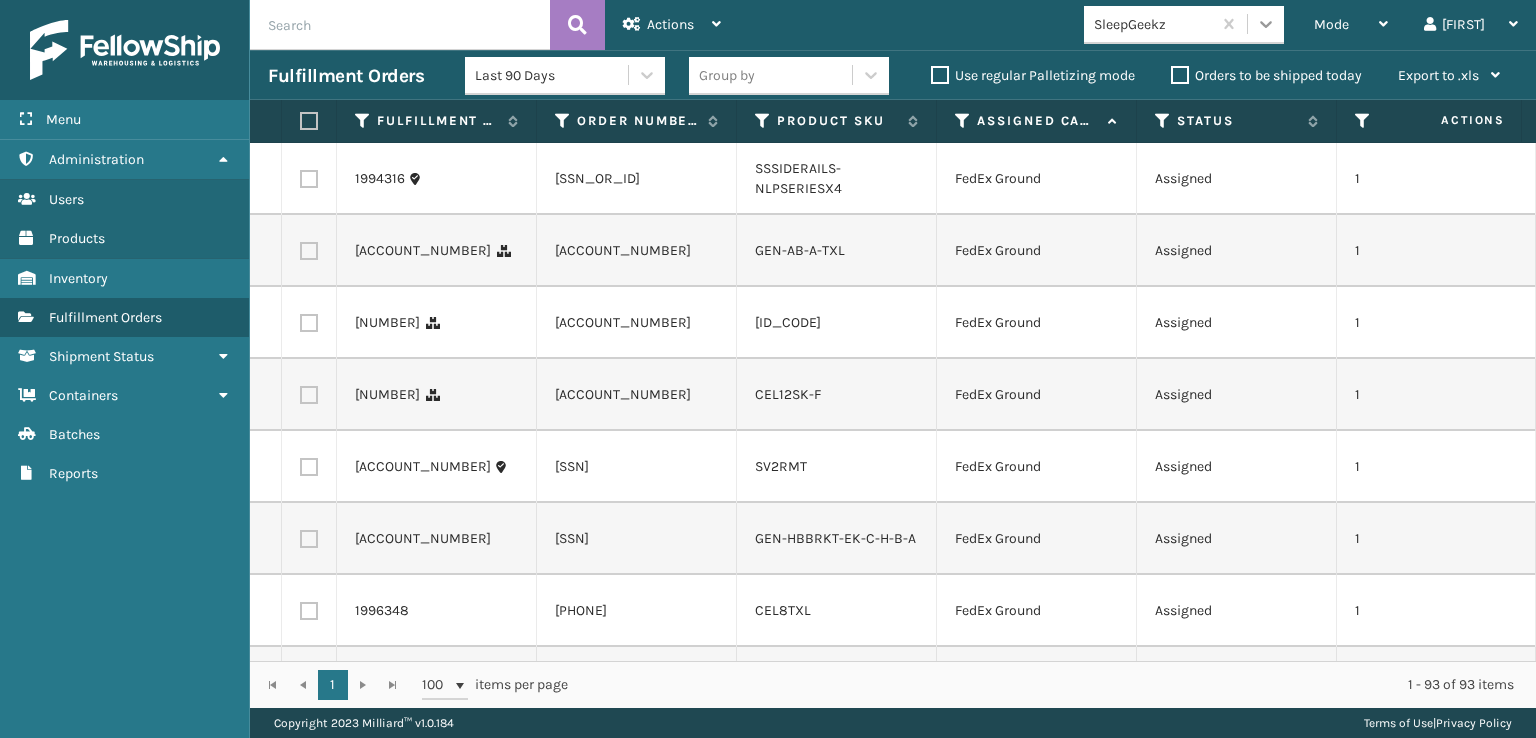 click 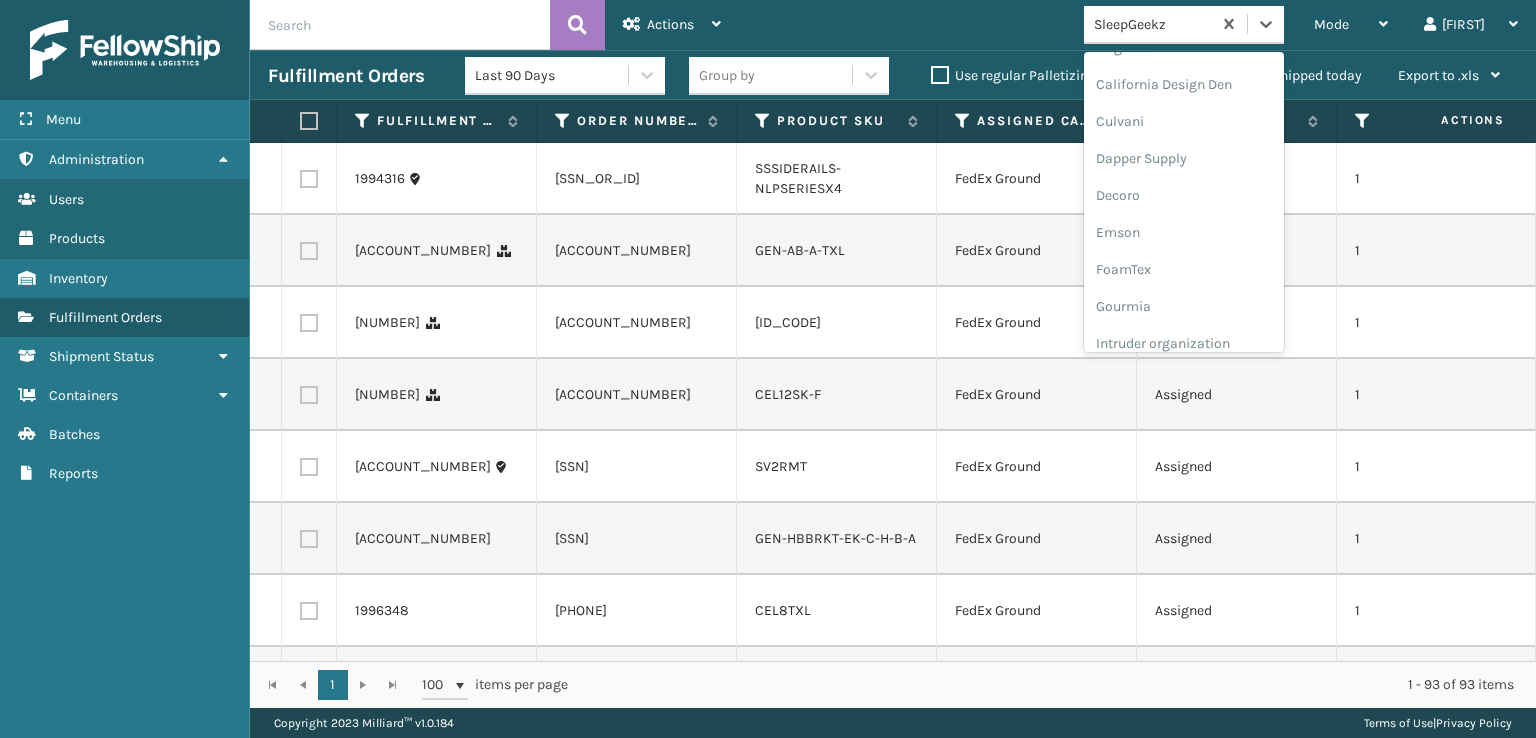 scroll, scrollTop: 300, scrollLeft: 0, axis: vertical 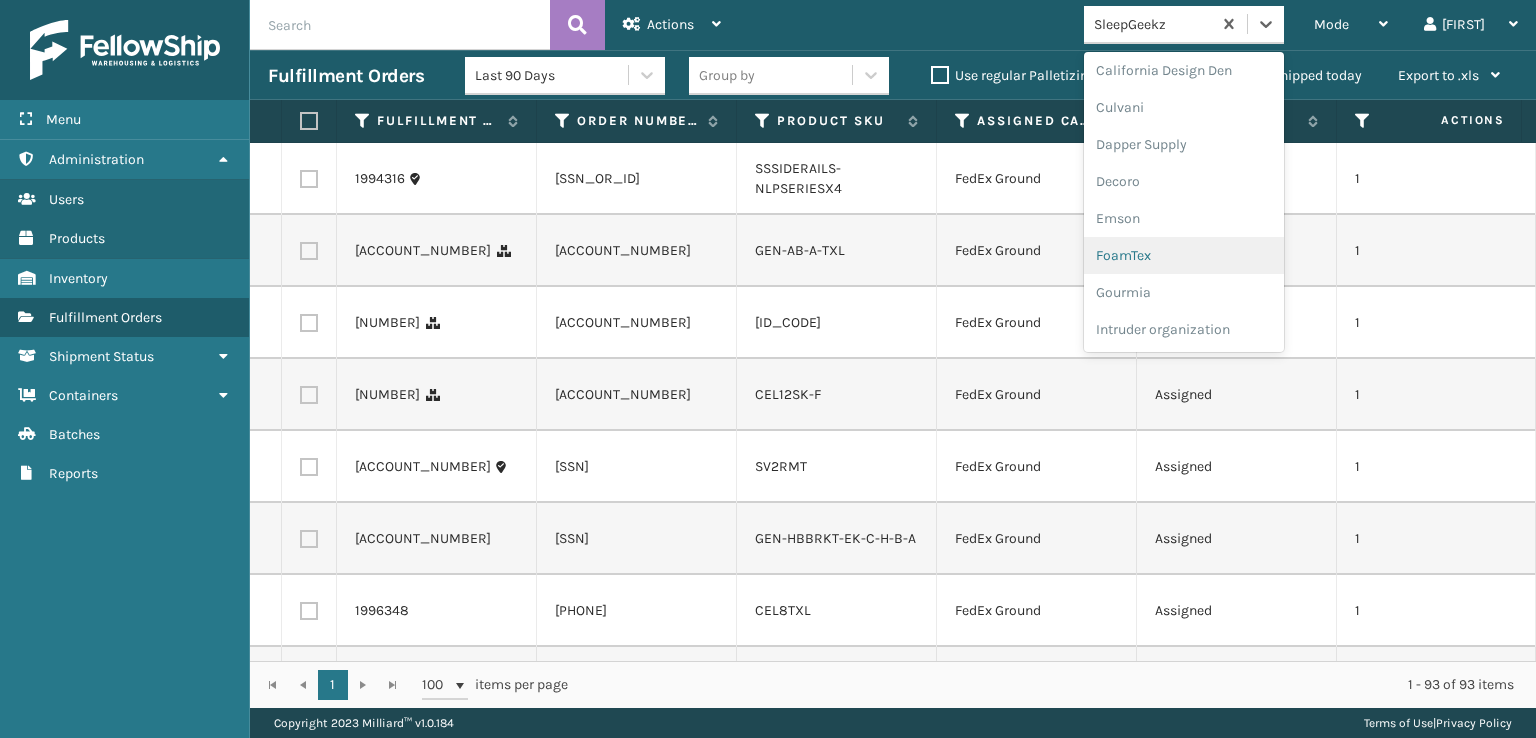 click on "FoamTex" at bounding box center (1184, 255) 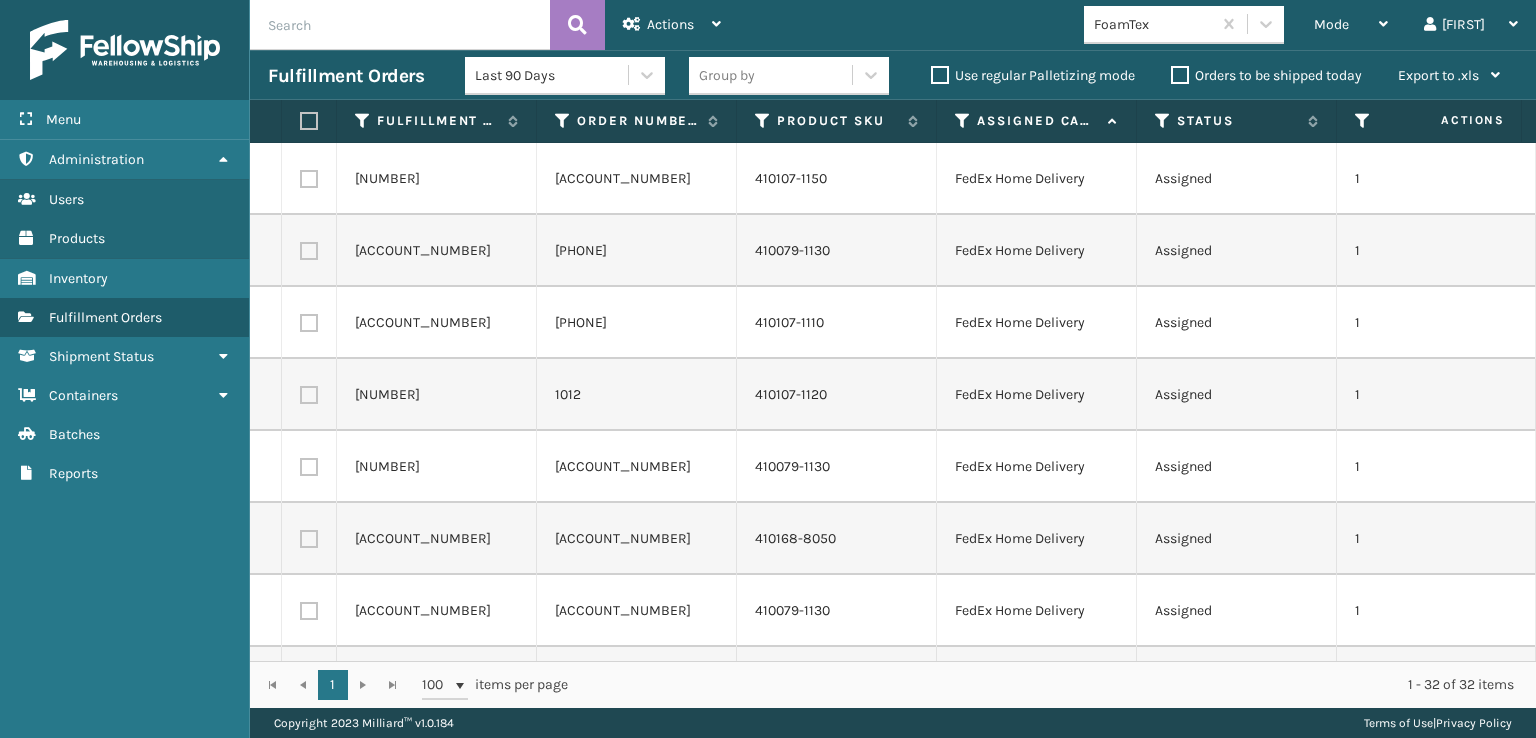 click at bounding box center (309, 121) 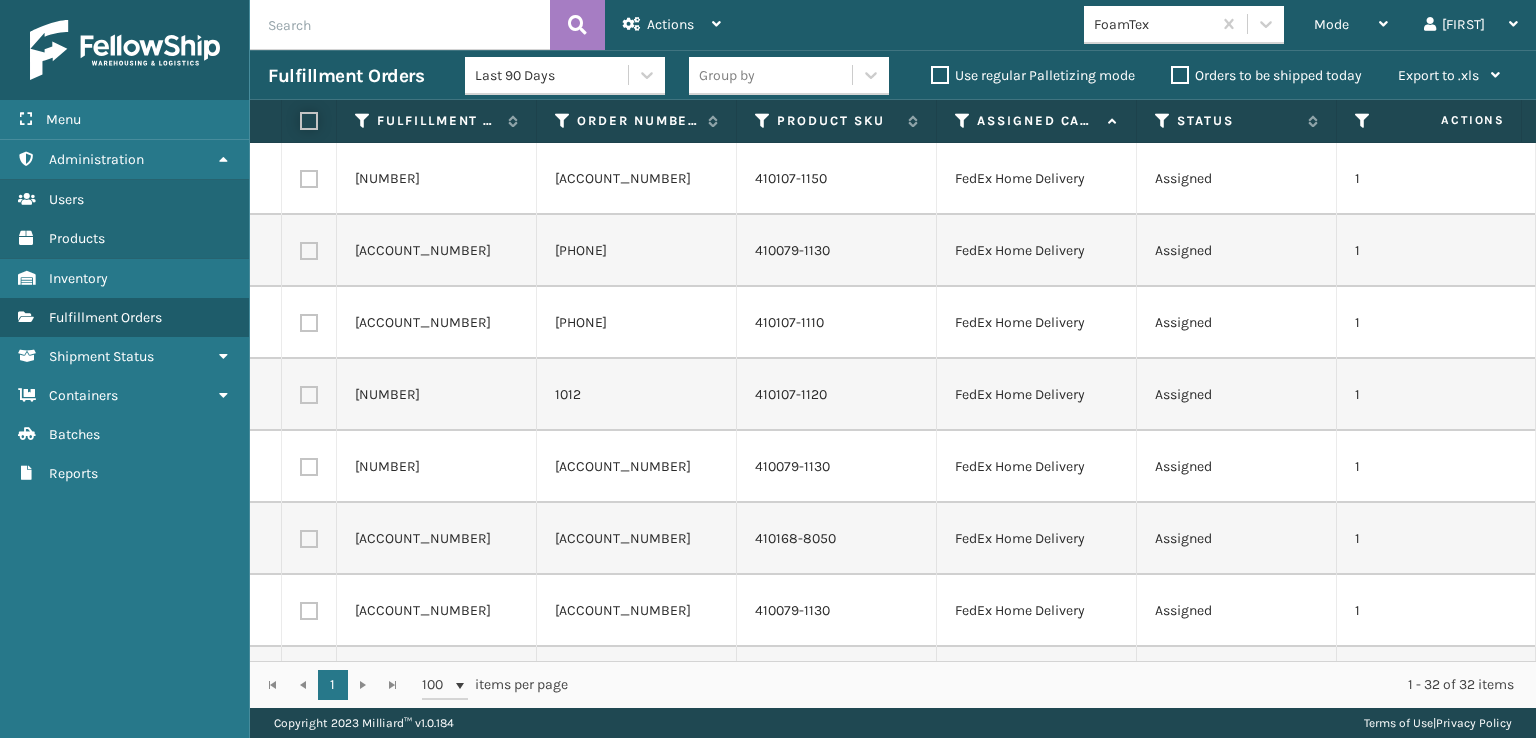 click at bounding box center (300, 121) 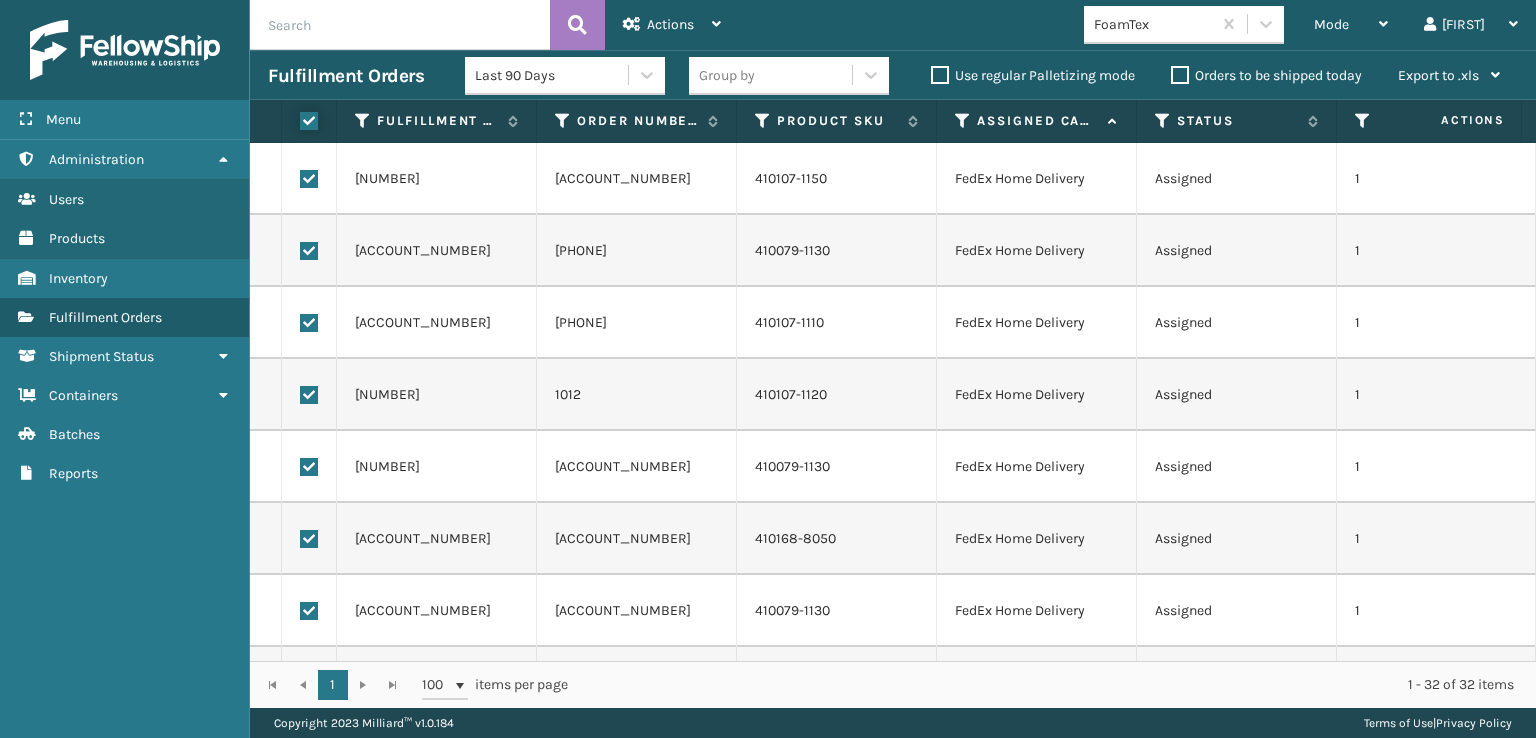 checkbox on "true" 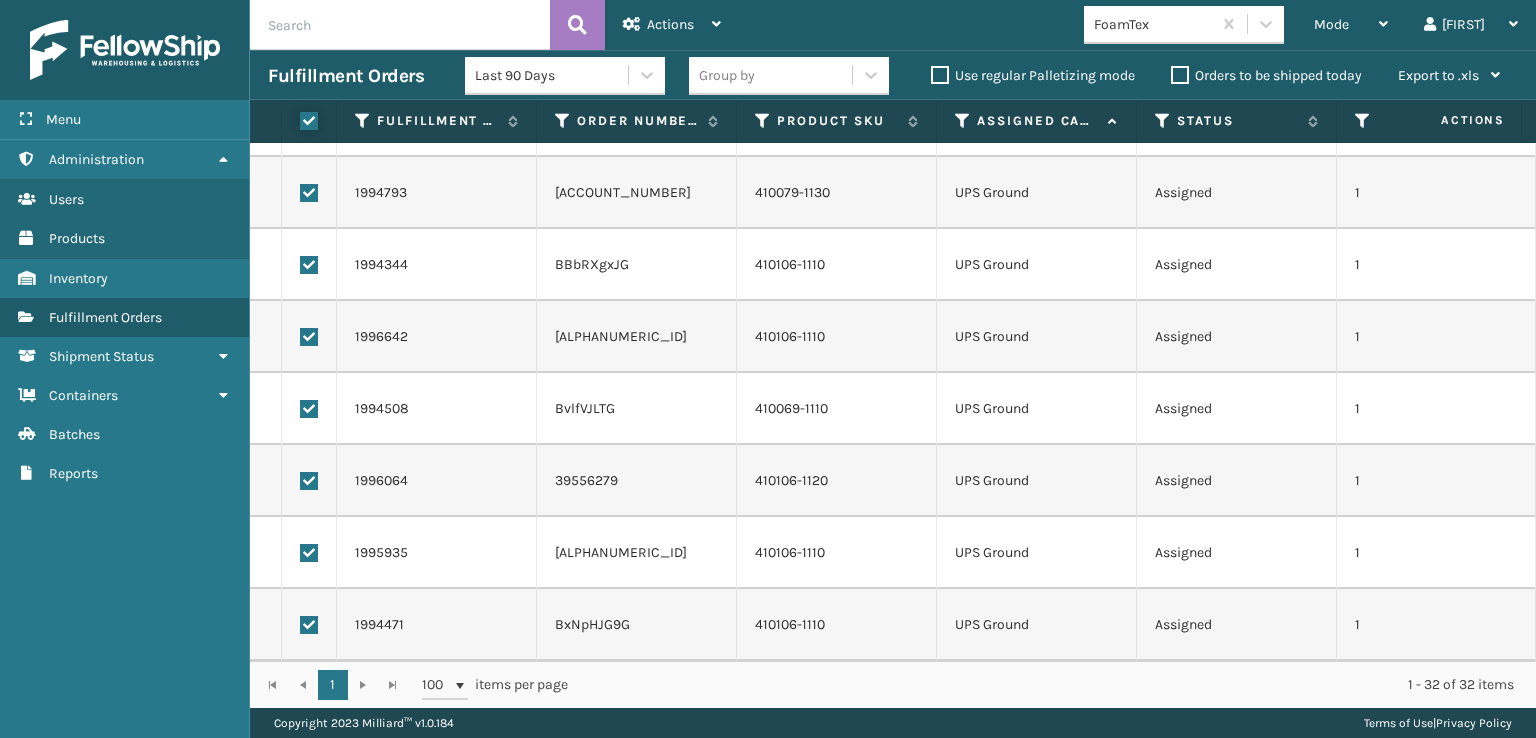 scroll, scrollTop: 1800, scrollLeft: 0, axis: vertical 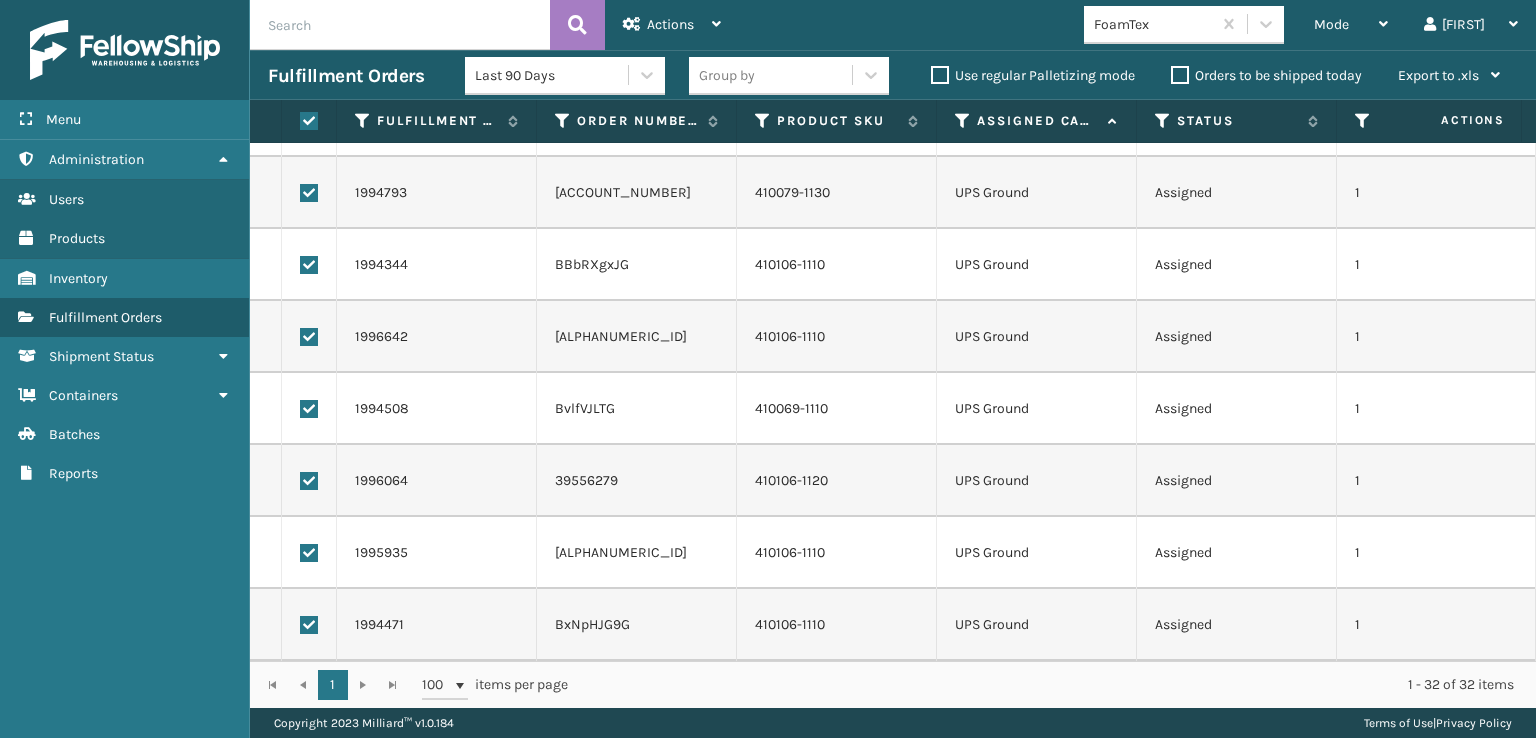 drag, startPoint x: 305, startPoint y: 612, endPoint x: 295, endPoint y: 583, distance: 30.675724 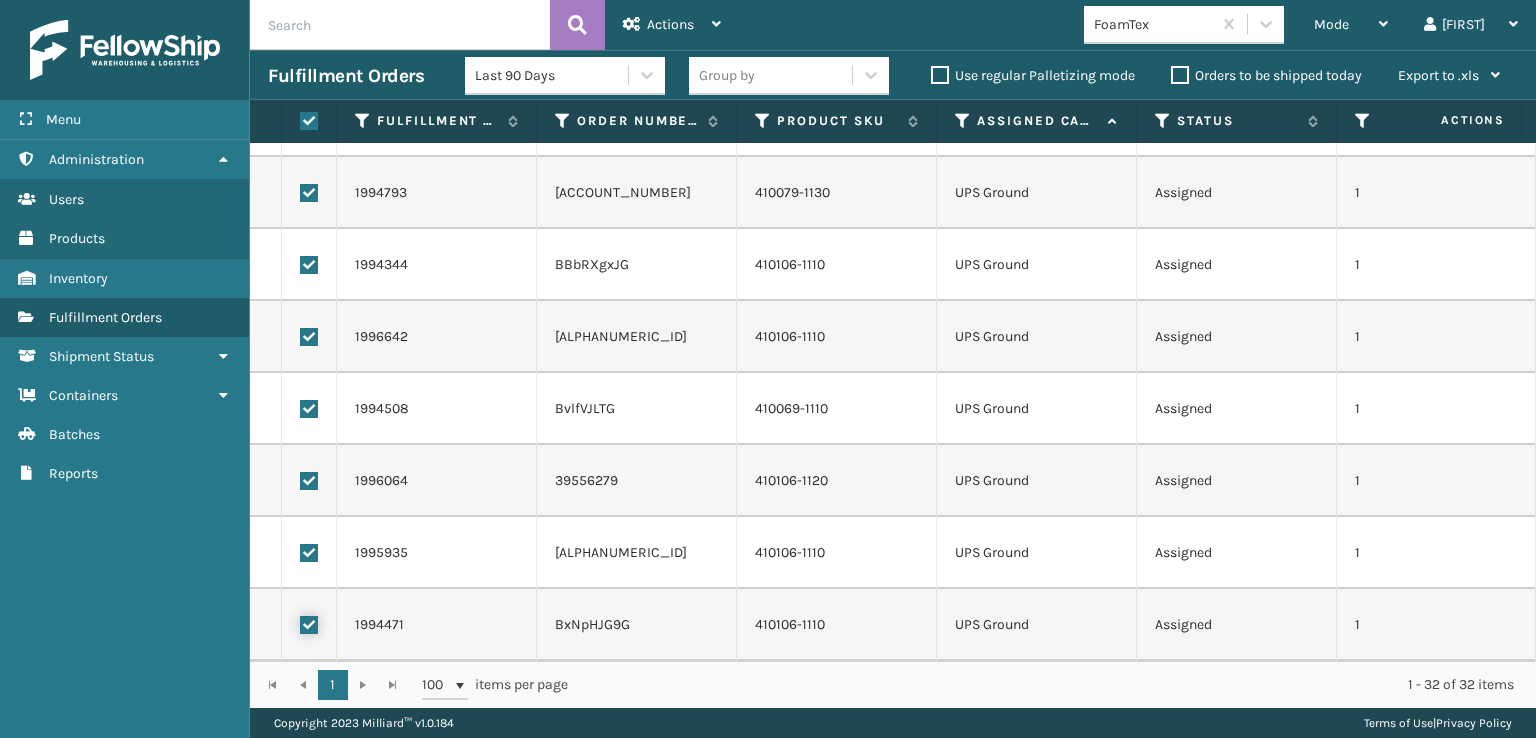click at bounding box center (300, 622) 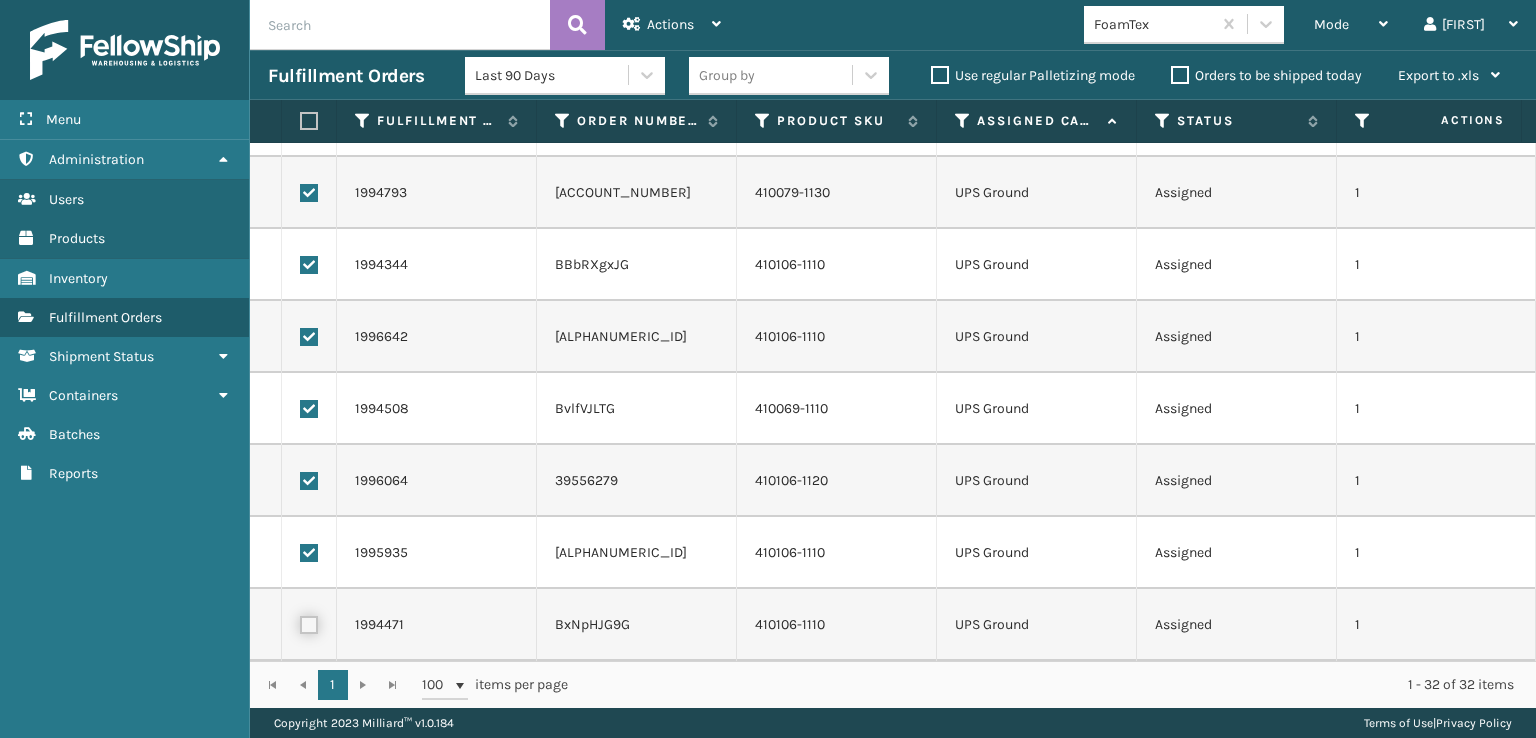 checkbox on "false" 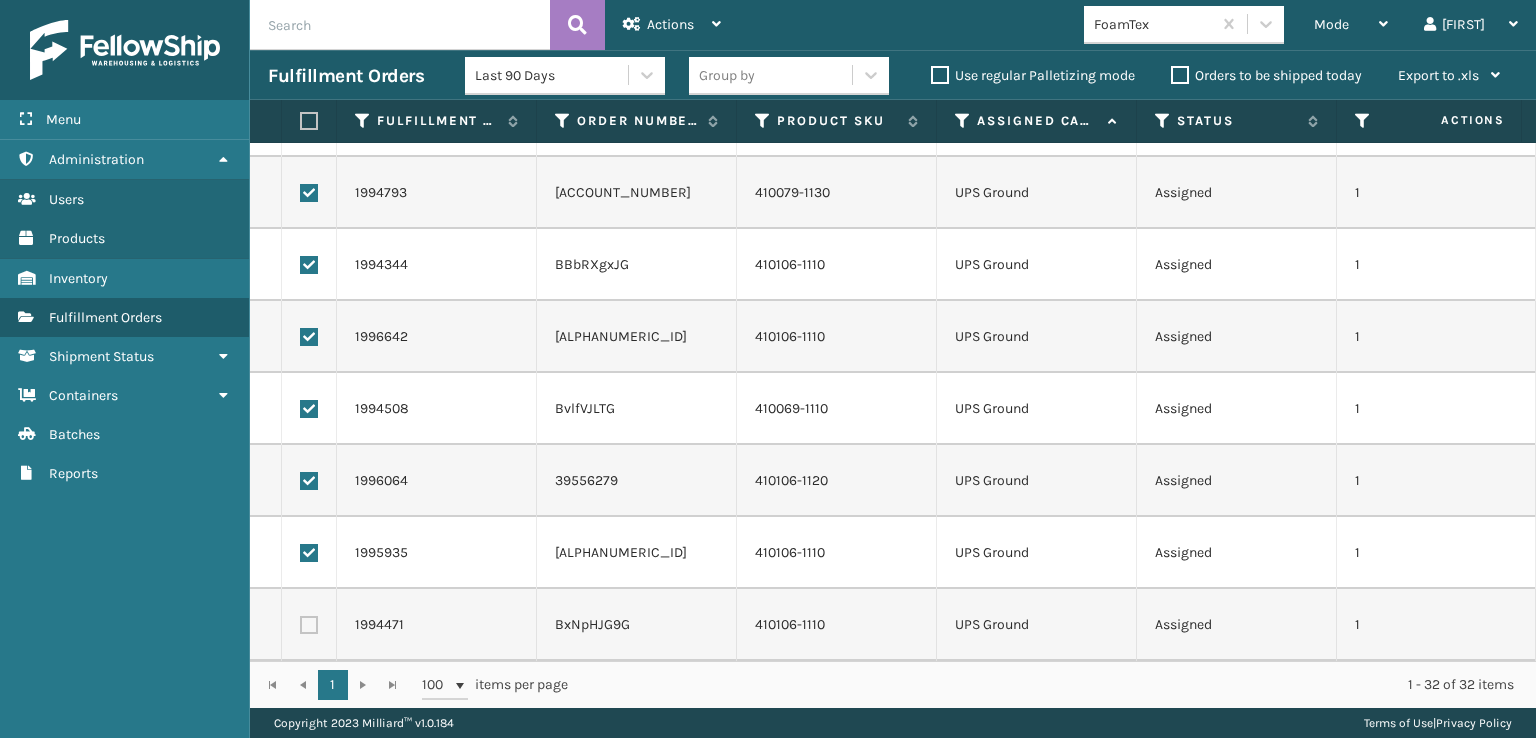 click at bounding box center [309, 553] 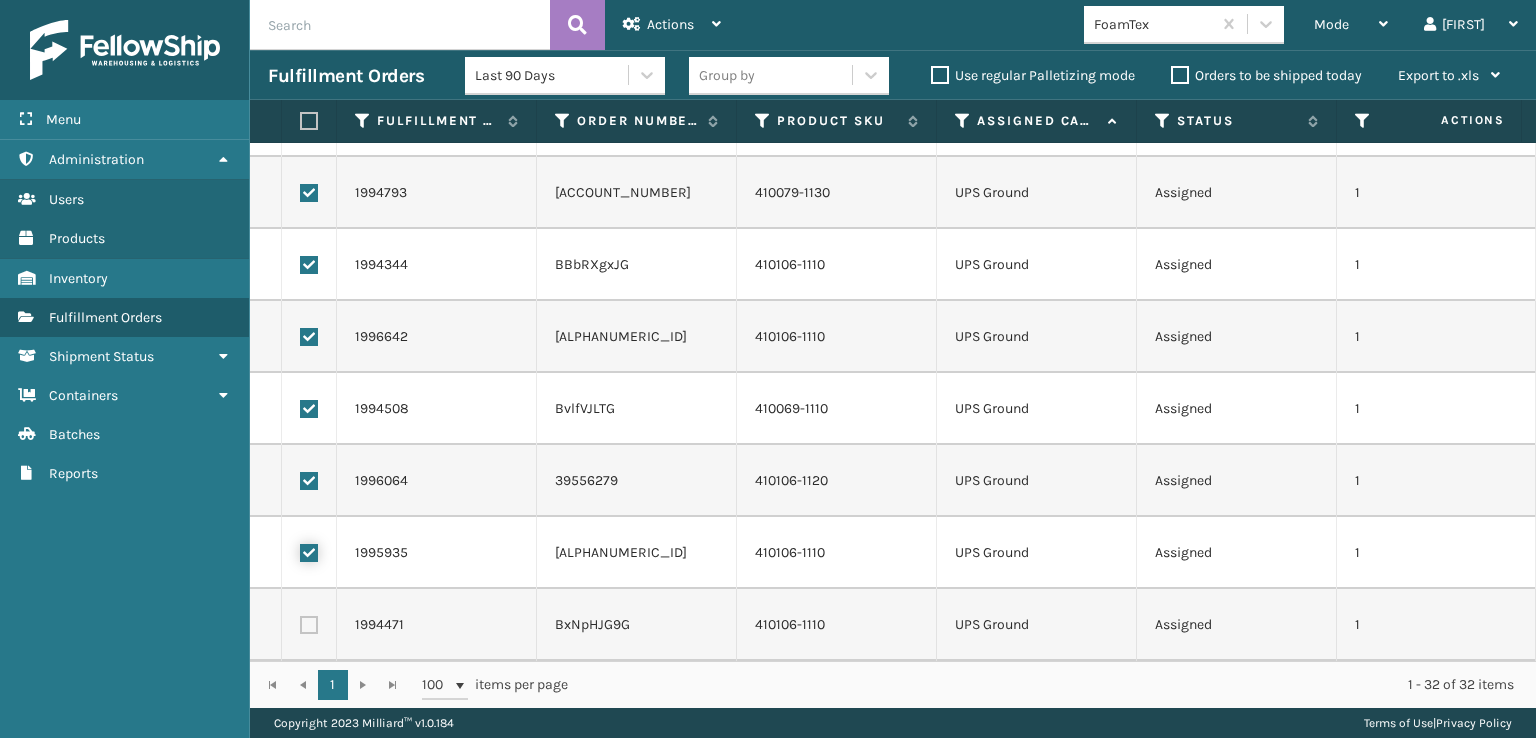 click at bounding box center [300, 550] 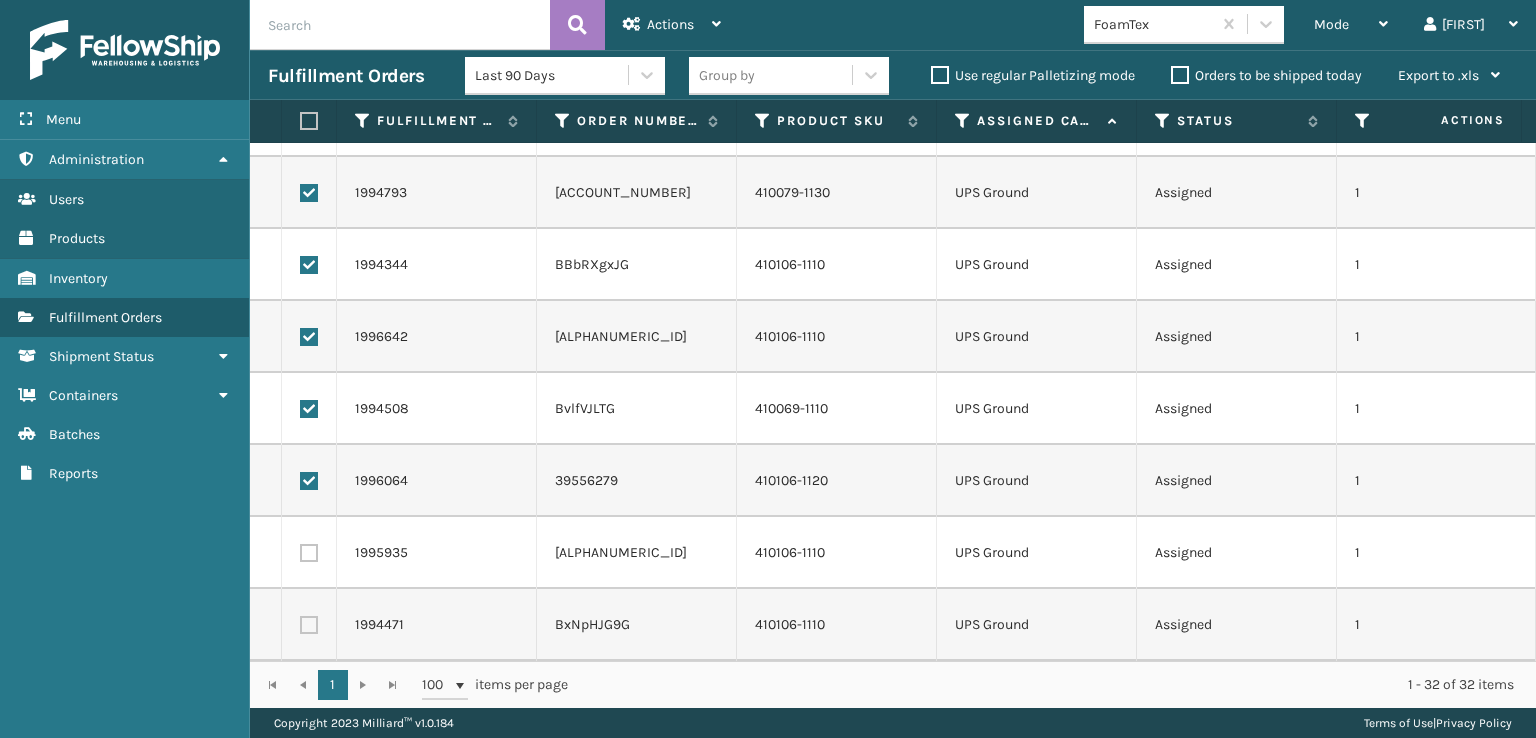 click at bounding box center [309, 481] 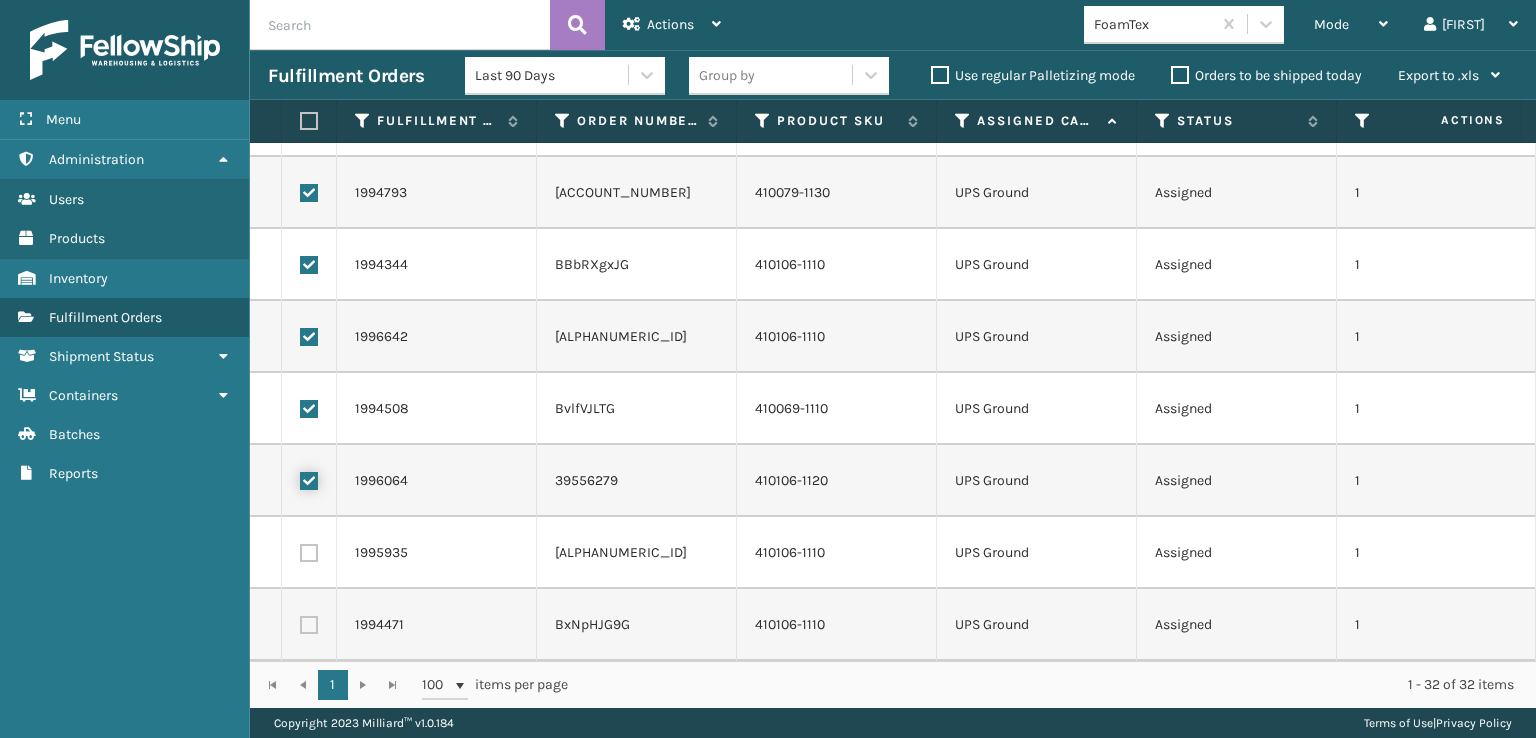 click at bounding box center [300, 478] 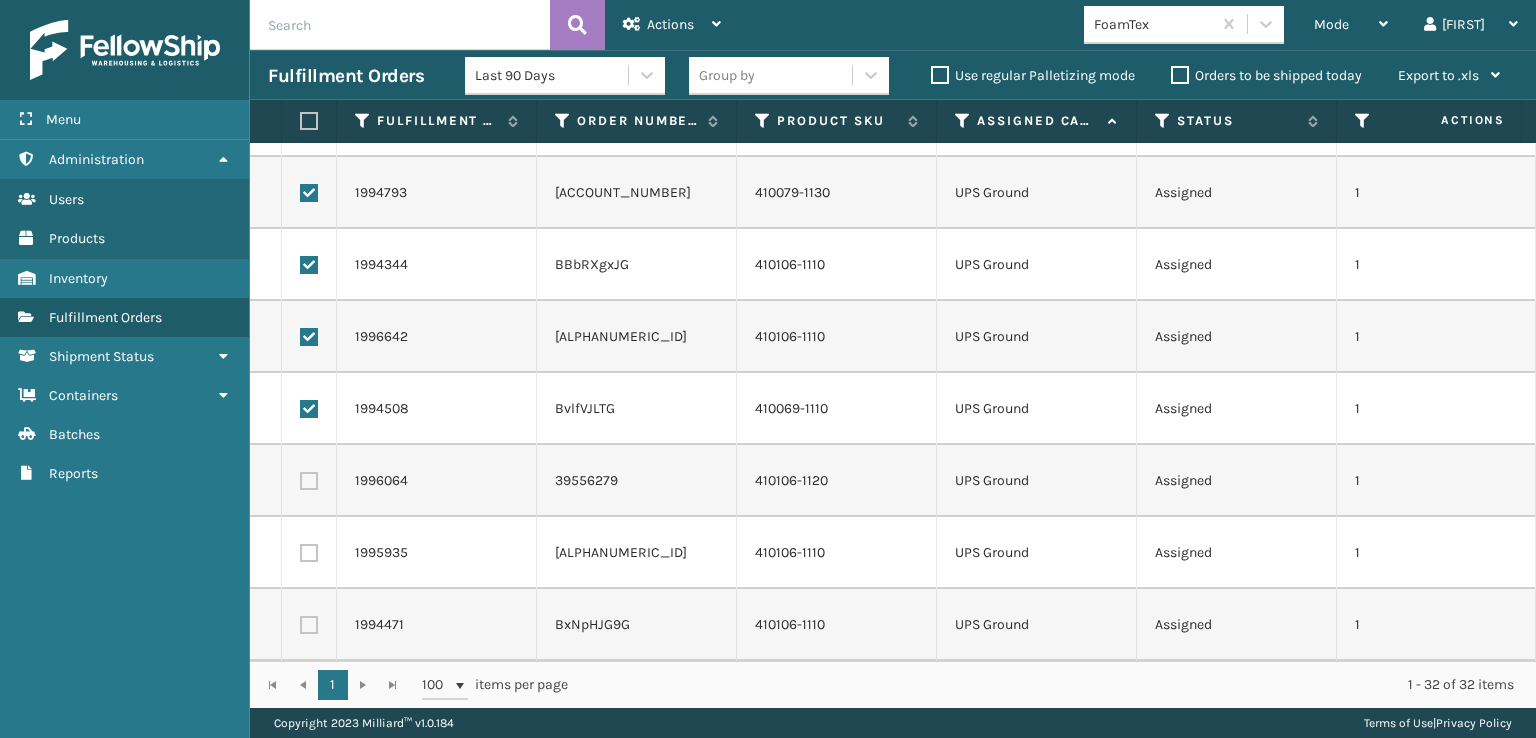click at bounding box center [309, 409] 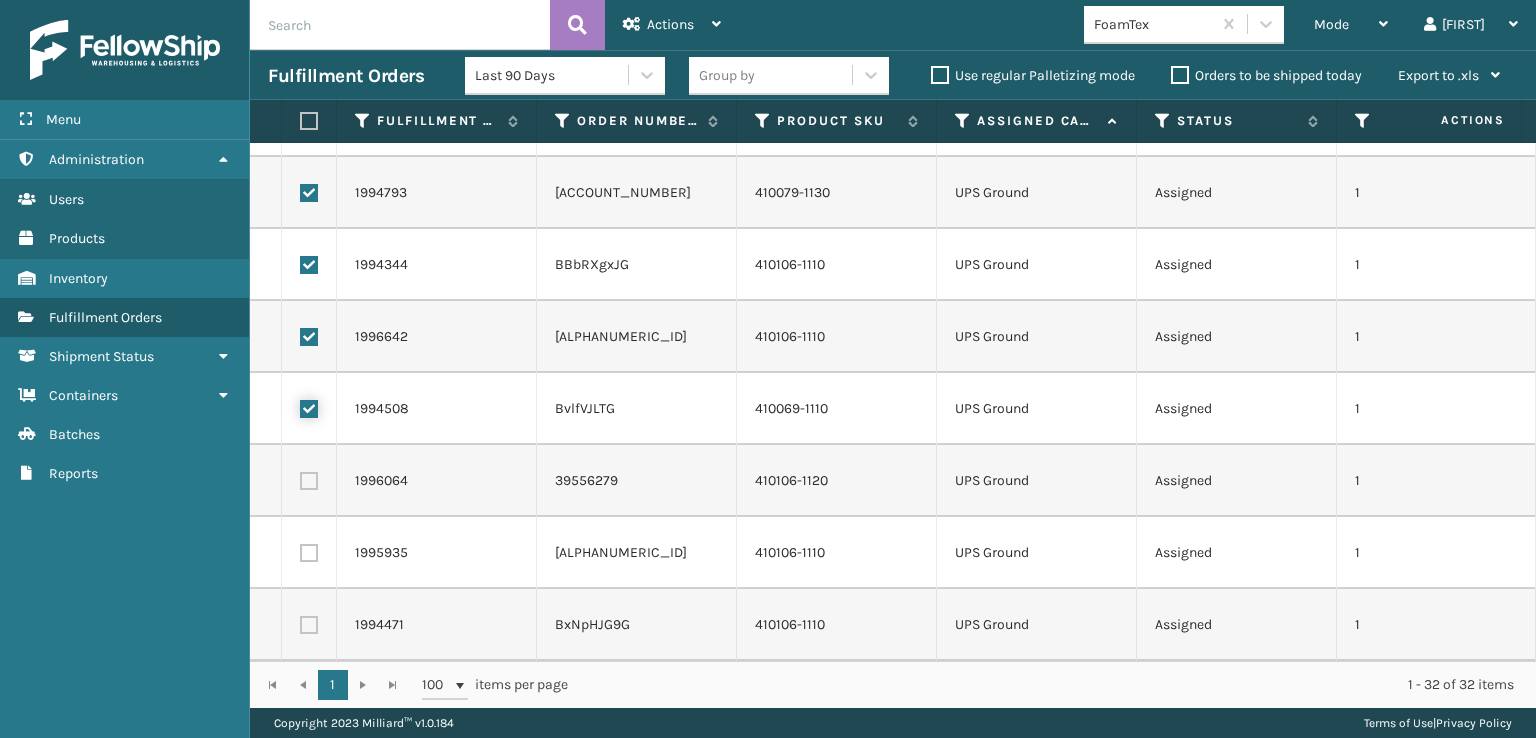 click at bounding box center (300, 406) 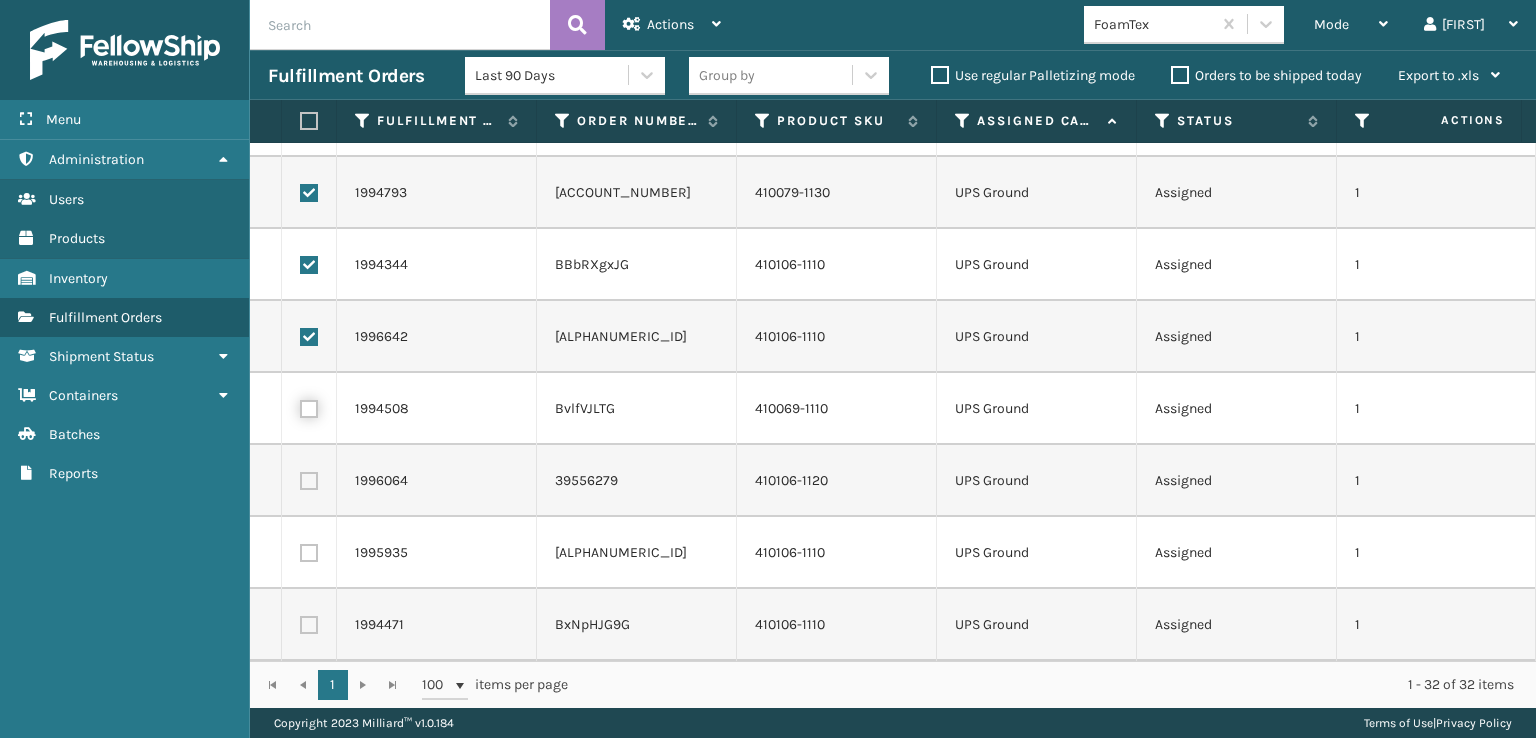 checkbox on "false" 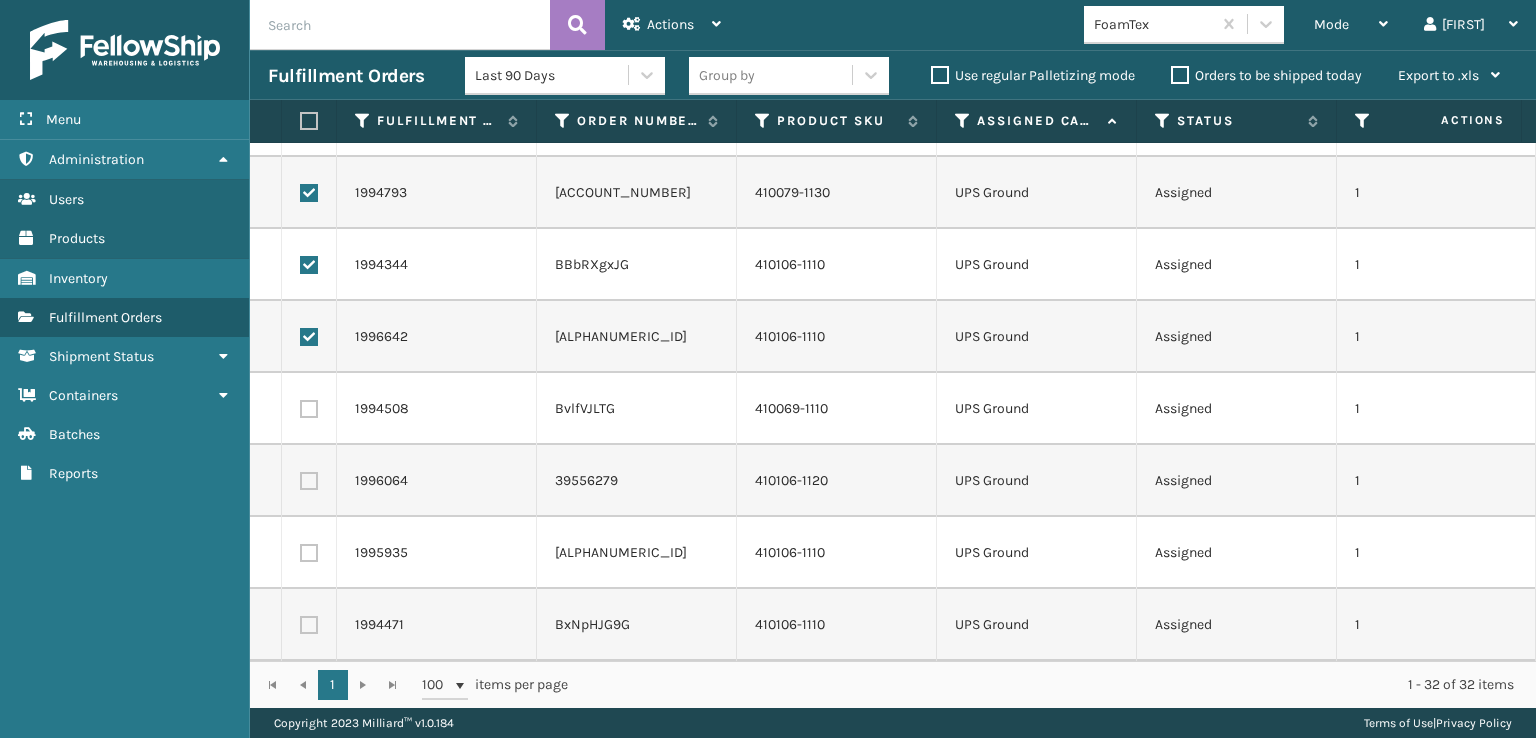 click at bounding box center (309, 337) 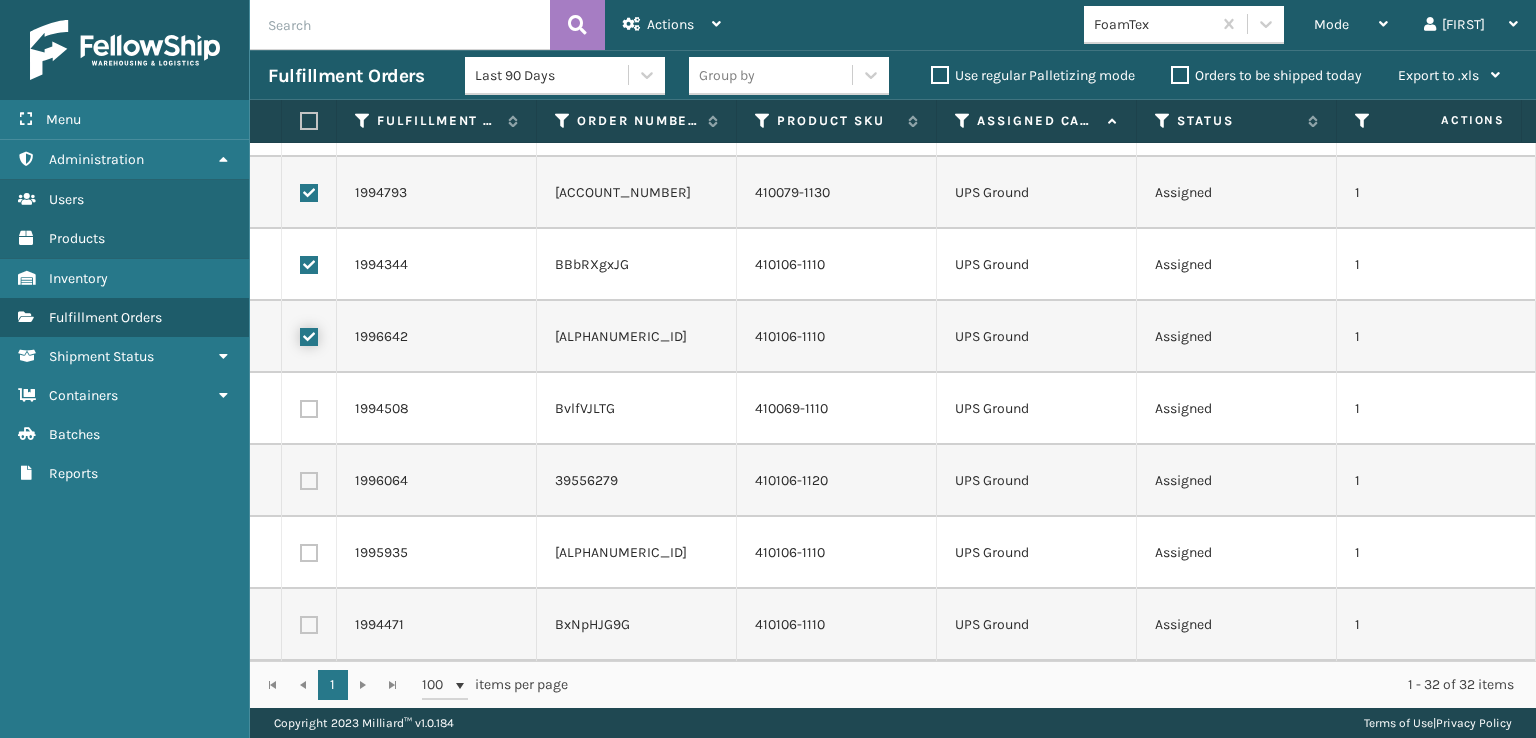 click at bounding box center (300, 334) 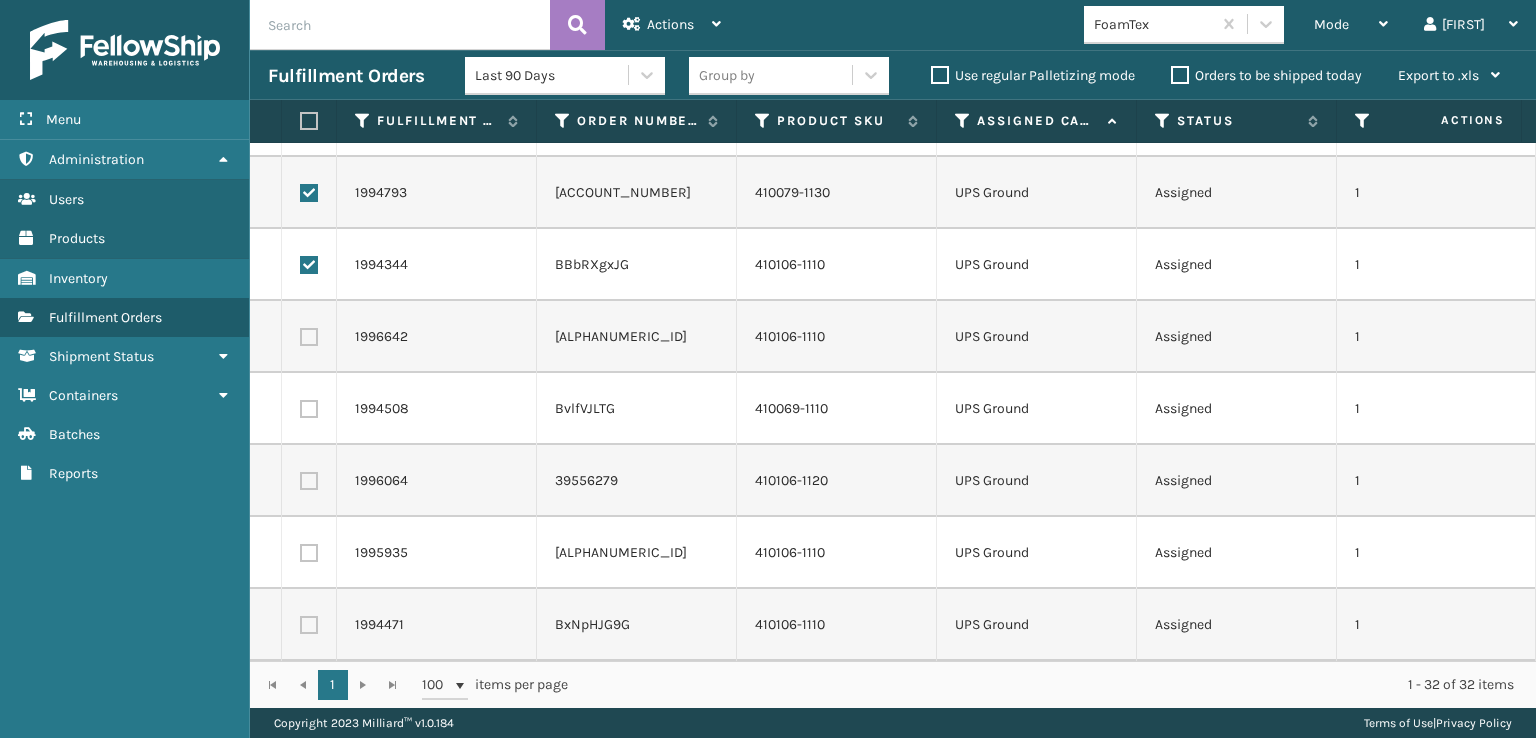 click at bounding box center [309, 265] 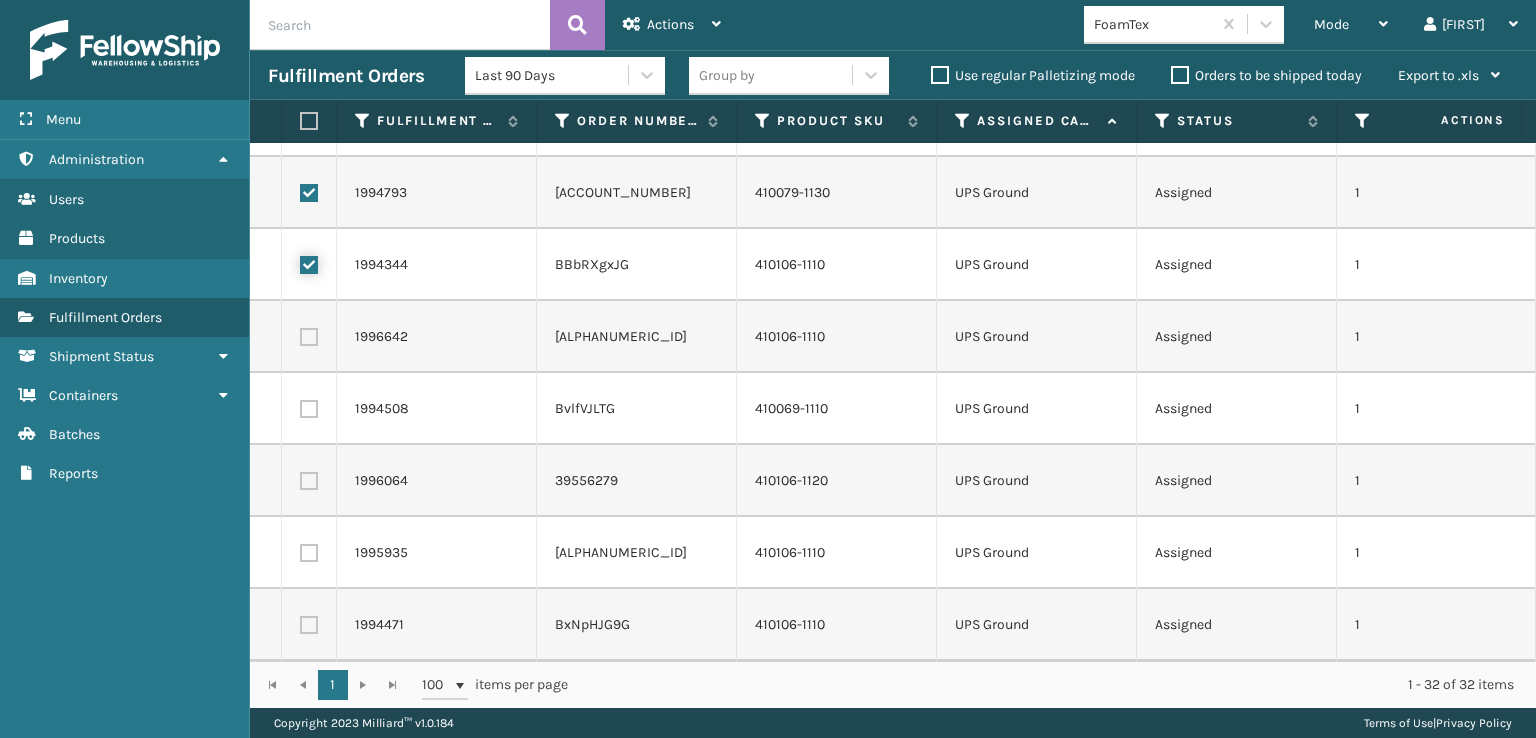 click at bounding box center [300, 262] 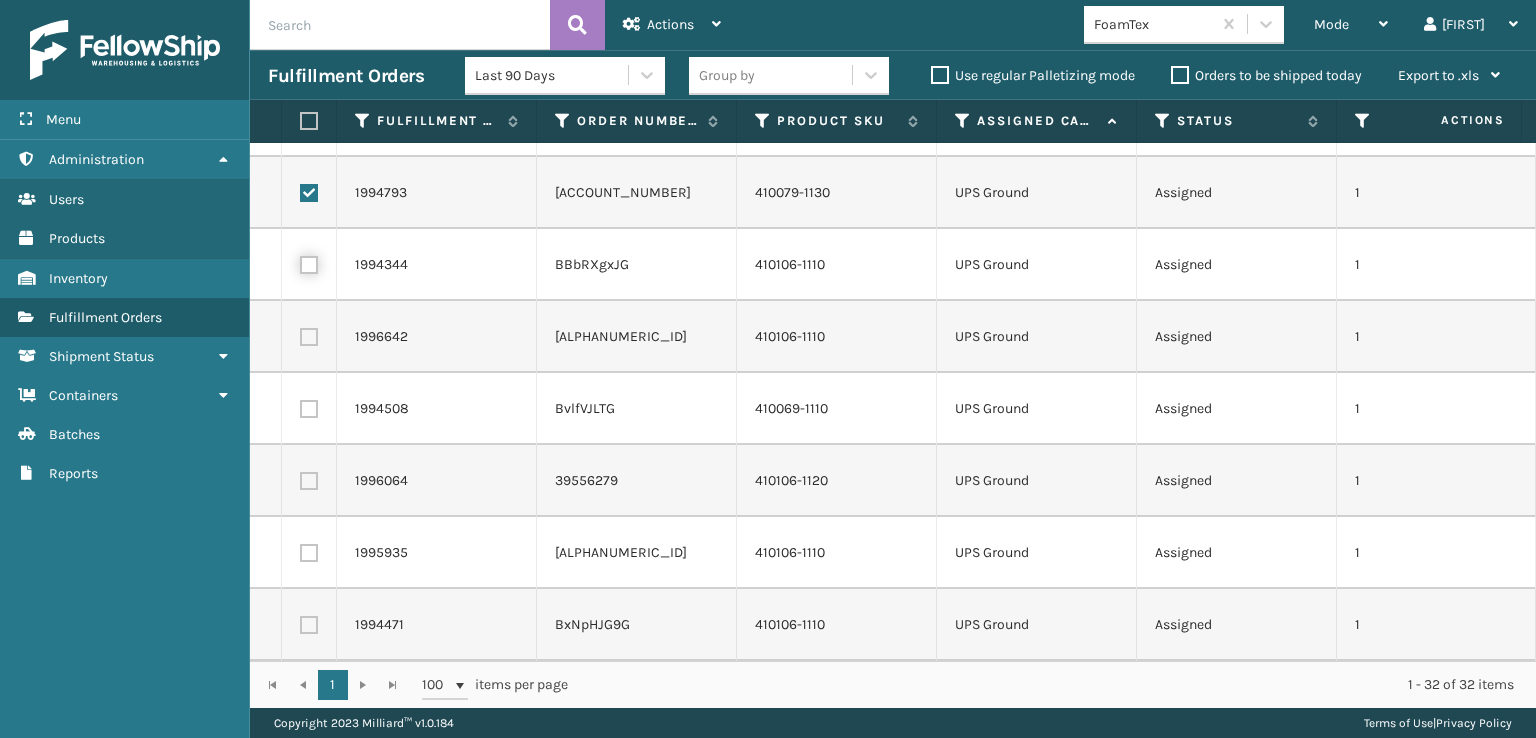 checkbox on "false" 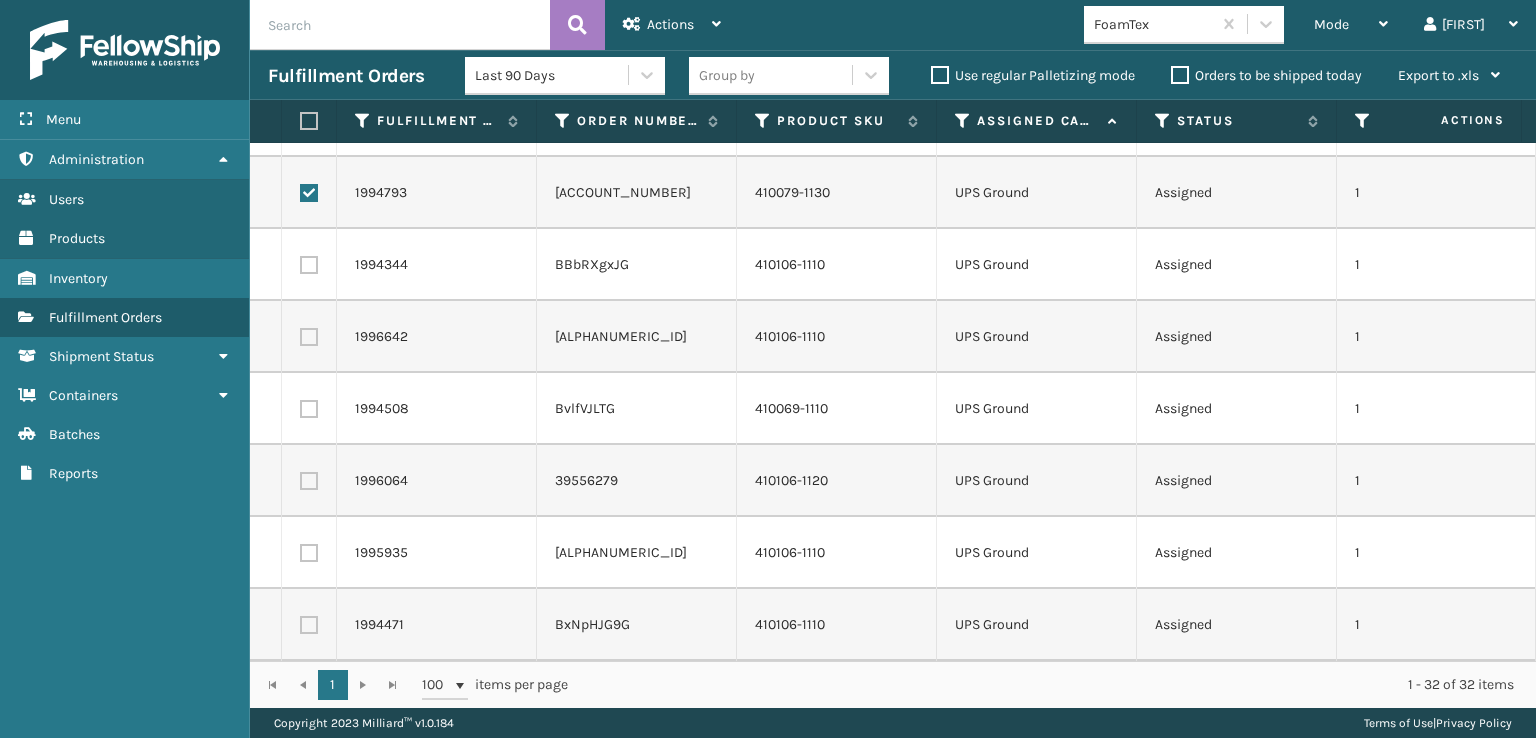 click at bounding box center (309, 193) 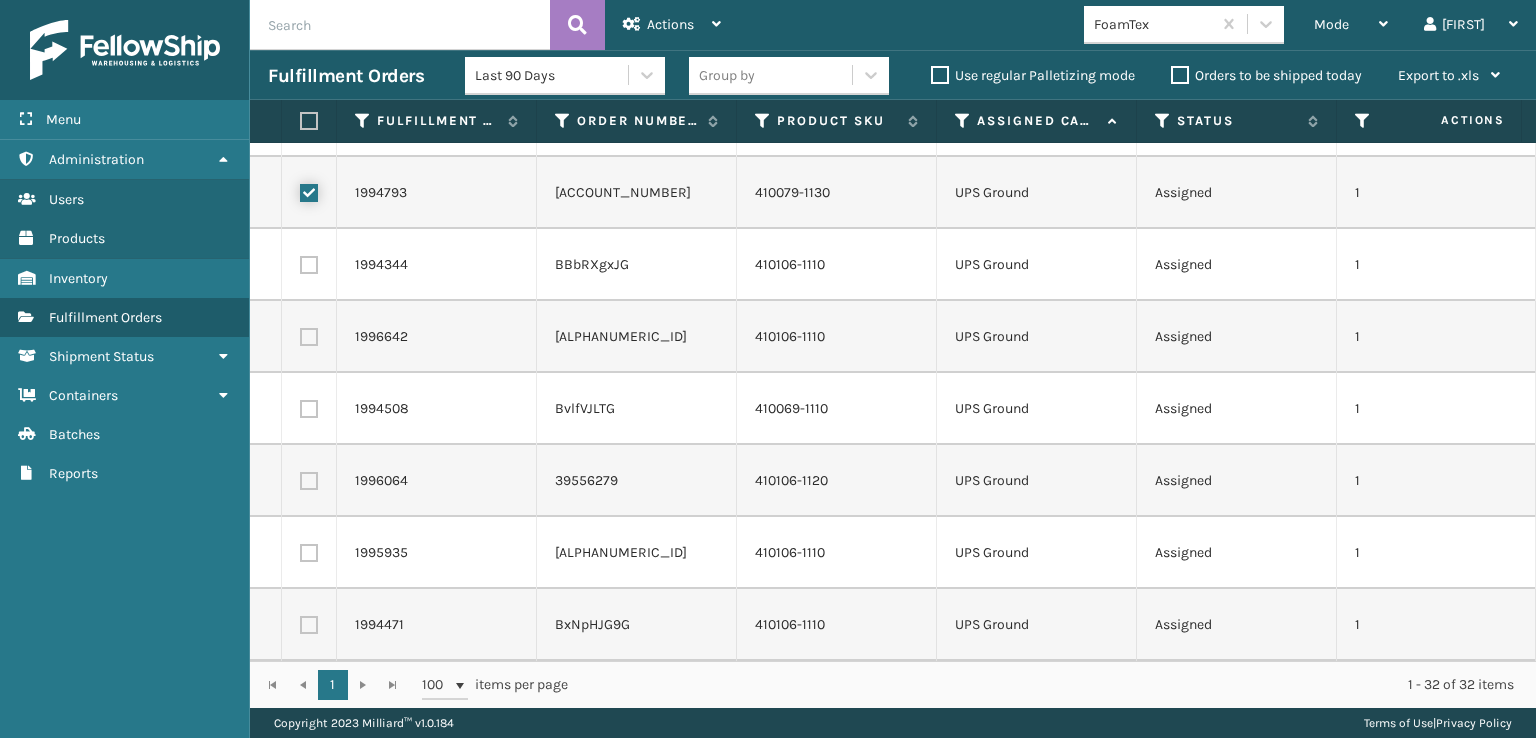 click at bounding box center (300, 190) 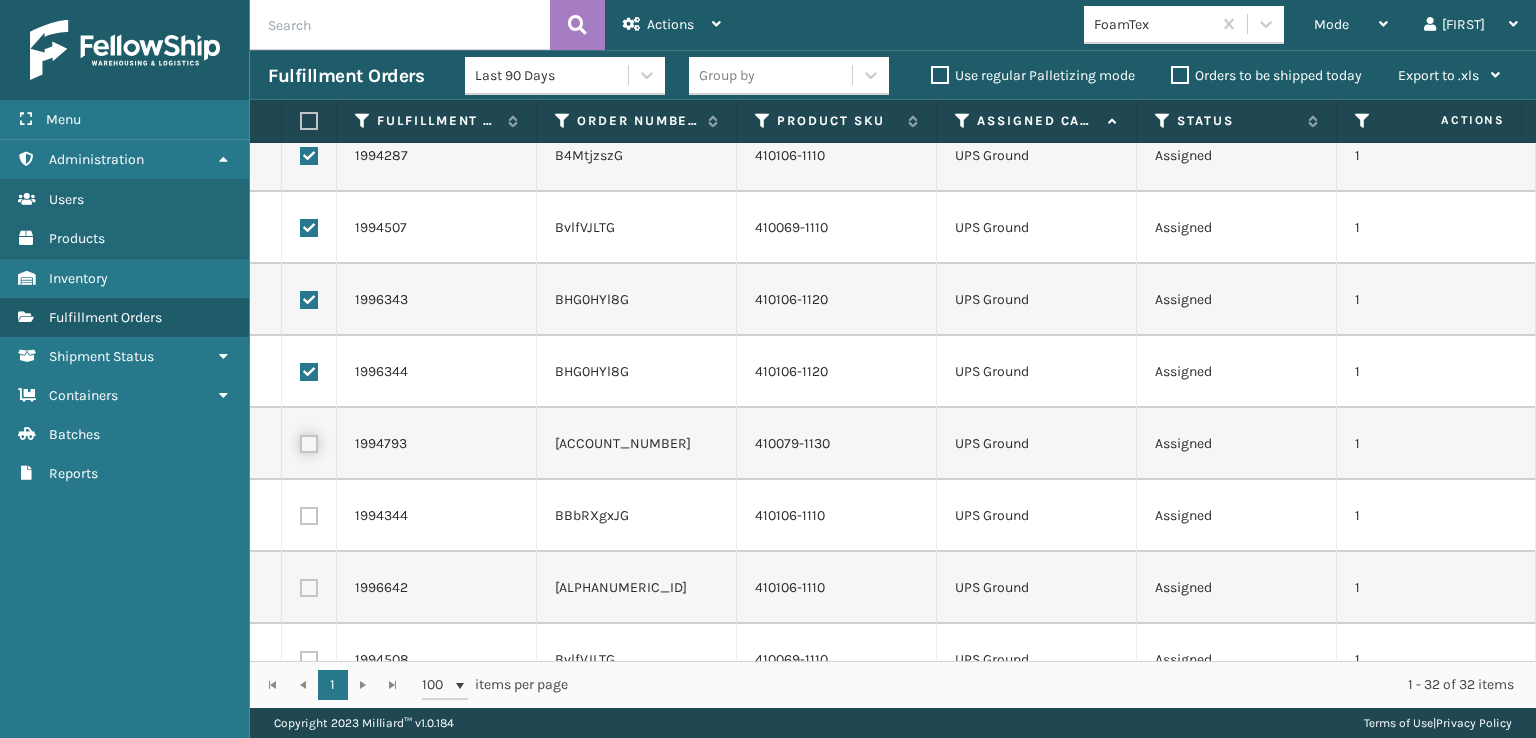 scroll, scrollTop: 1500, scrollLeft: 0, axis: vertical 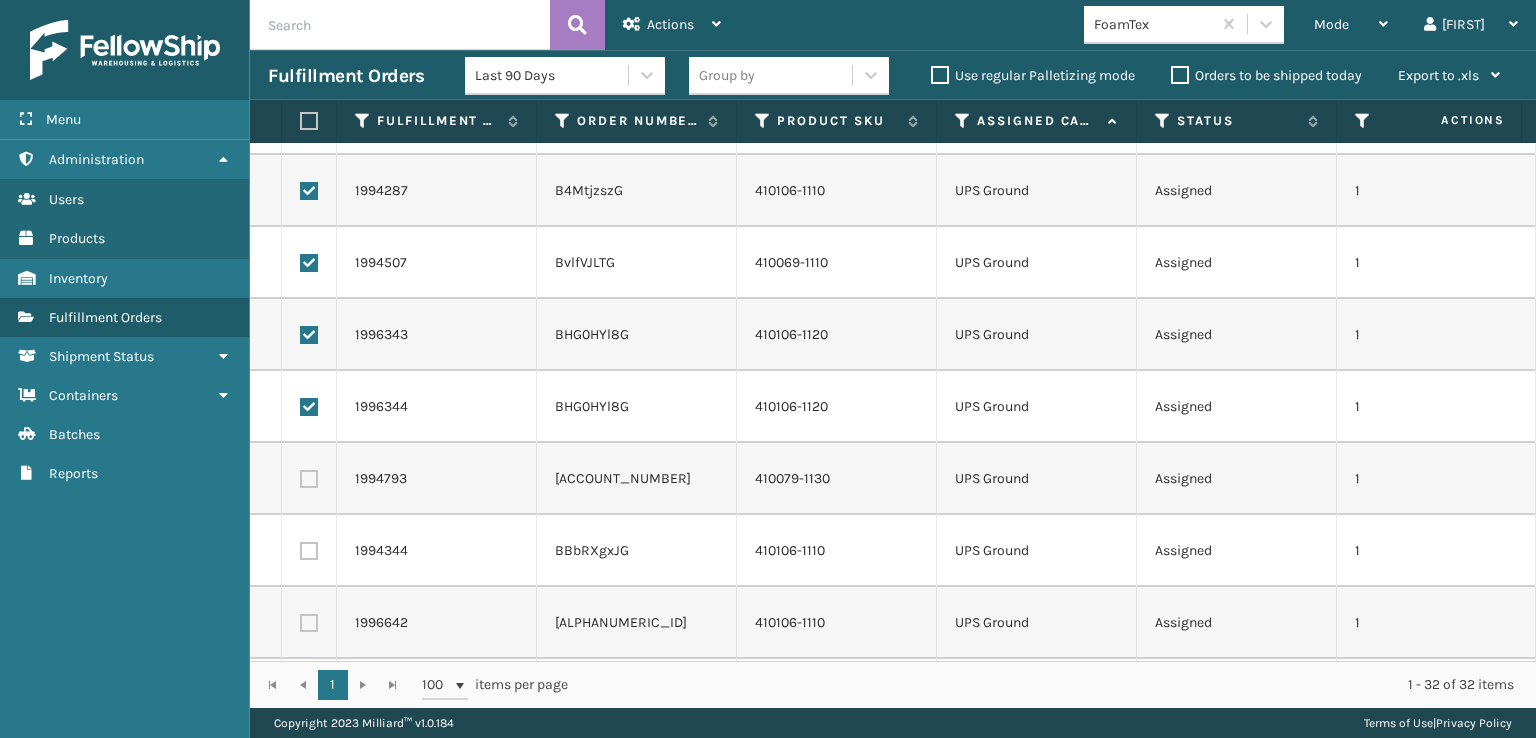 click at bounding box center [309, 407] 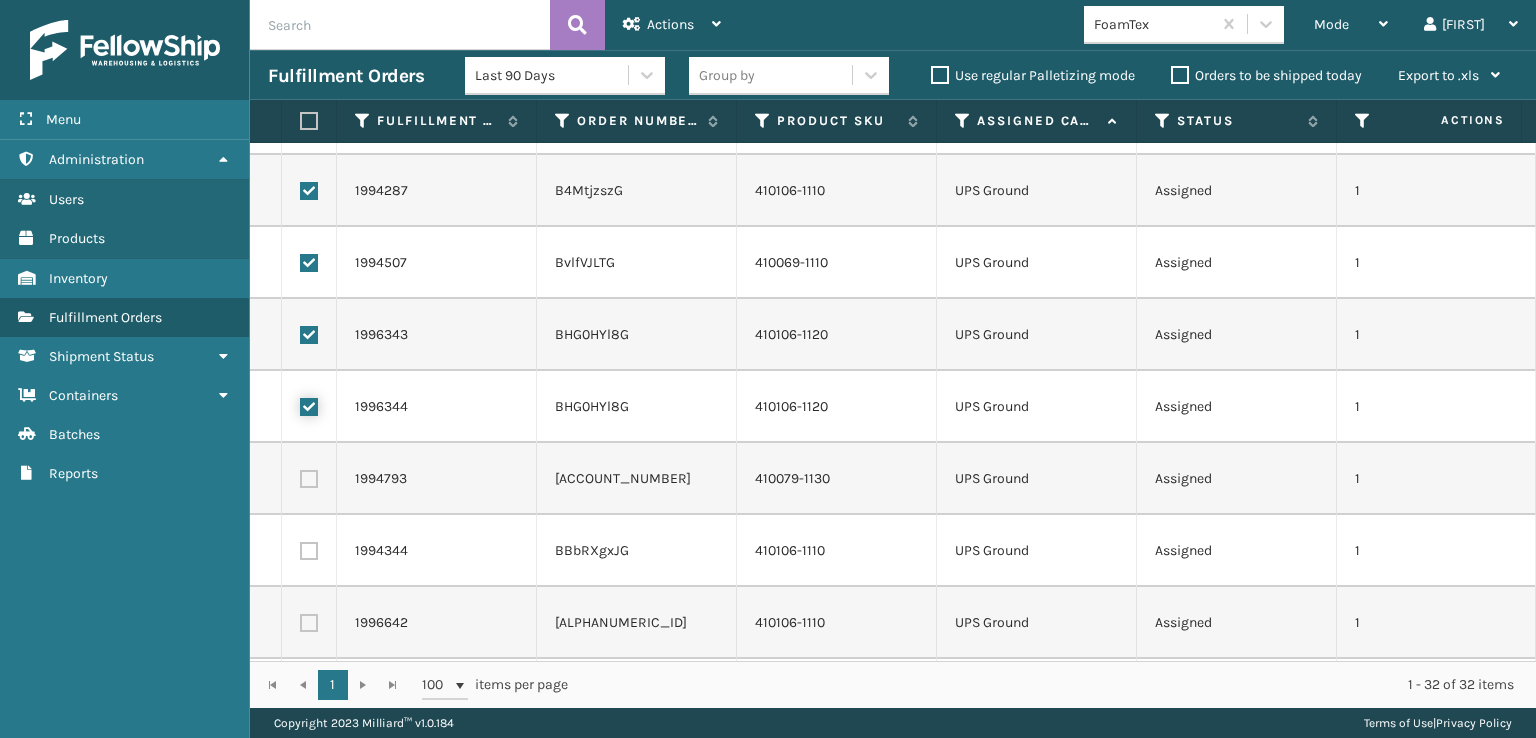 click at bounding box center [300, 404] 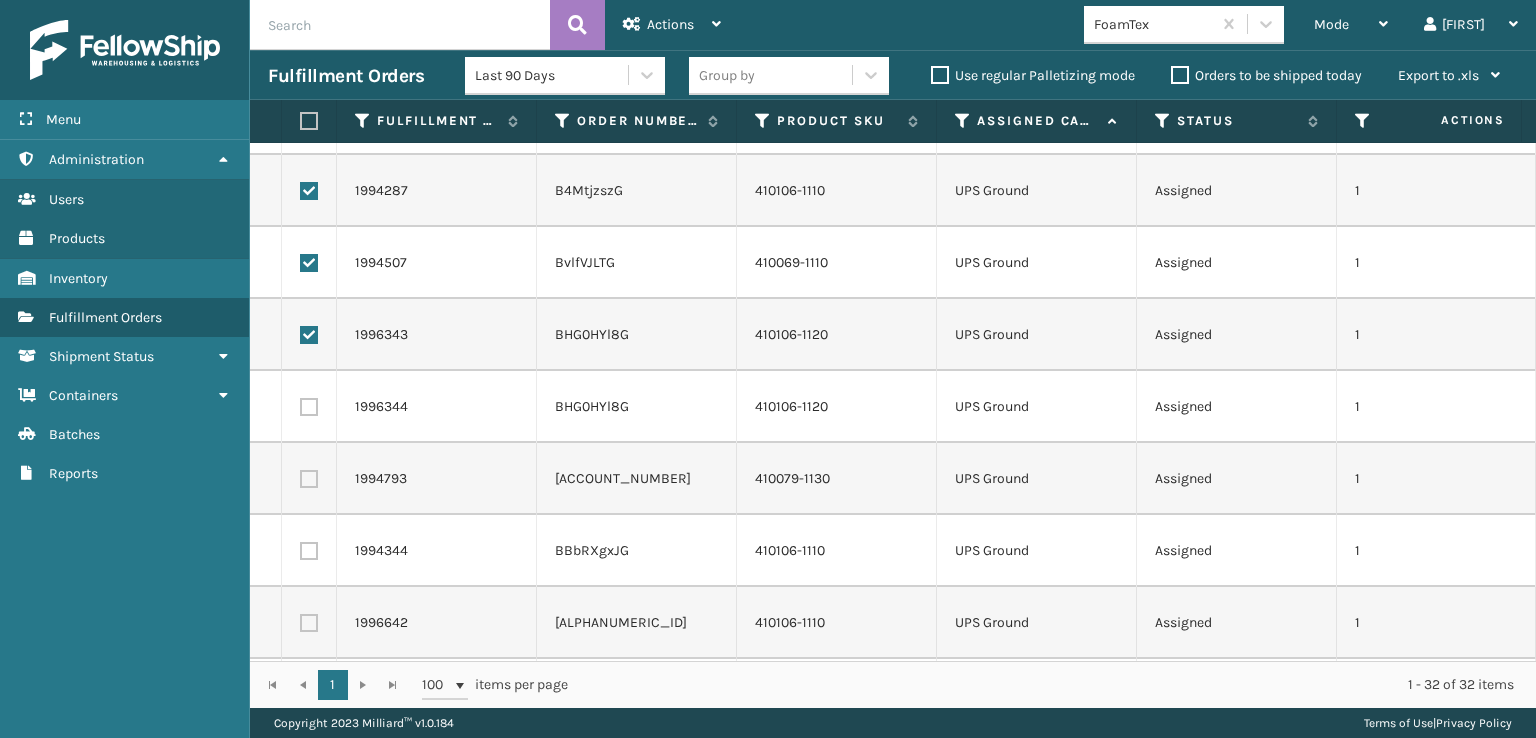 click at bounding box center [309, 335] 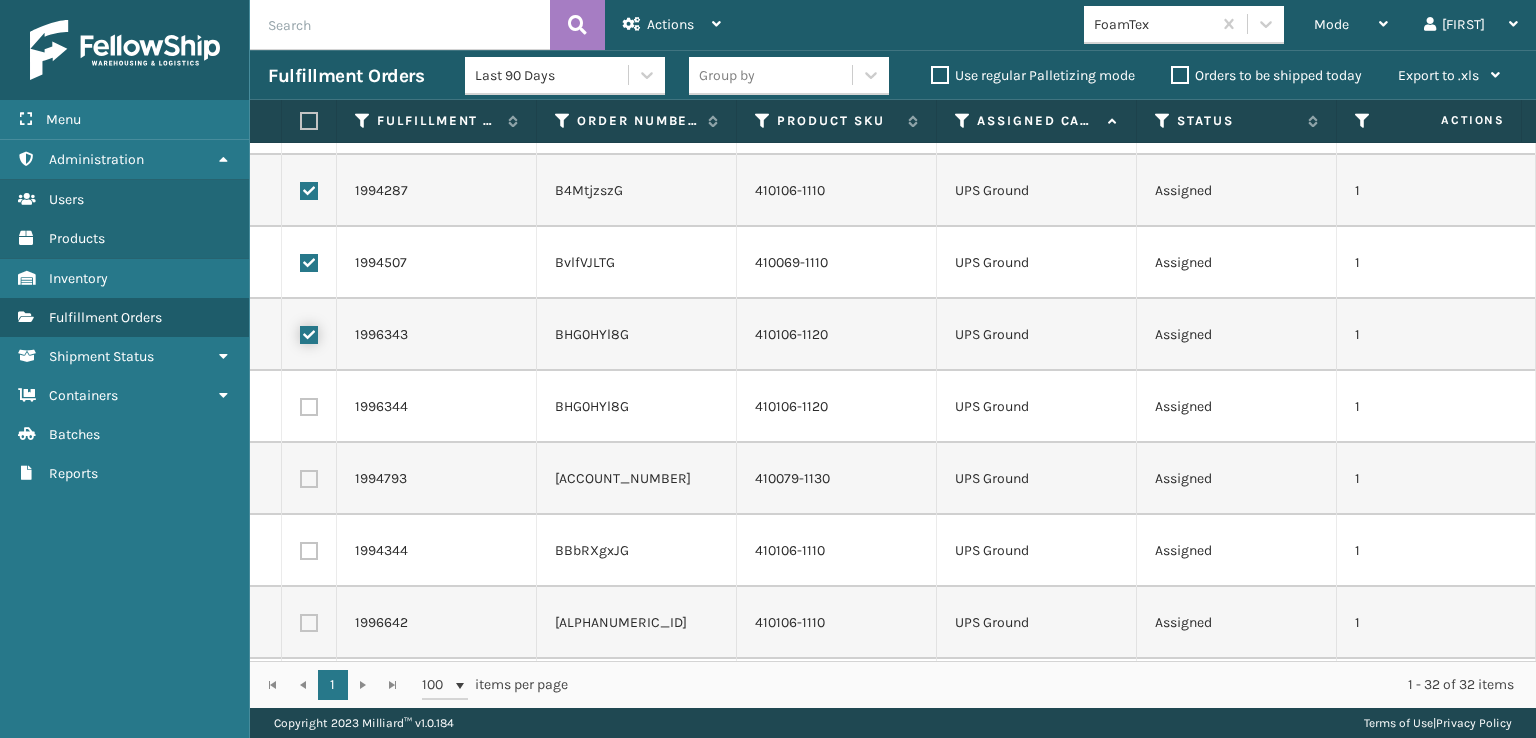 click at bounding box center (300, 332) 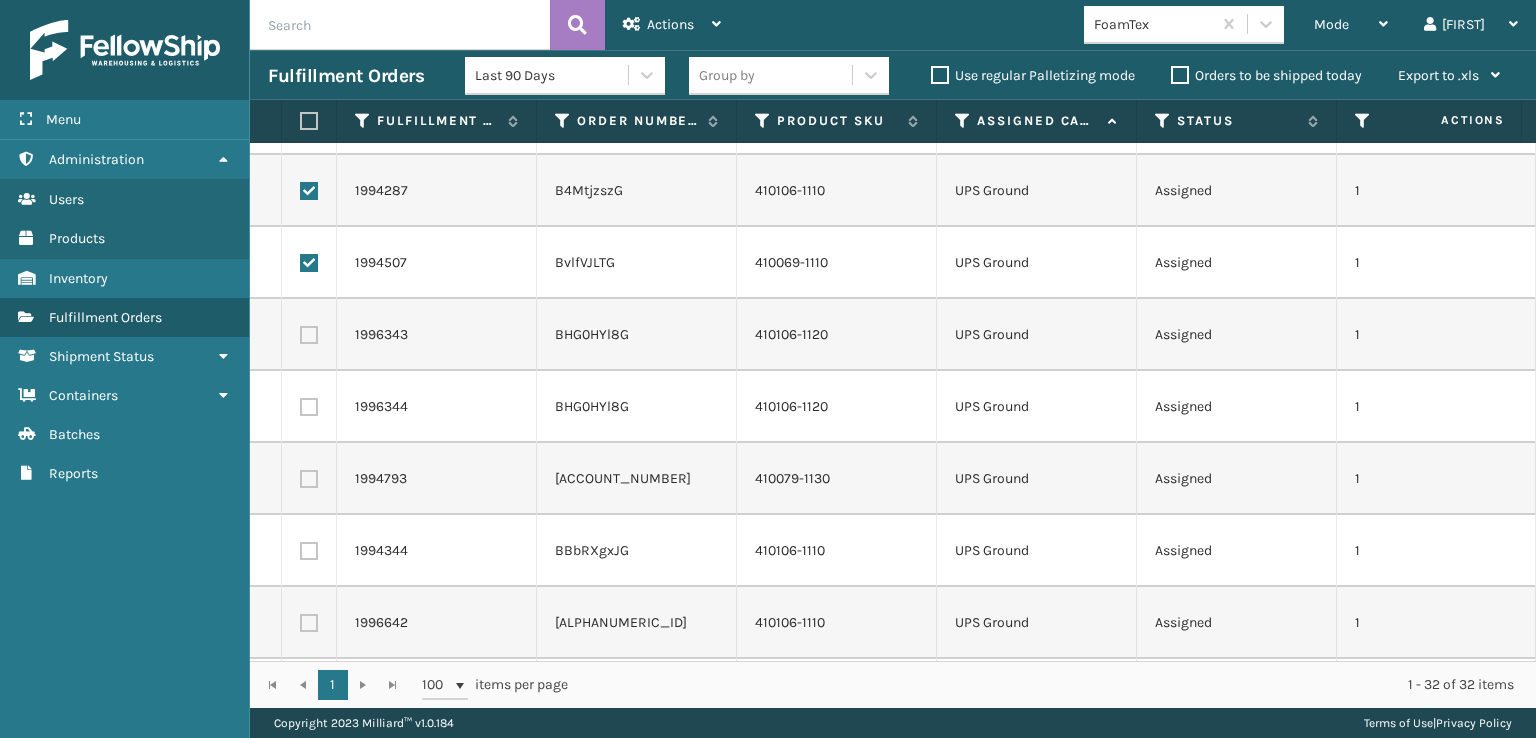 click at bounding box center [309, 263] 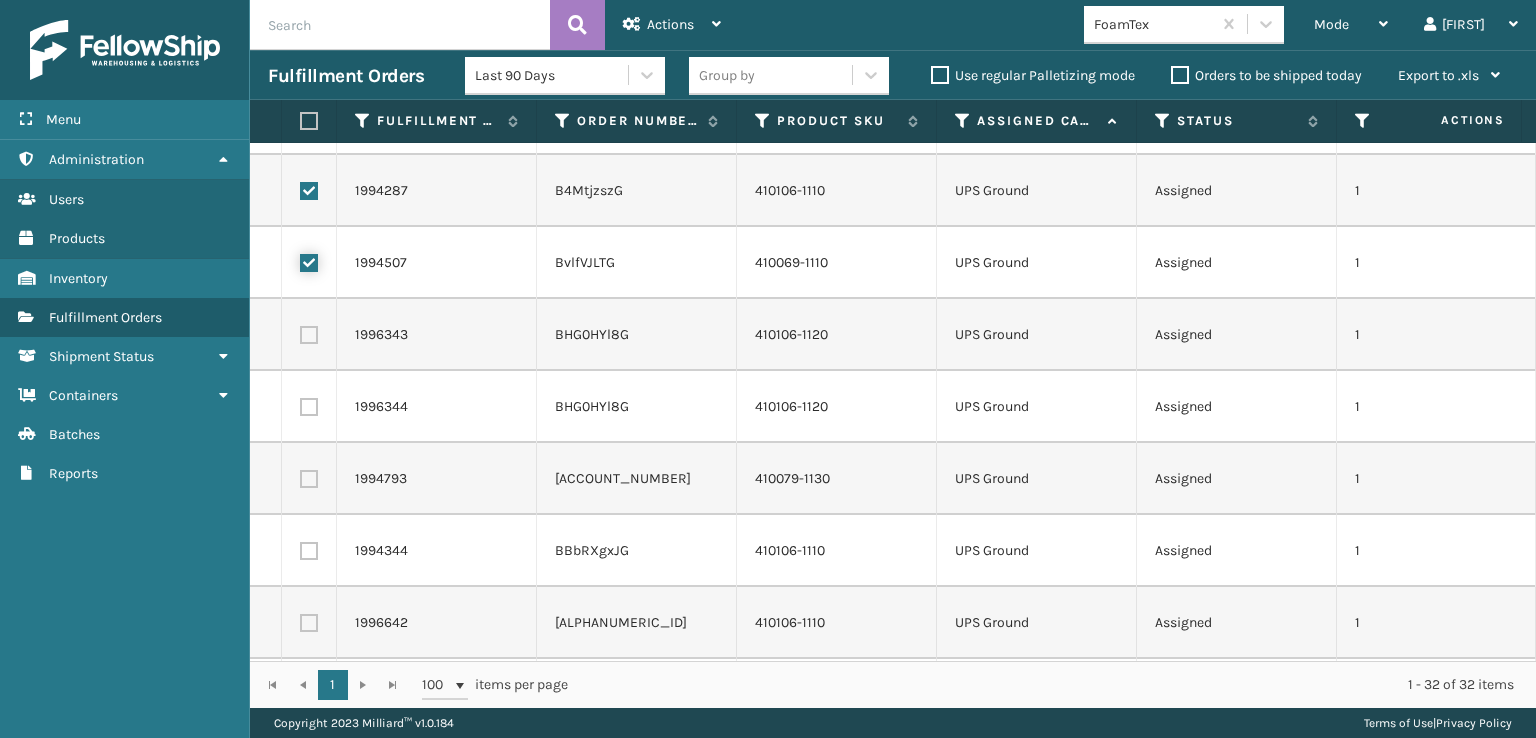 click at bounding box center [300, 260] 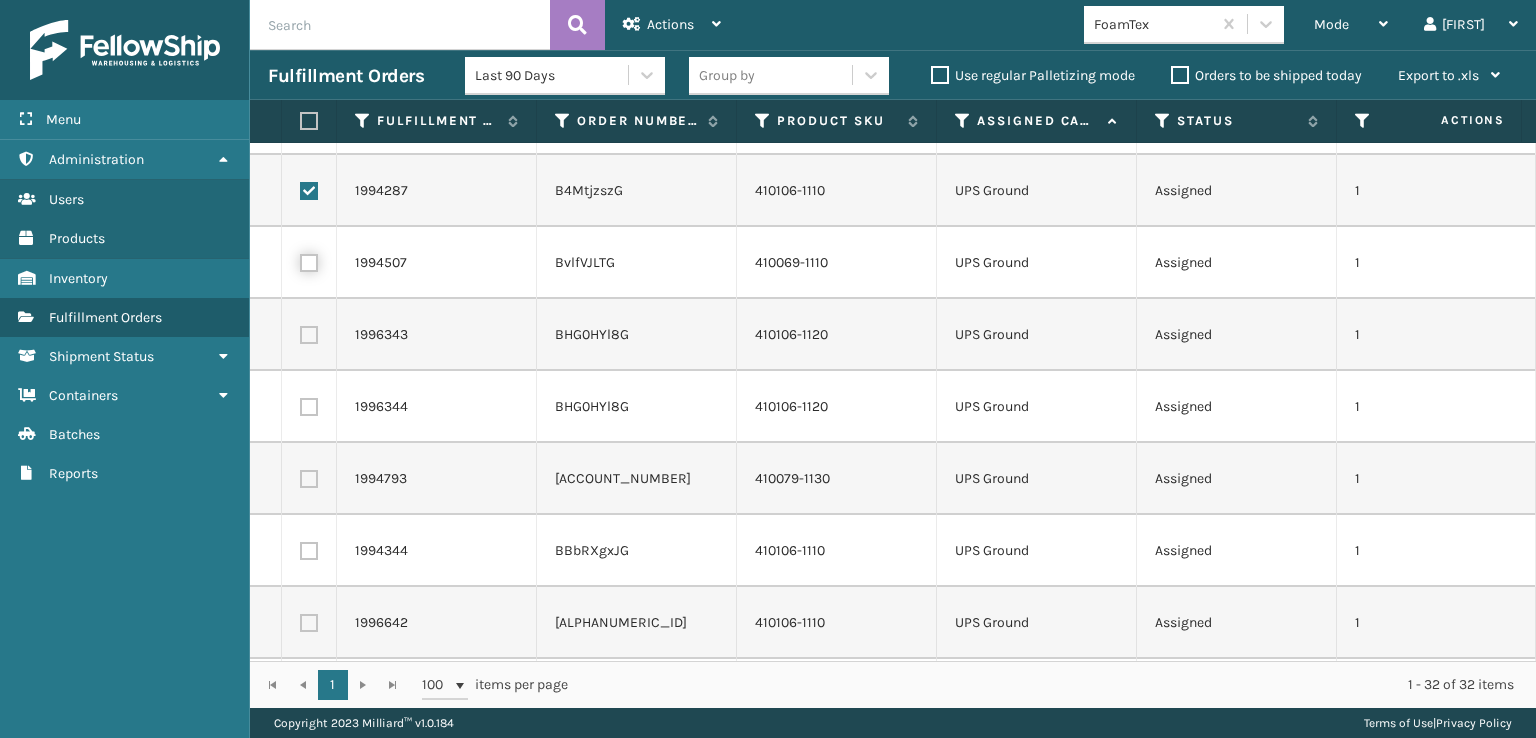 checkbox on "false" 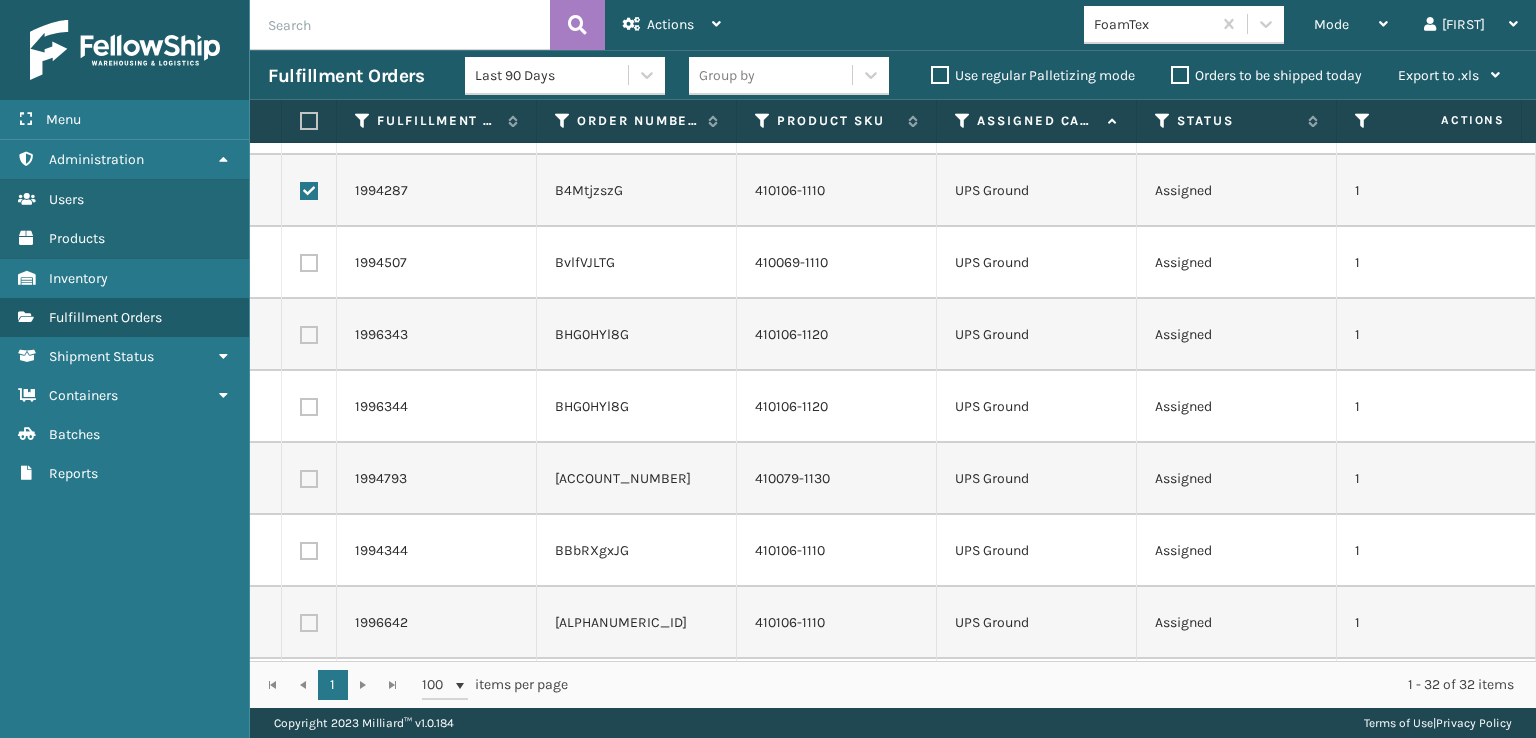 click at bounding box center (309, 191) 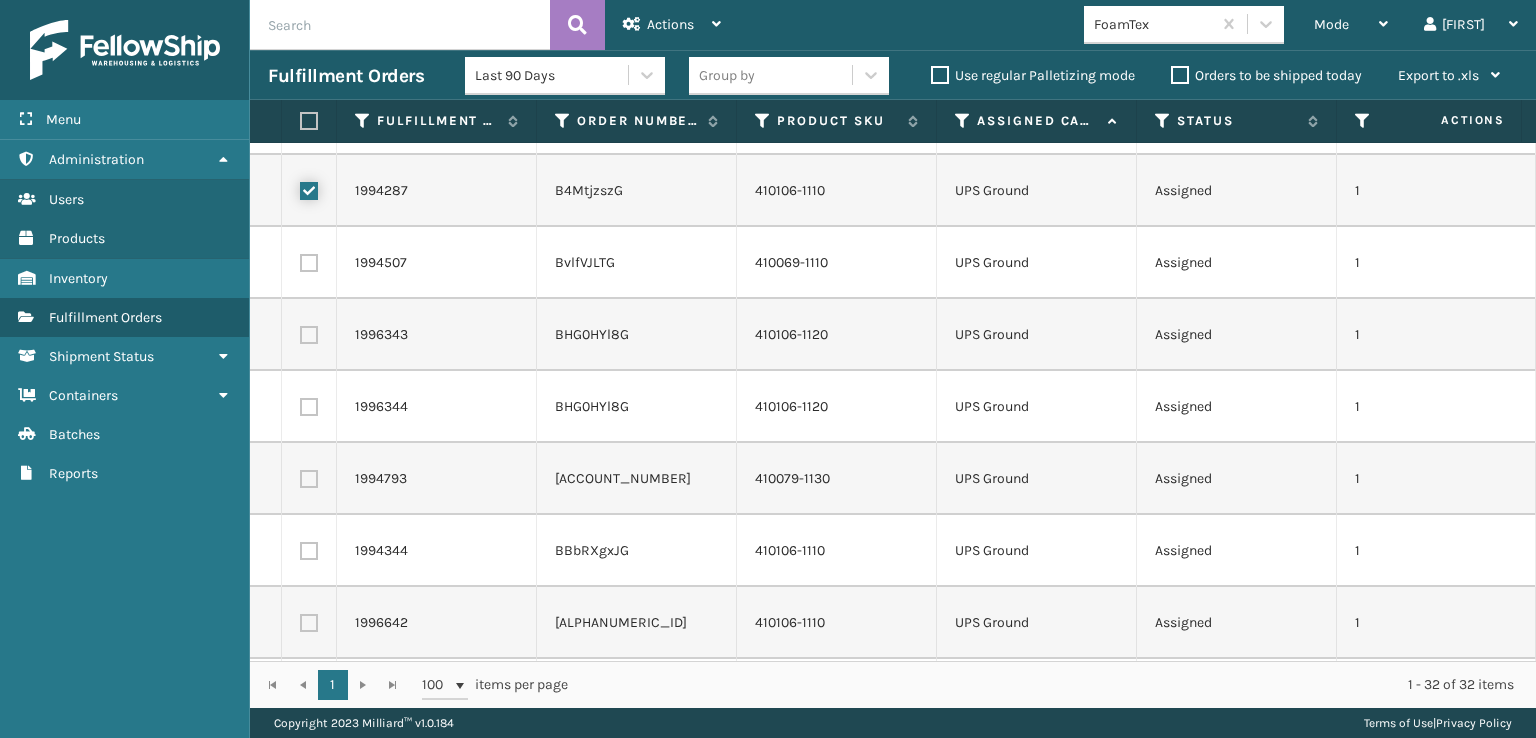 click at bounding box center [300, 188] 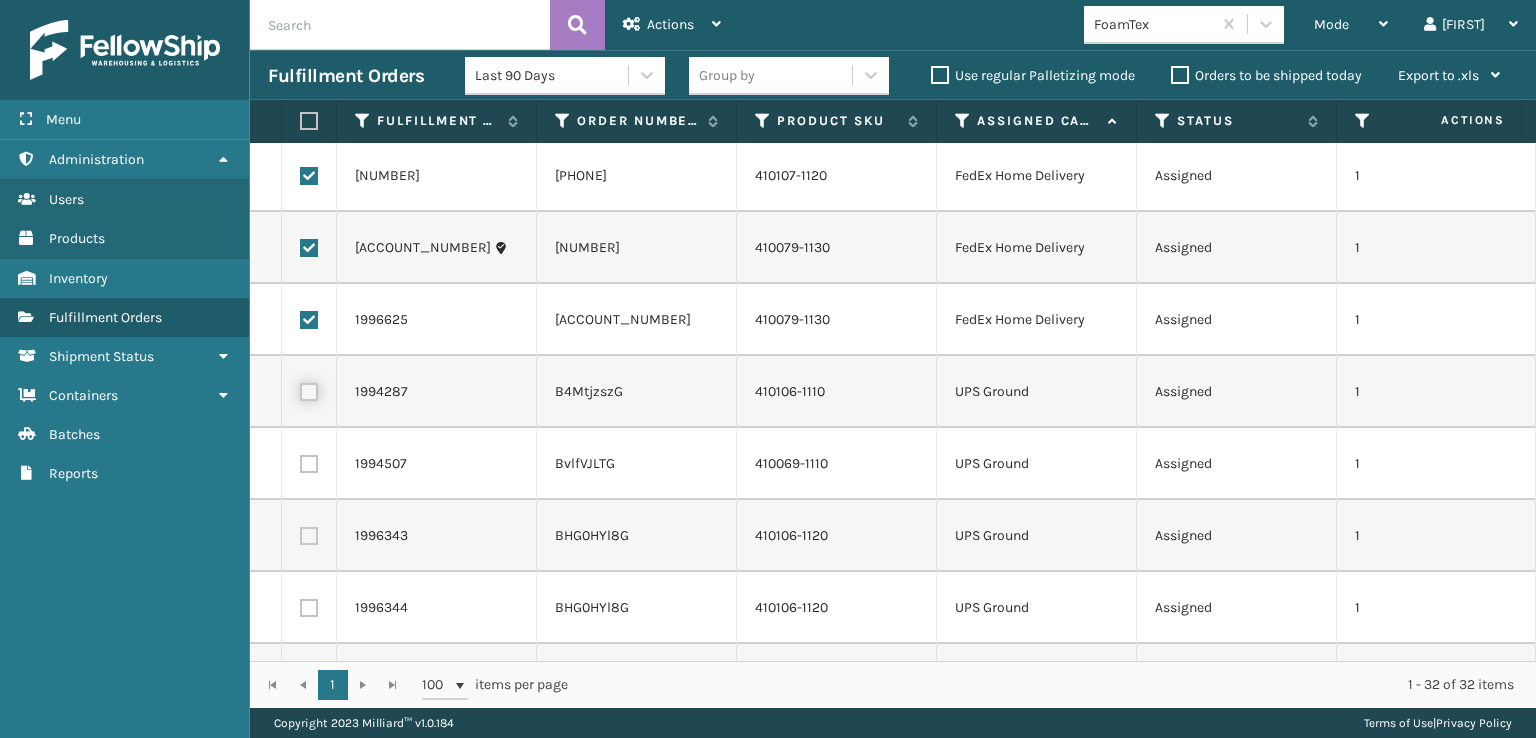 scroll, scrollTop: 1200, scrollLeft: 0, axis: vertical 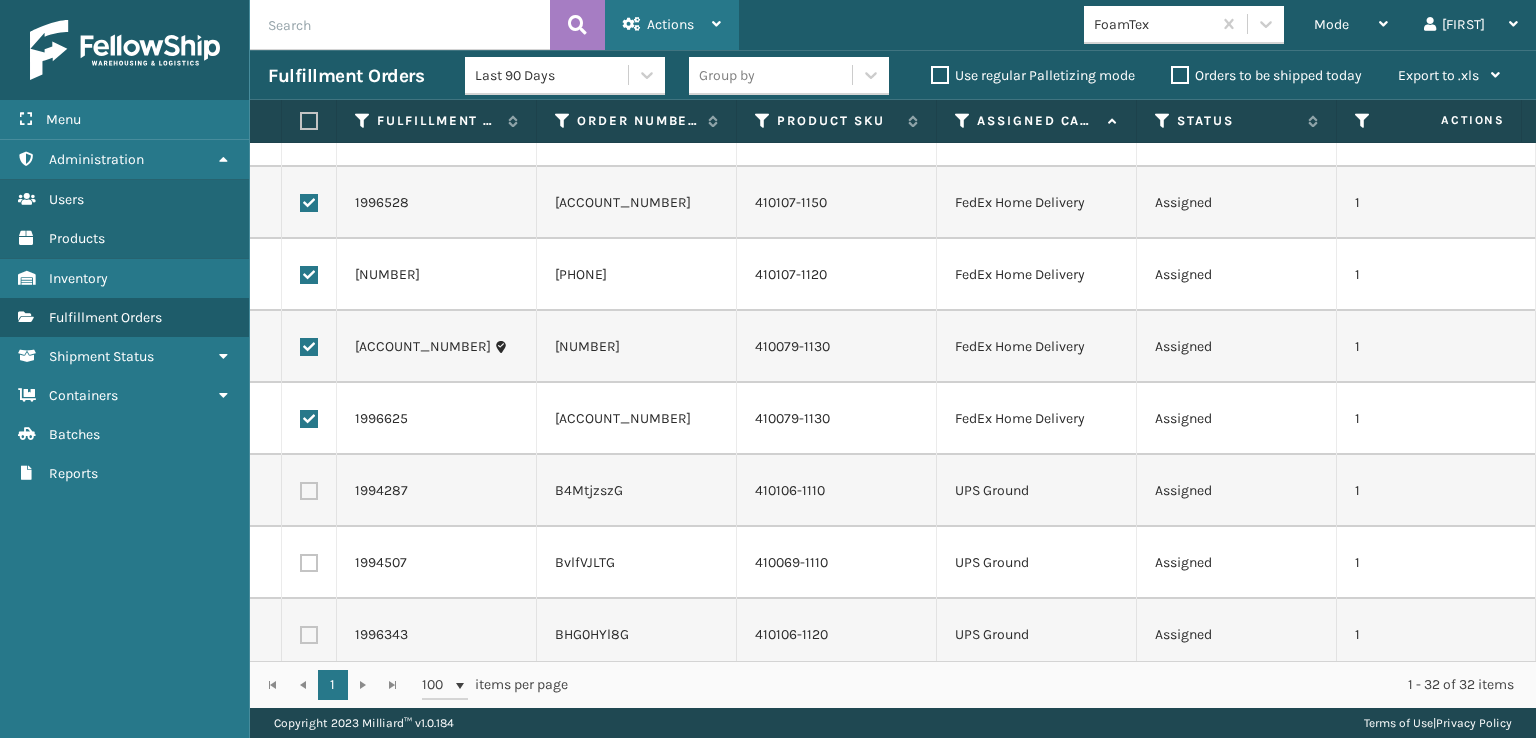 click on "Actions" at bounding box center (672, 25) 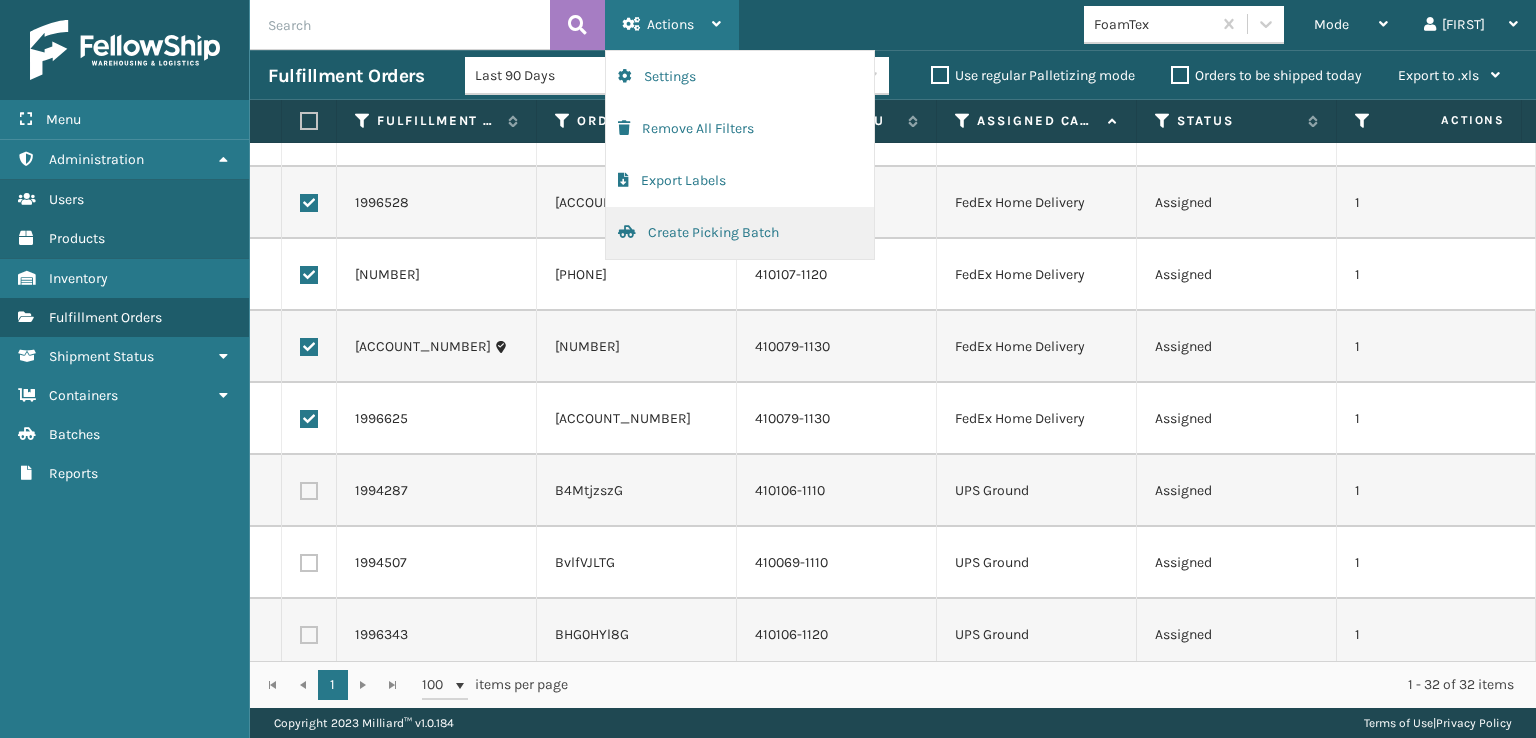 click on "Create Picking Batch" at bounding box center [740, 233] 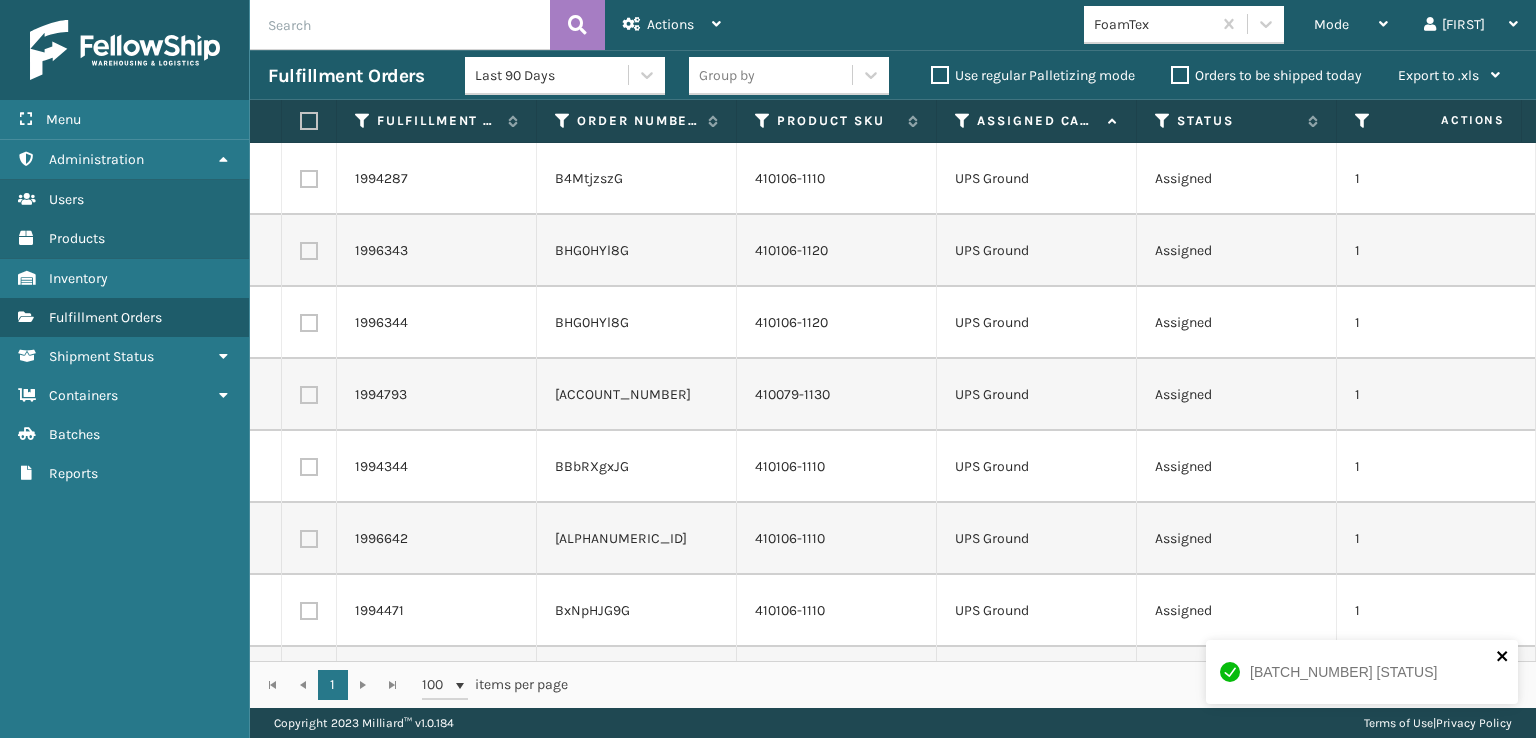 click 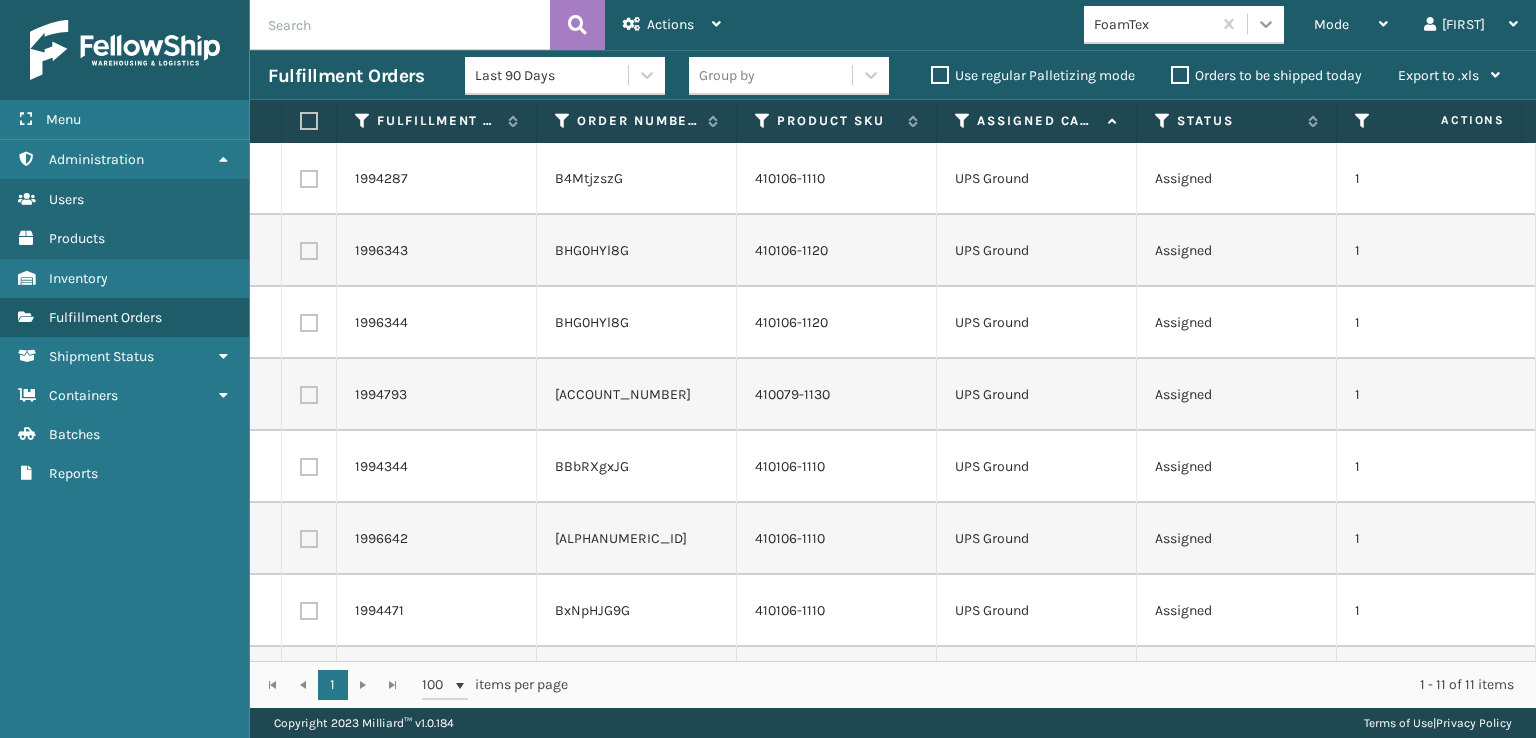 click 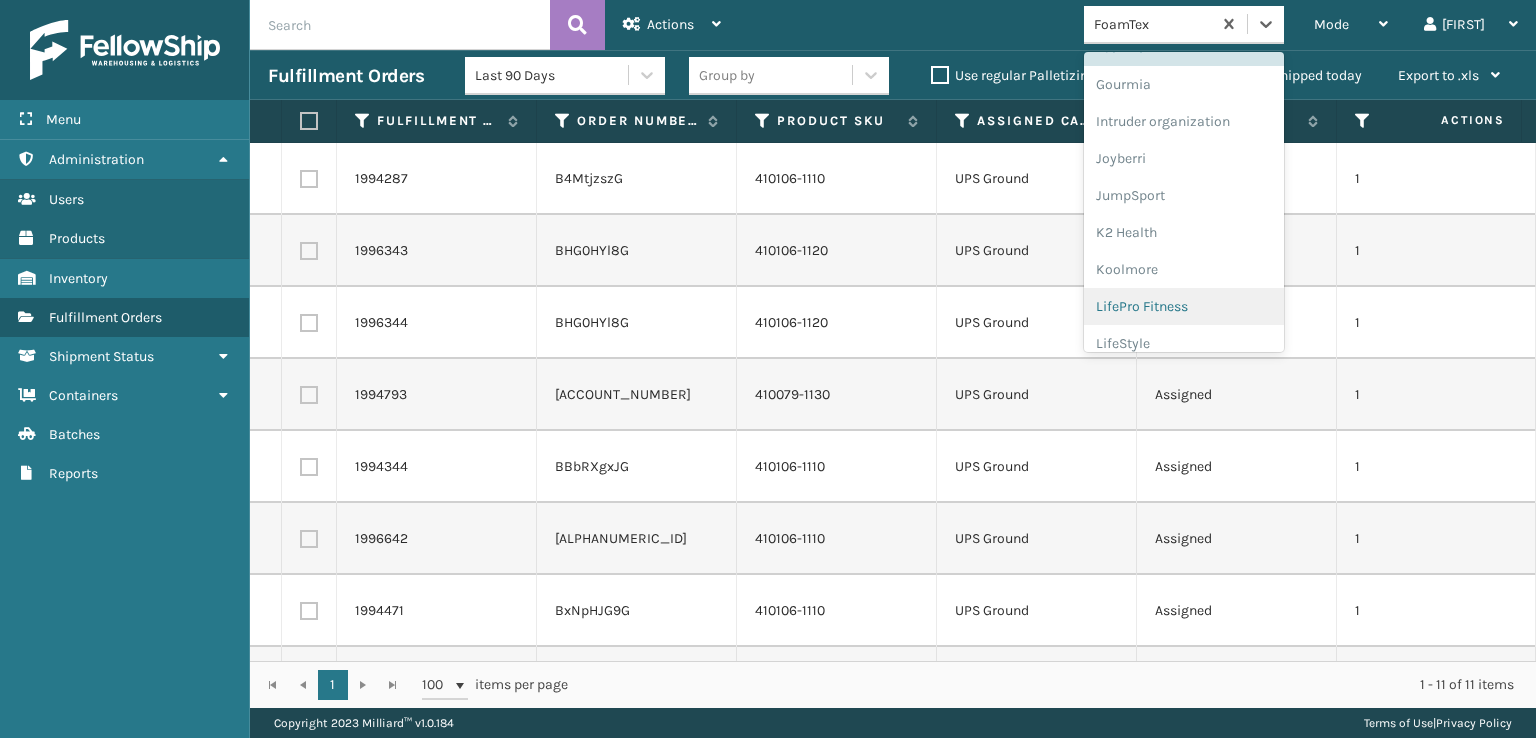 scroll, scrollTop: 632, scrollLeft: 0, axis: vertical 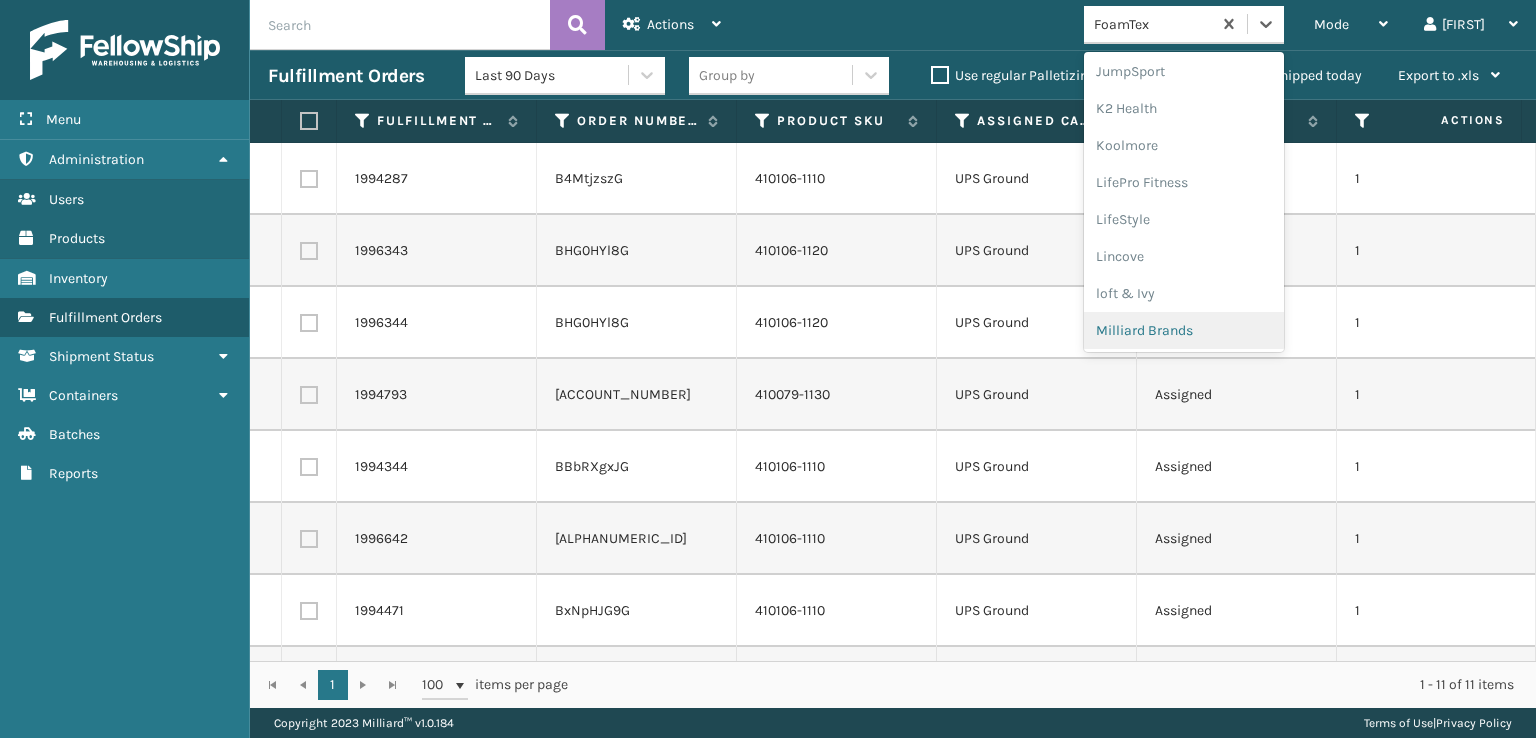 click on "Milliard Brands" at bounding box center (1184, 330) 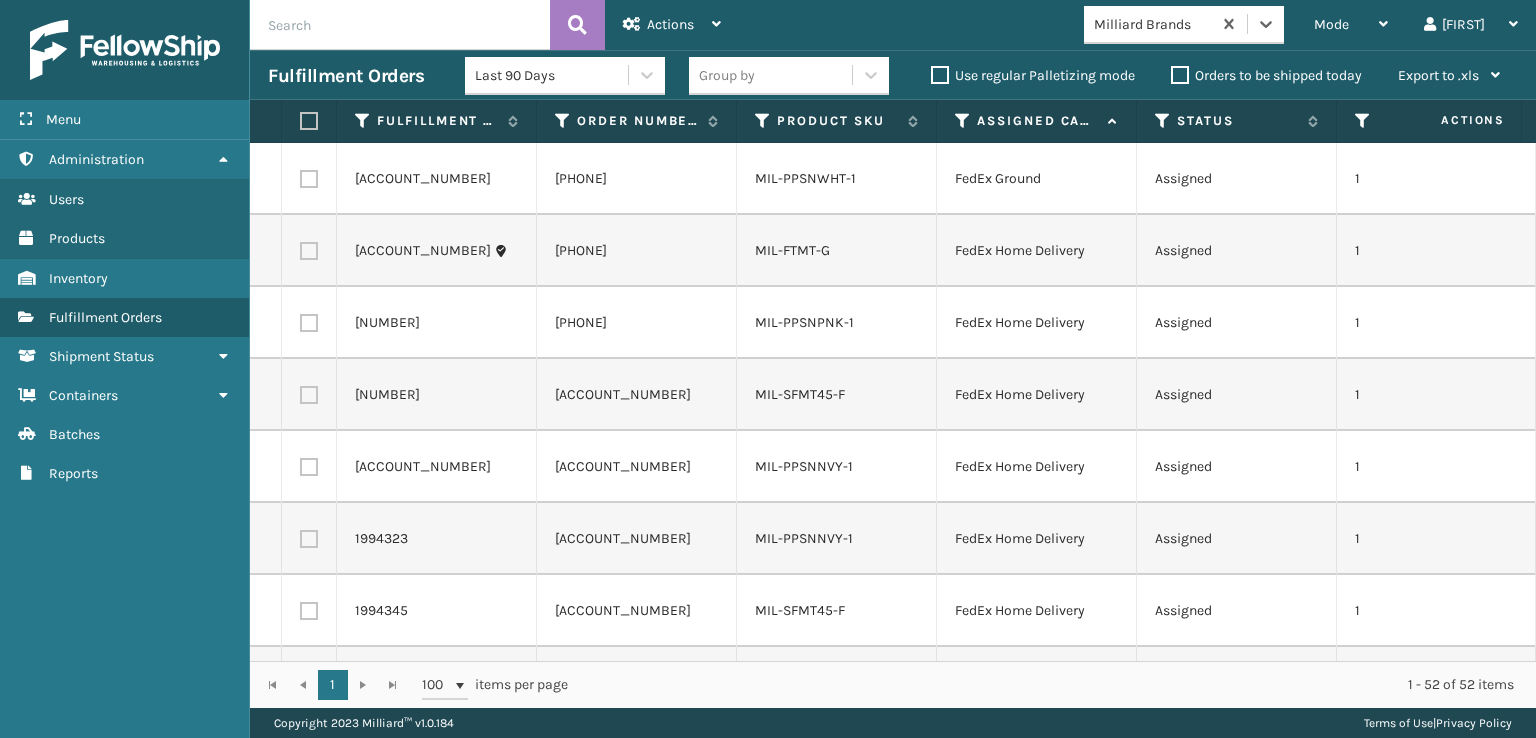 click at bounding box center [309, 121] 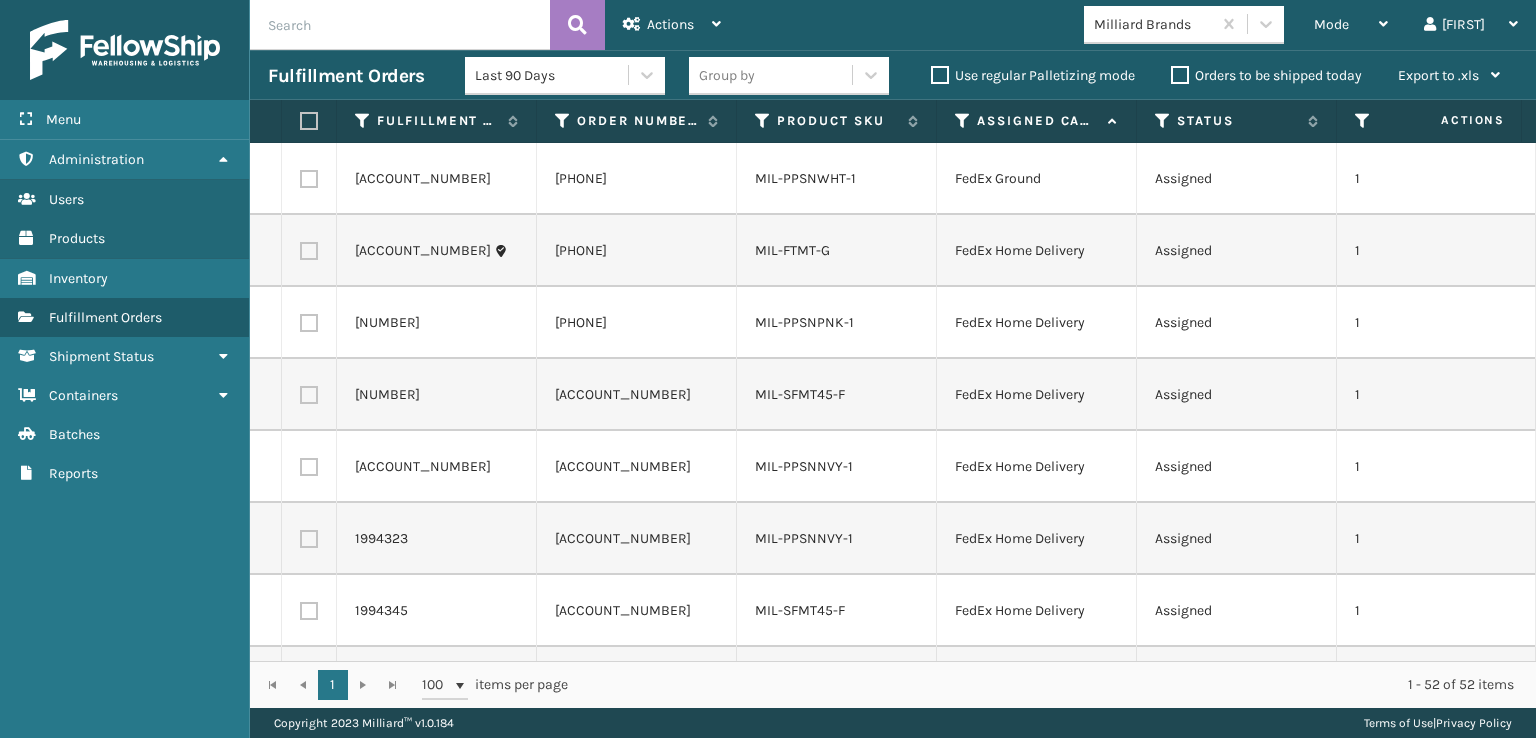 click at bounding box center [309, 121] 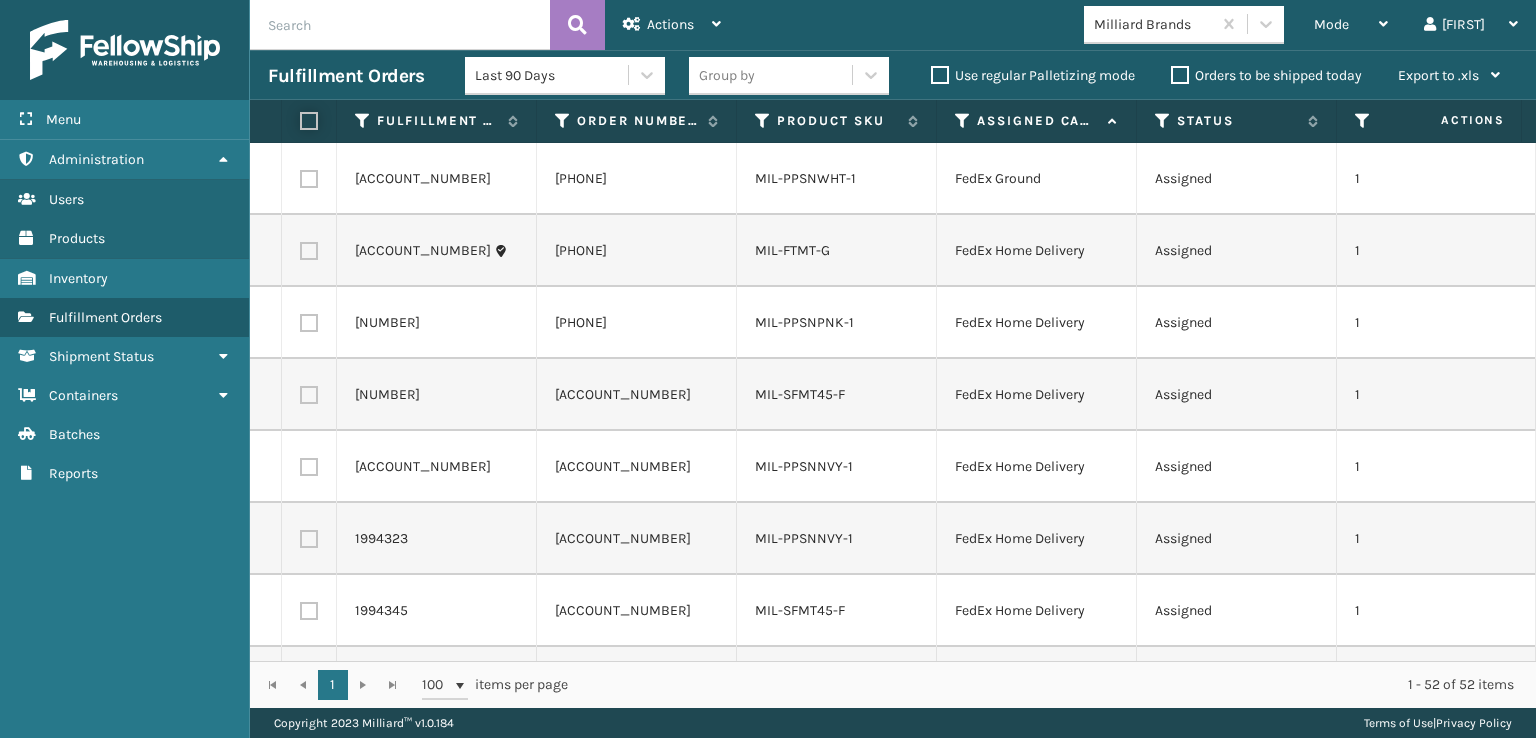 click at bounding box center (300, 121) 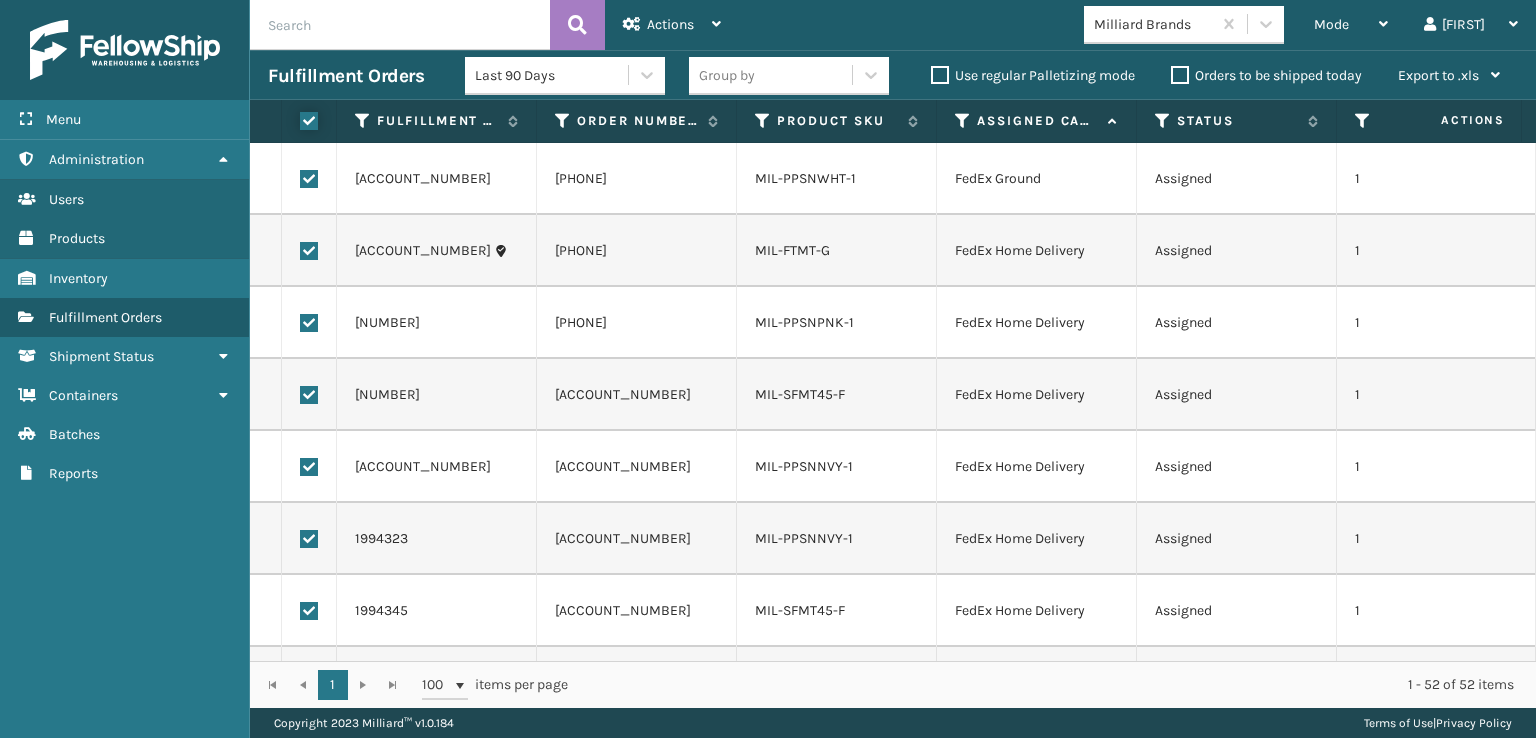 checkbox on "true" 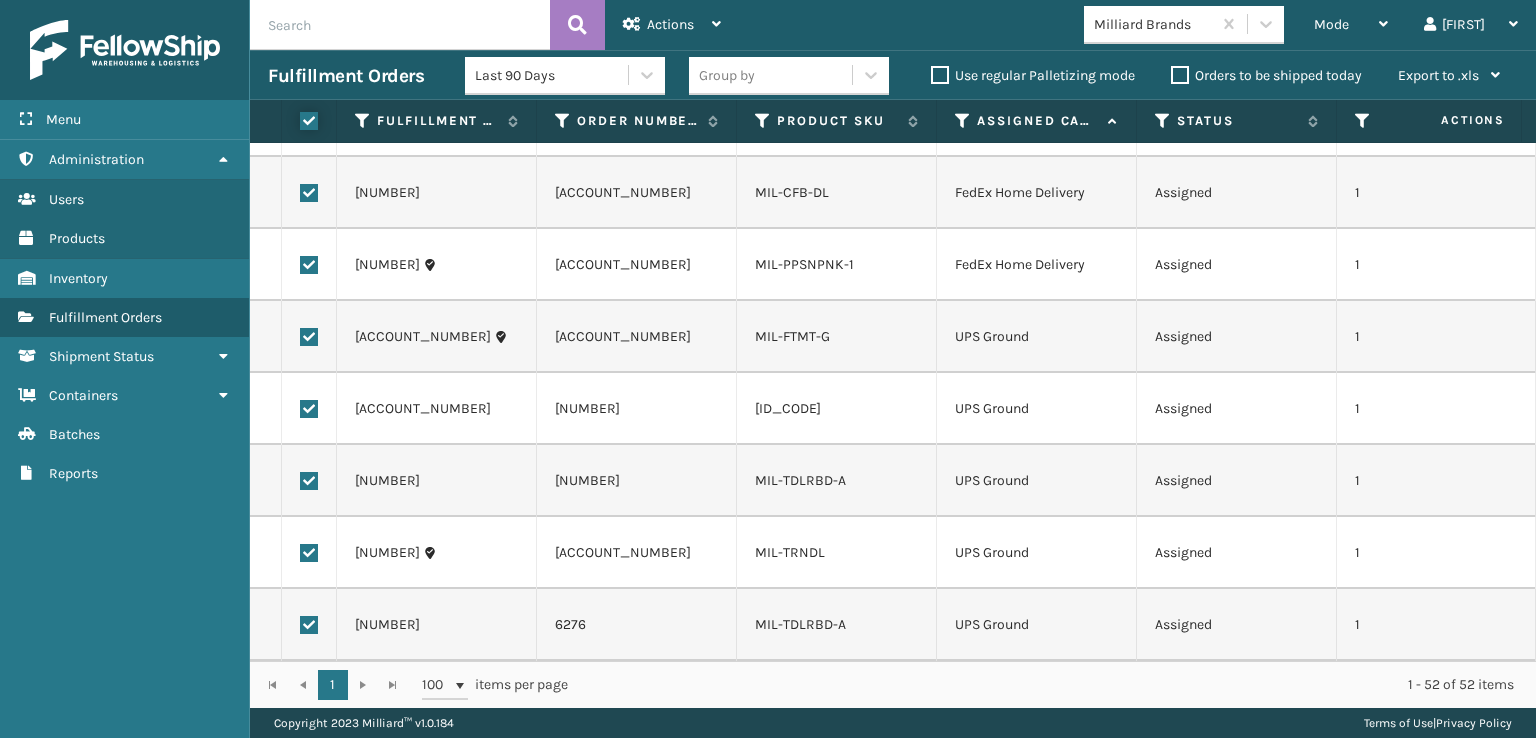scroll, scrollTop: 3240, scrollLeft: 0, axis: vertical 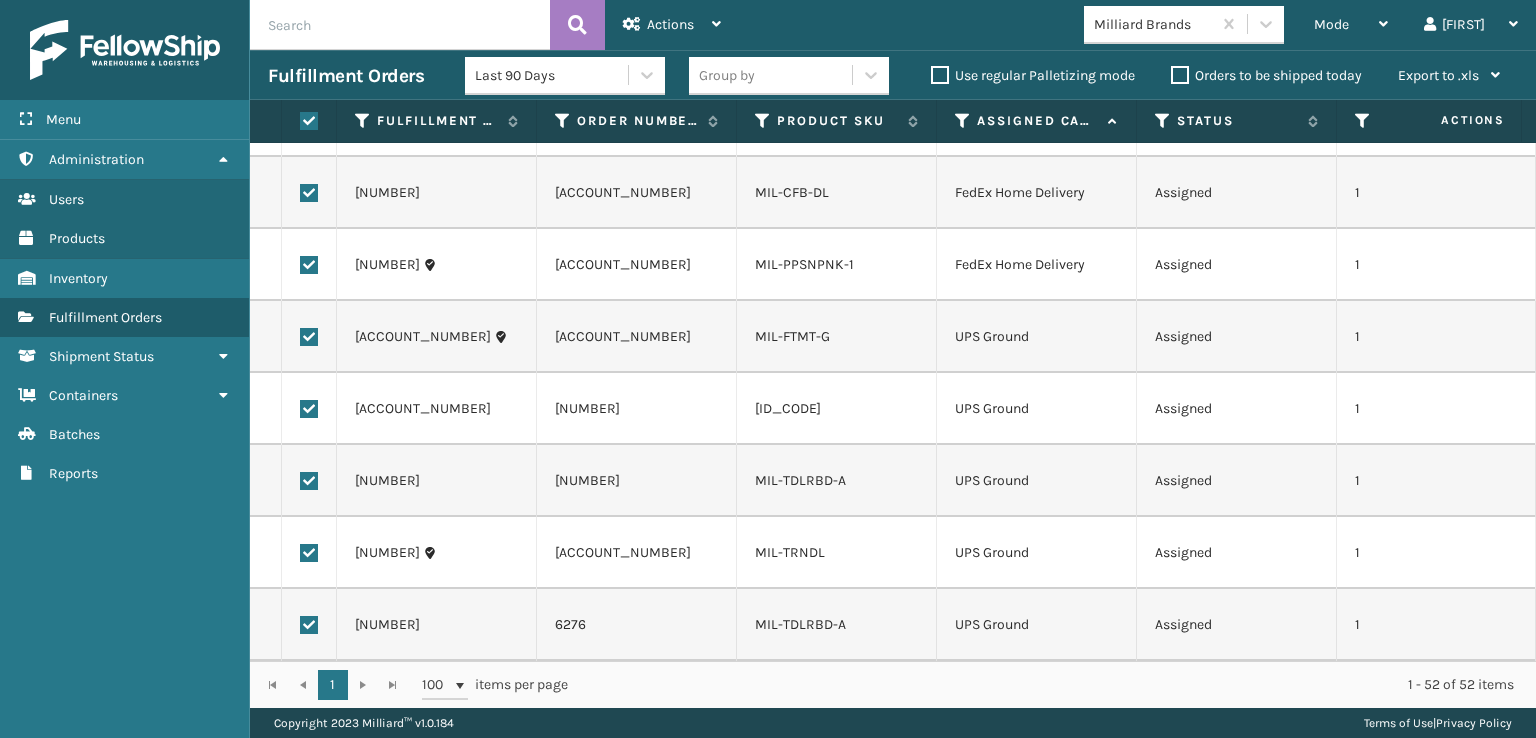 drag, startPoint x: 302, startPoint y: 606, endPoint x: 302, endPoint y: 595, distance: 11 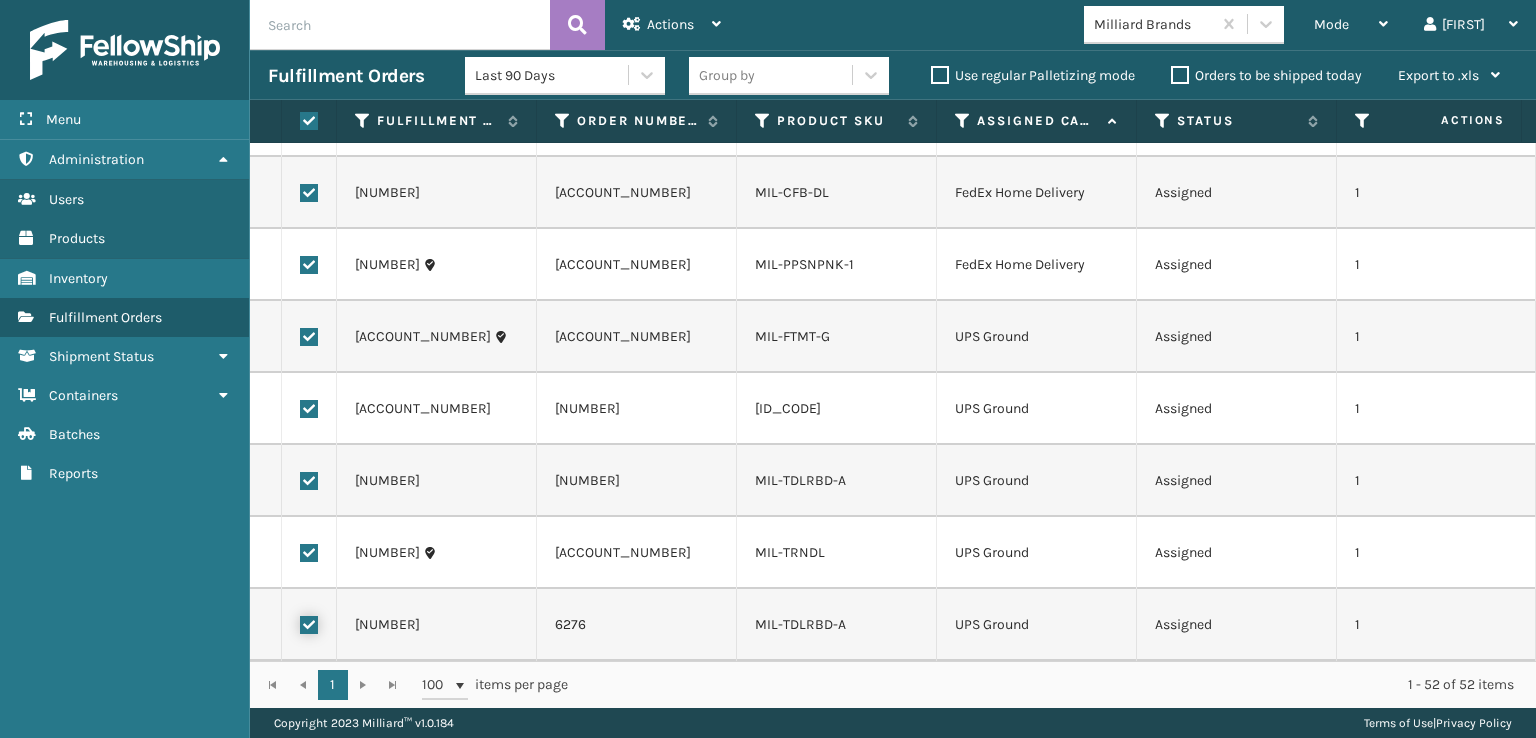 click at bounding box center [300, 622] 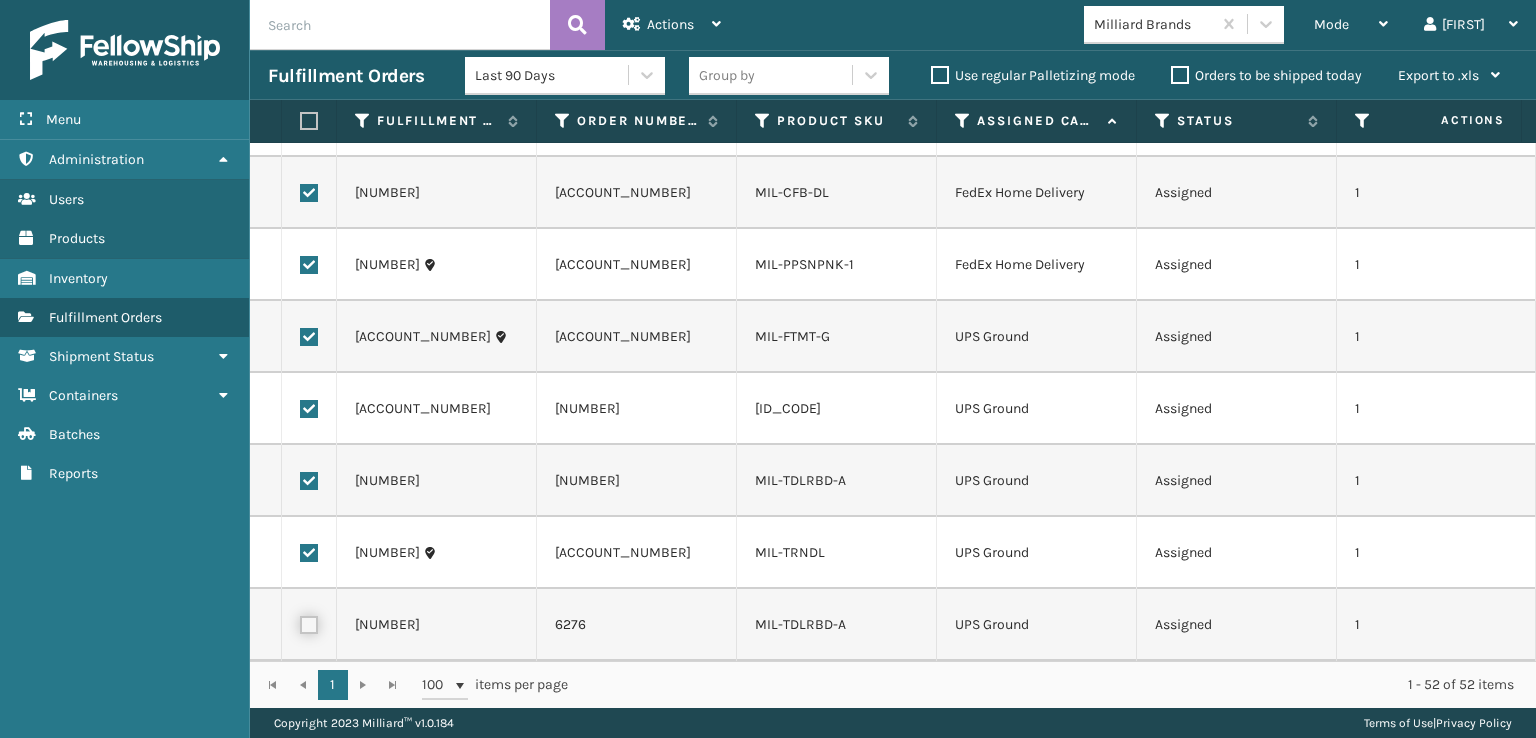 checkbox on "false" 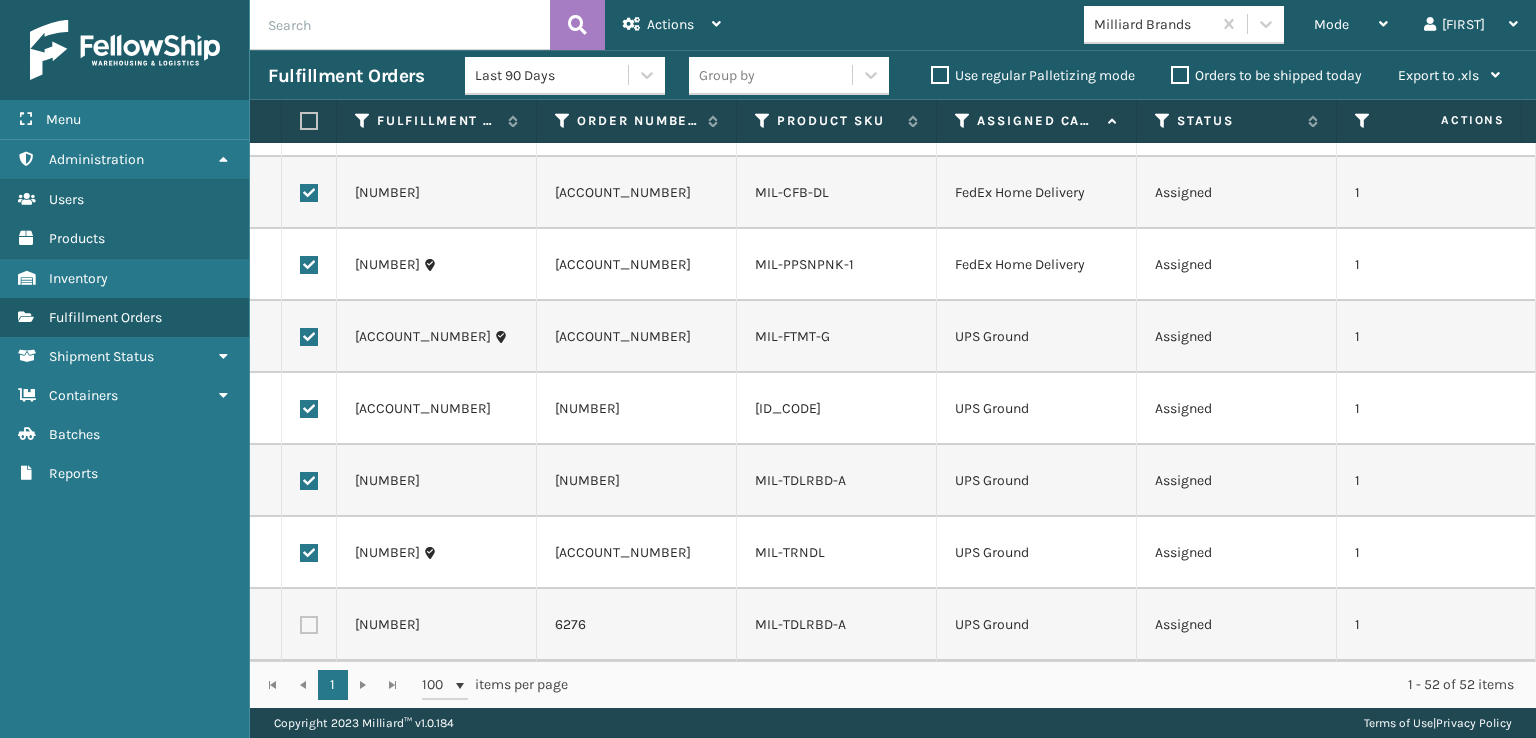 click at bounding box center [309, 553] 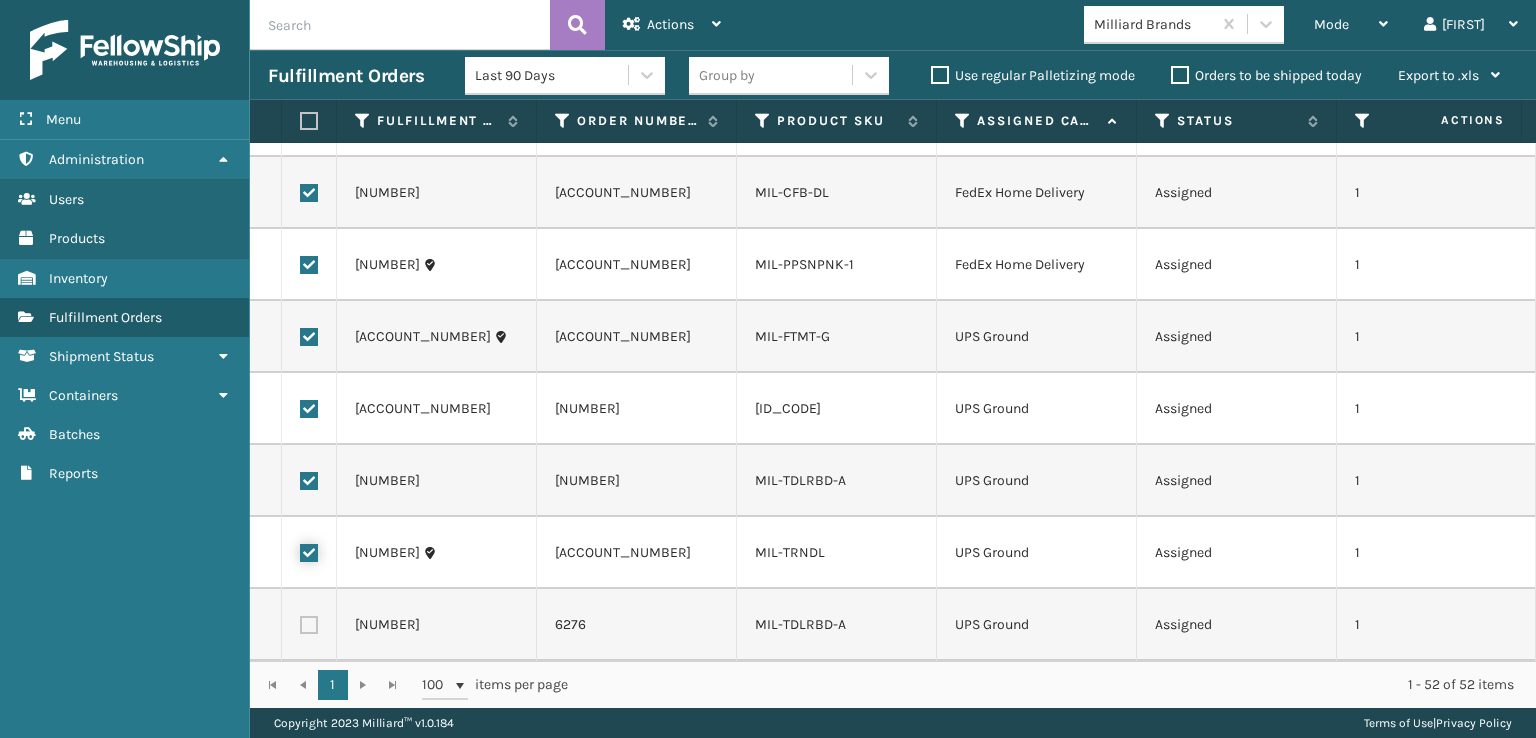 click at bounding box center (300, 550) 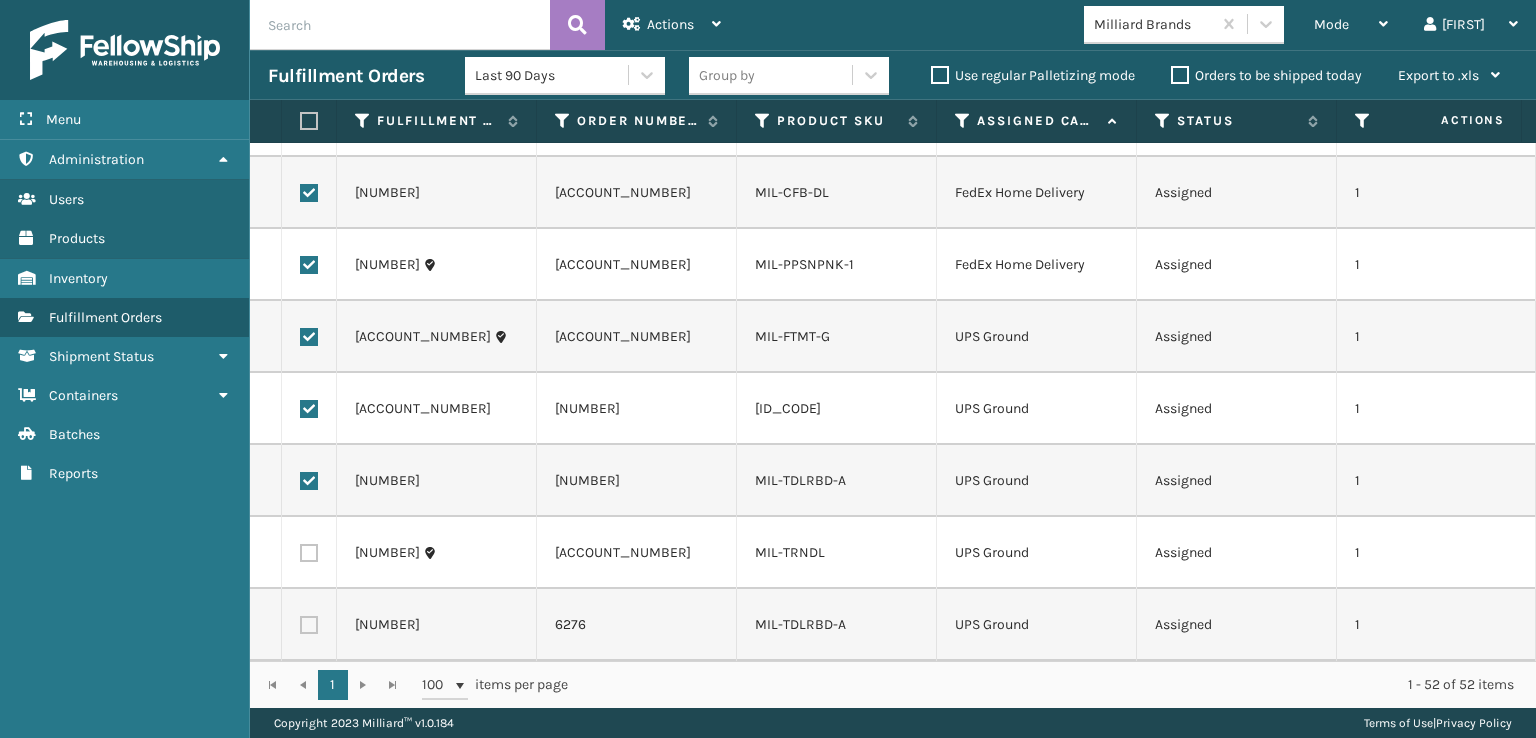 click at bounding box center [309, 481] 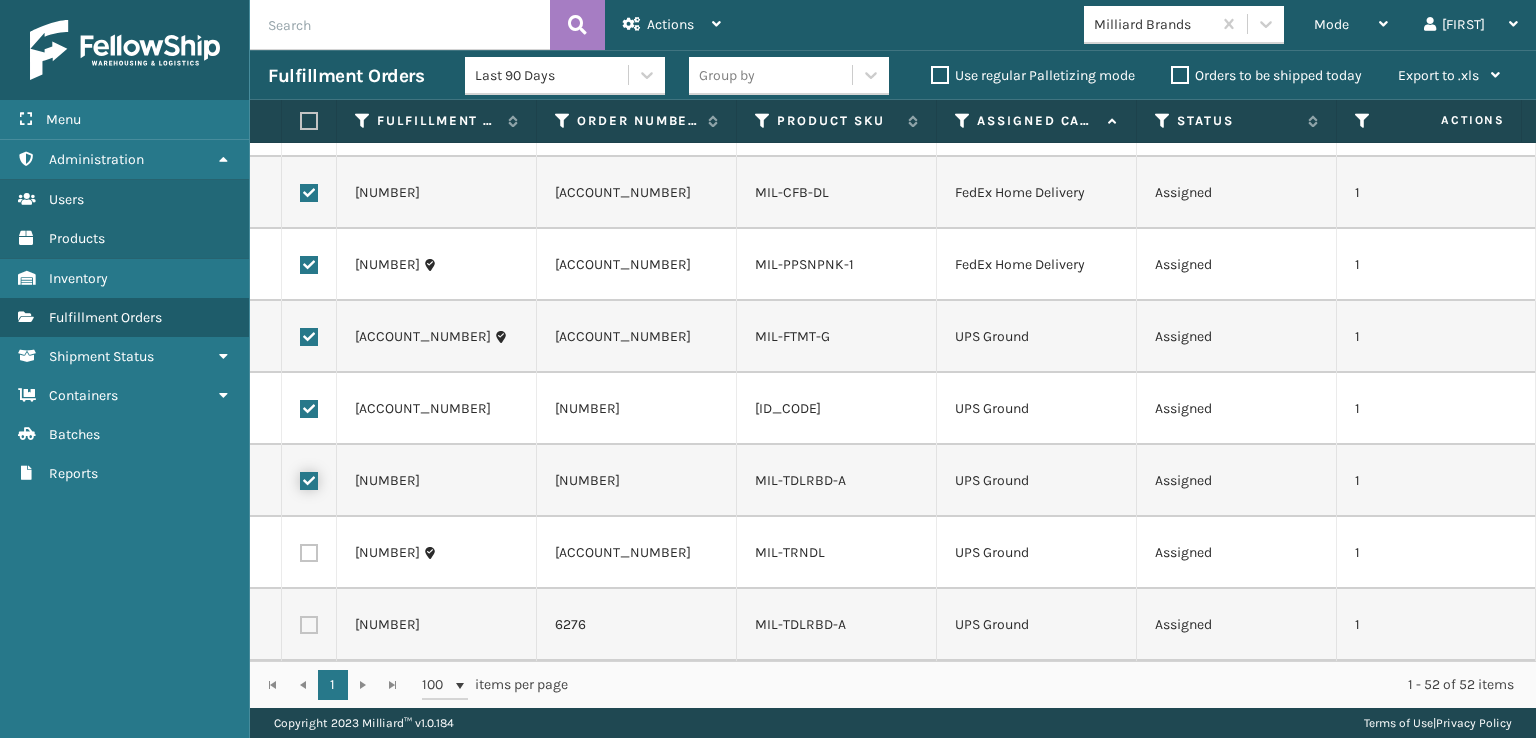 click at bounding box center (300, 478) 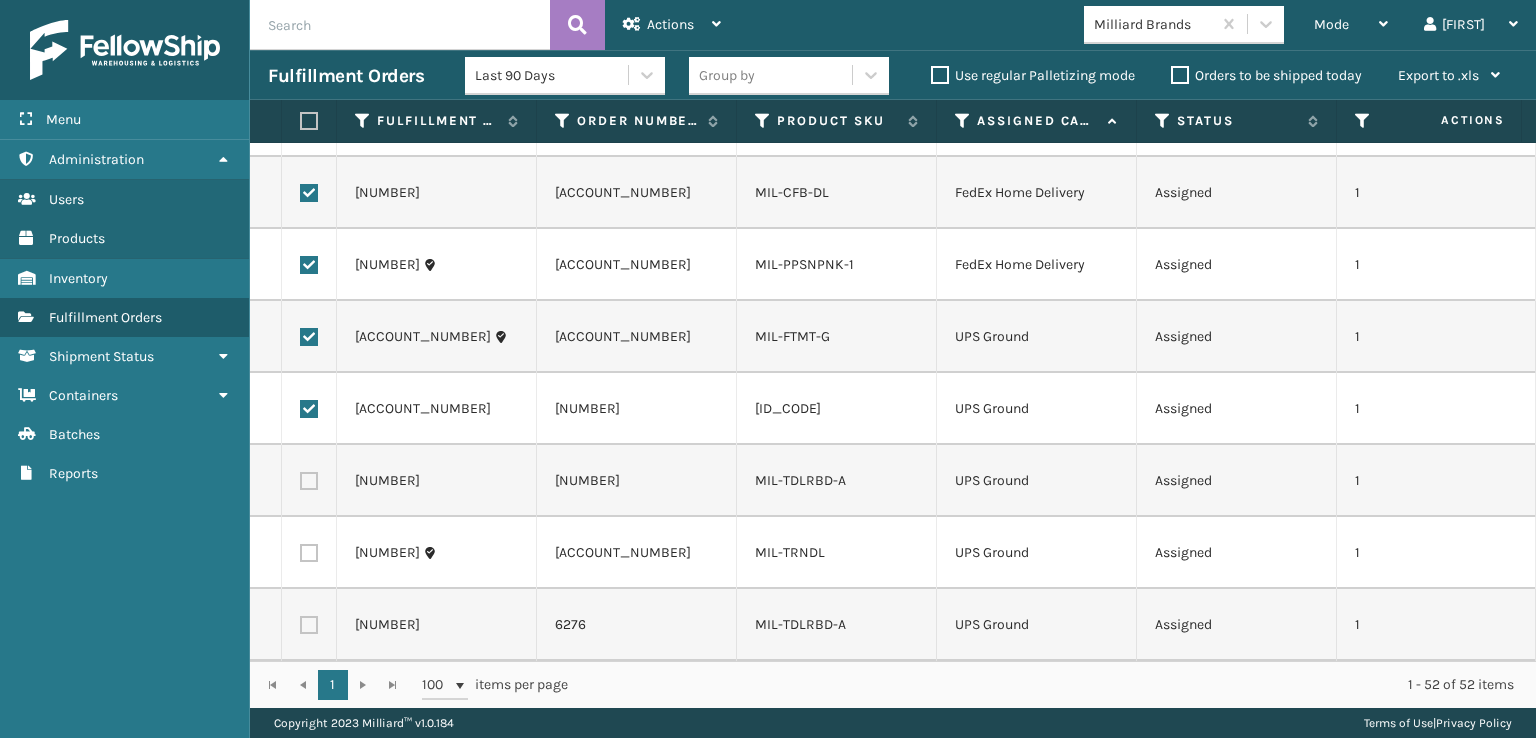 click at bounding box center [309, 409] 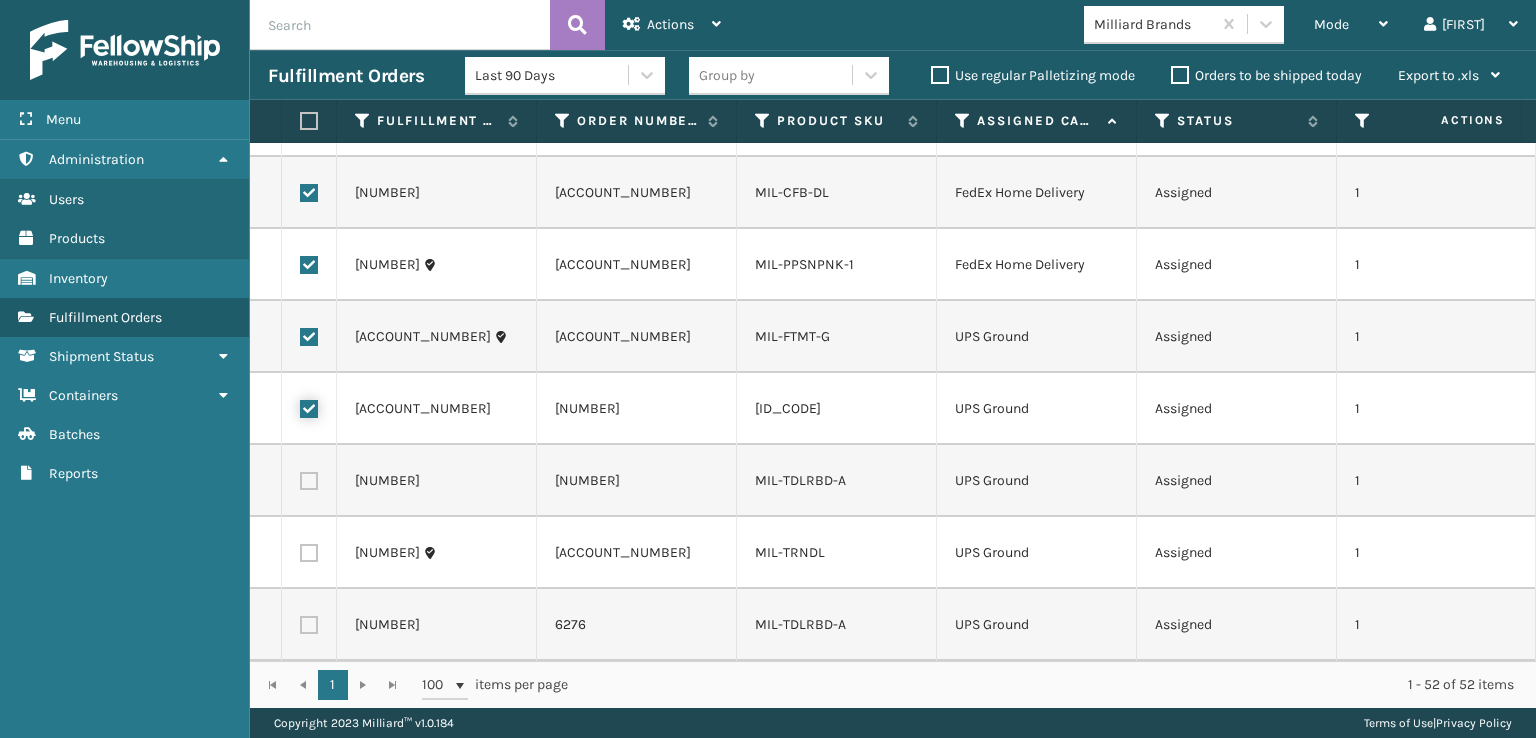 click at bounding box center [300, 406] 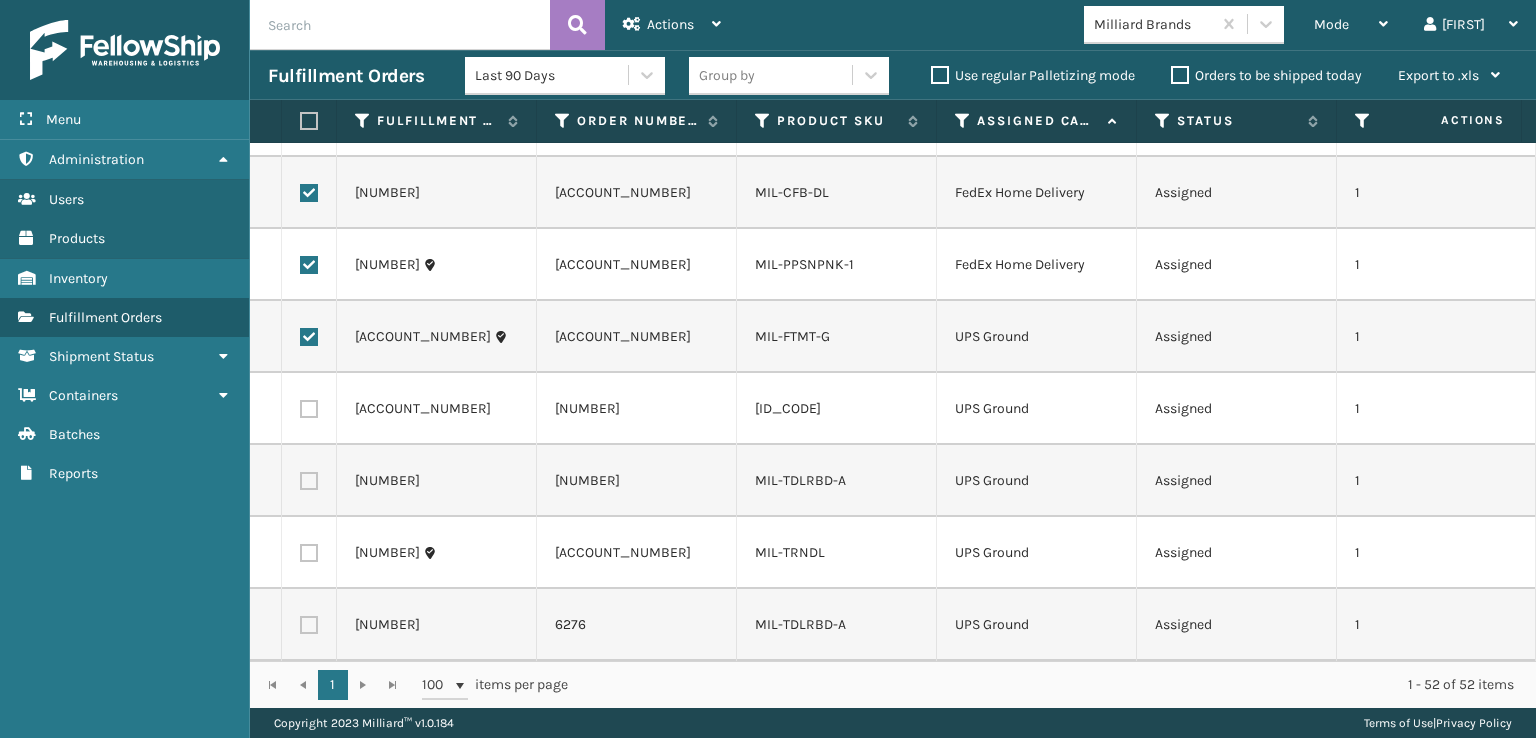 click at bounding box center (309, 337) 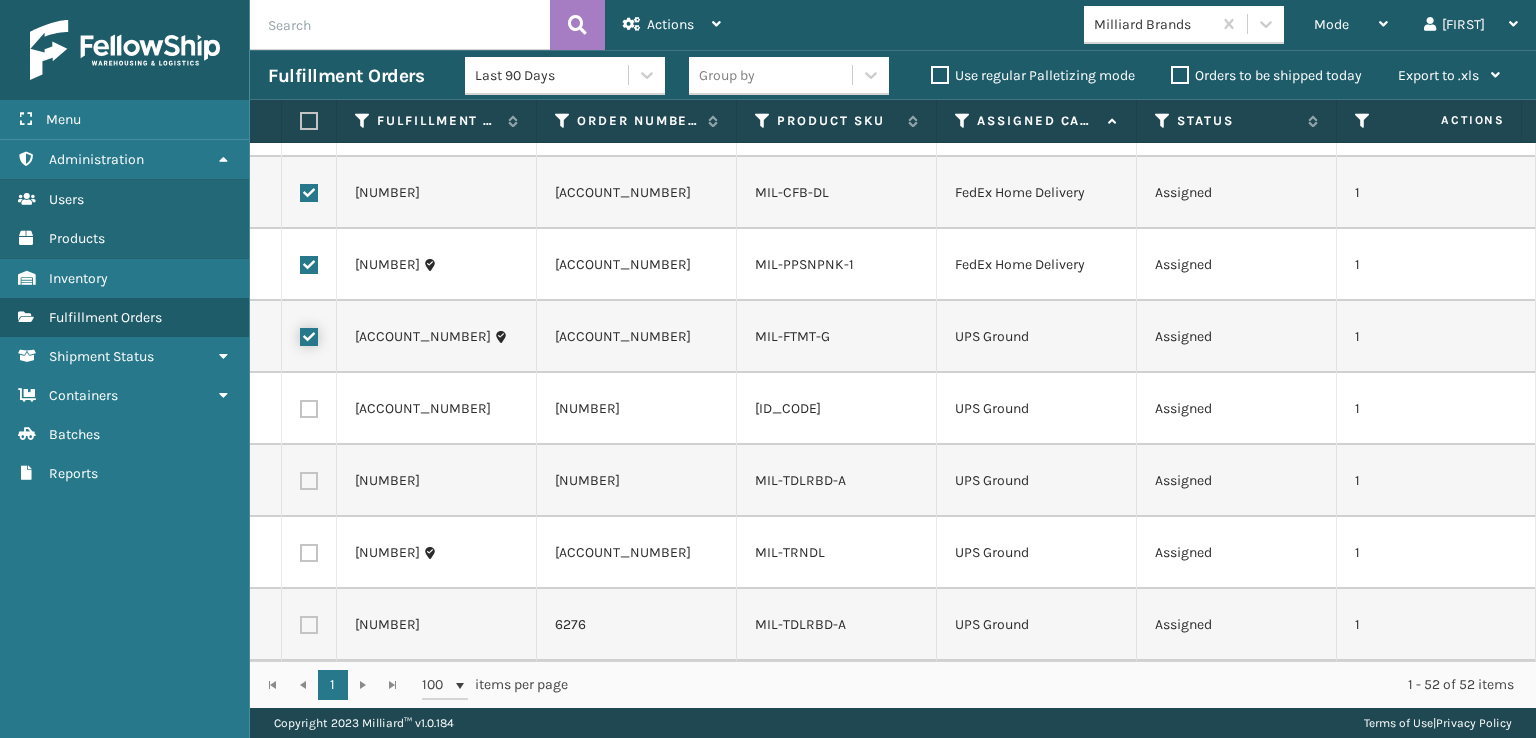 click at bounding box center (300, 334) 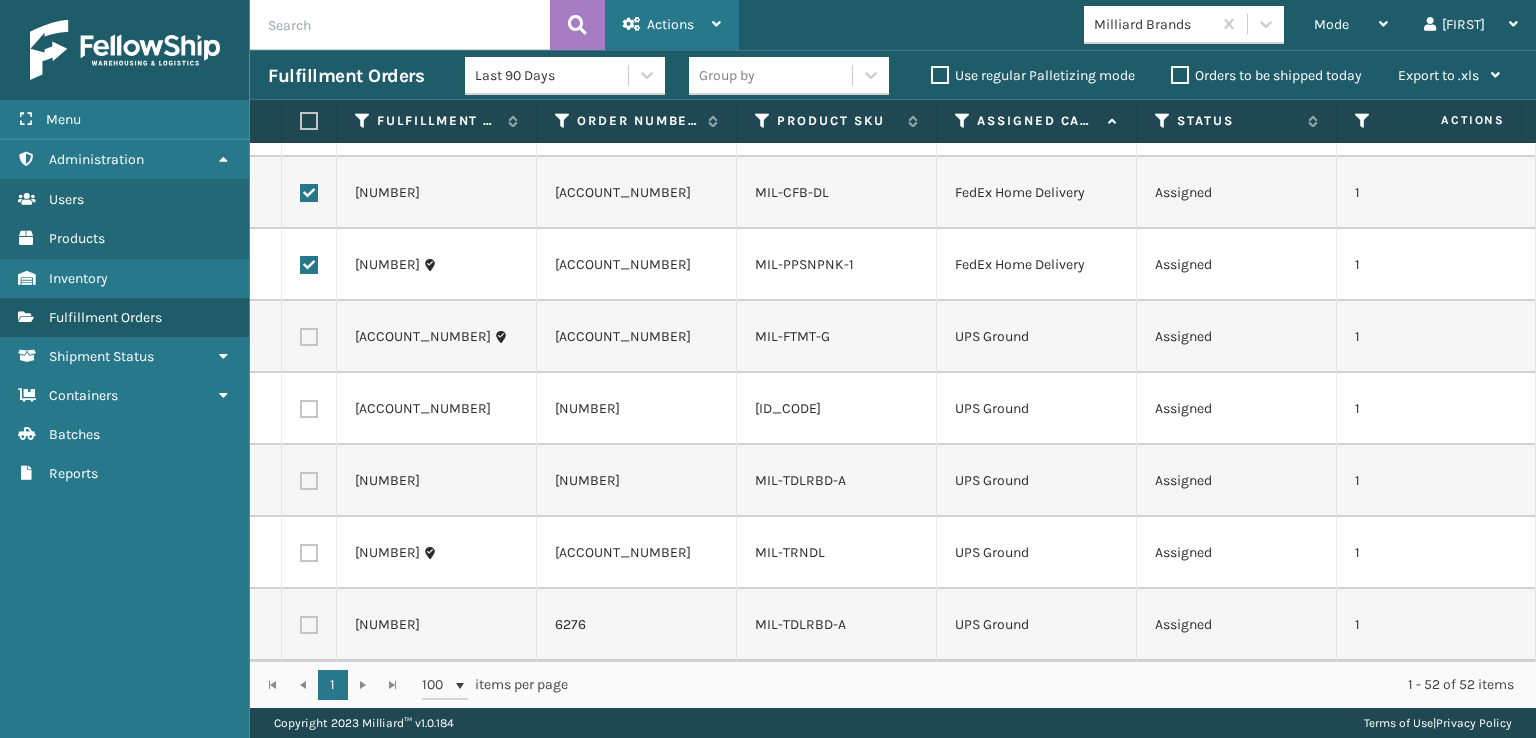 click at bounding box center (632, 24) 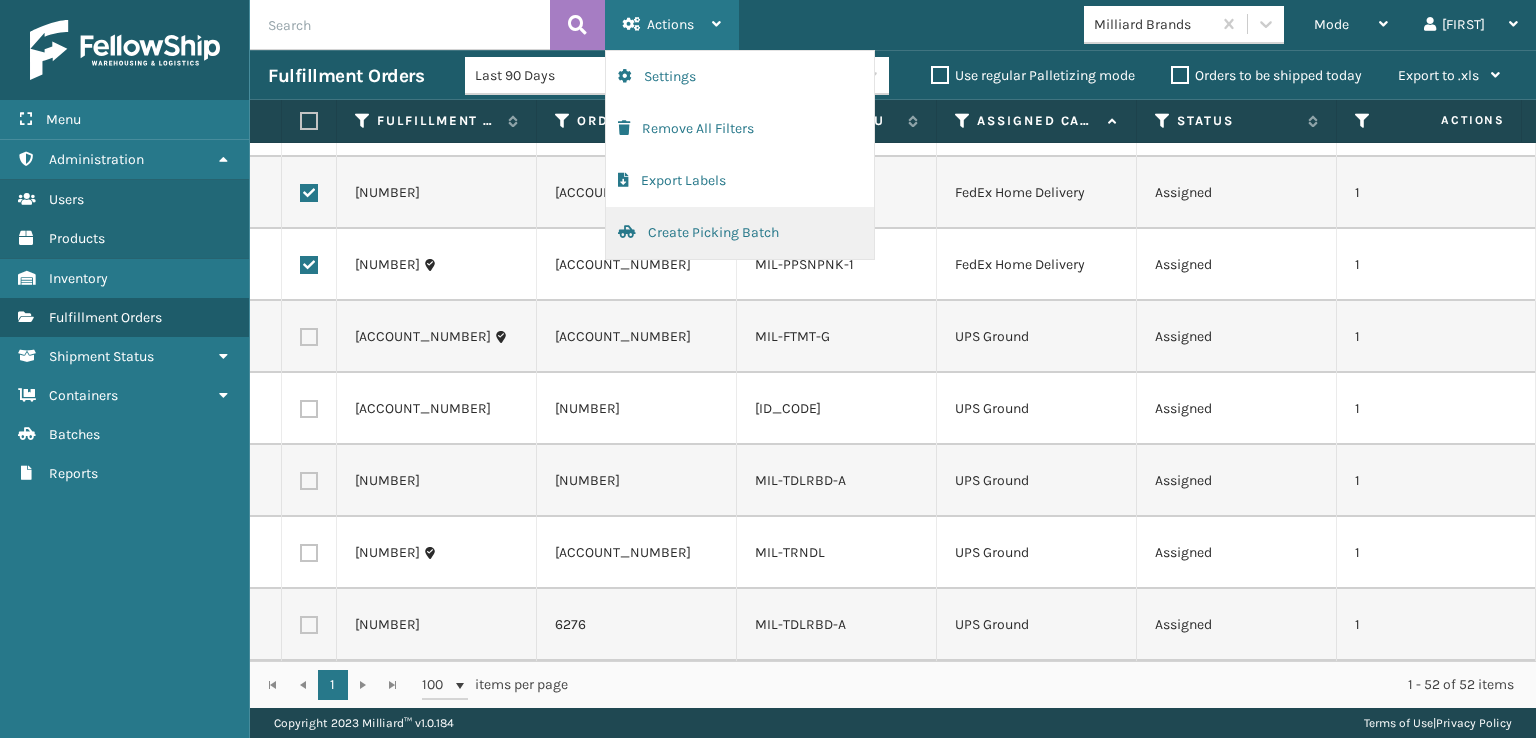 click on "Create Picking Batch" at bounding box center (740, 233) 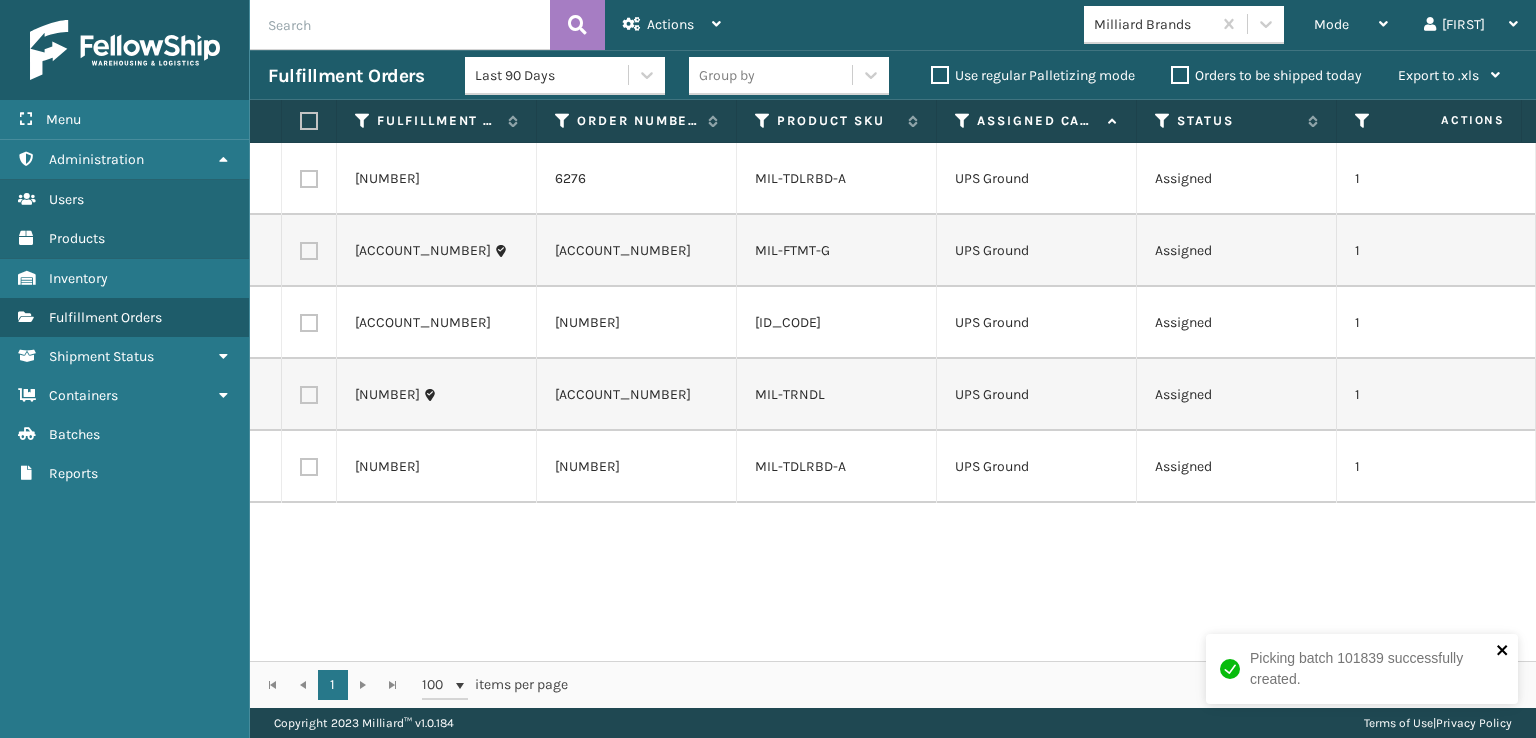 click 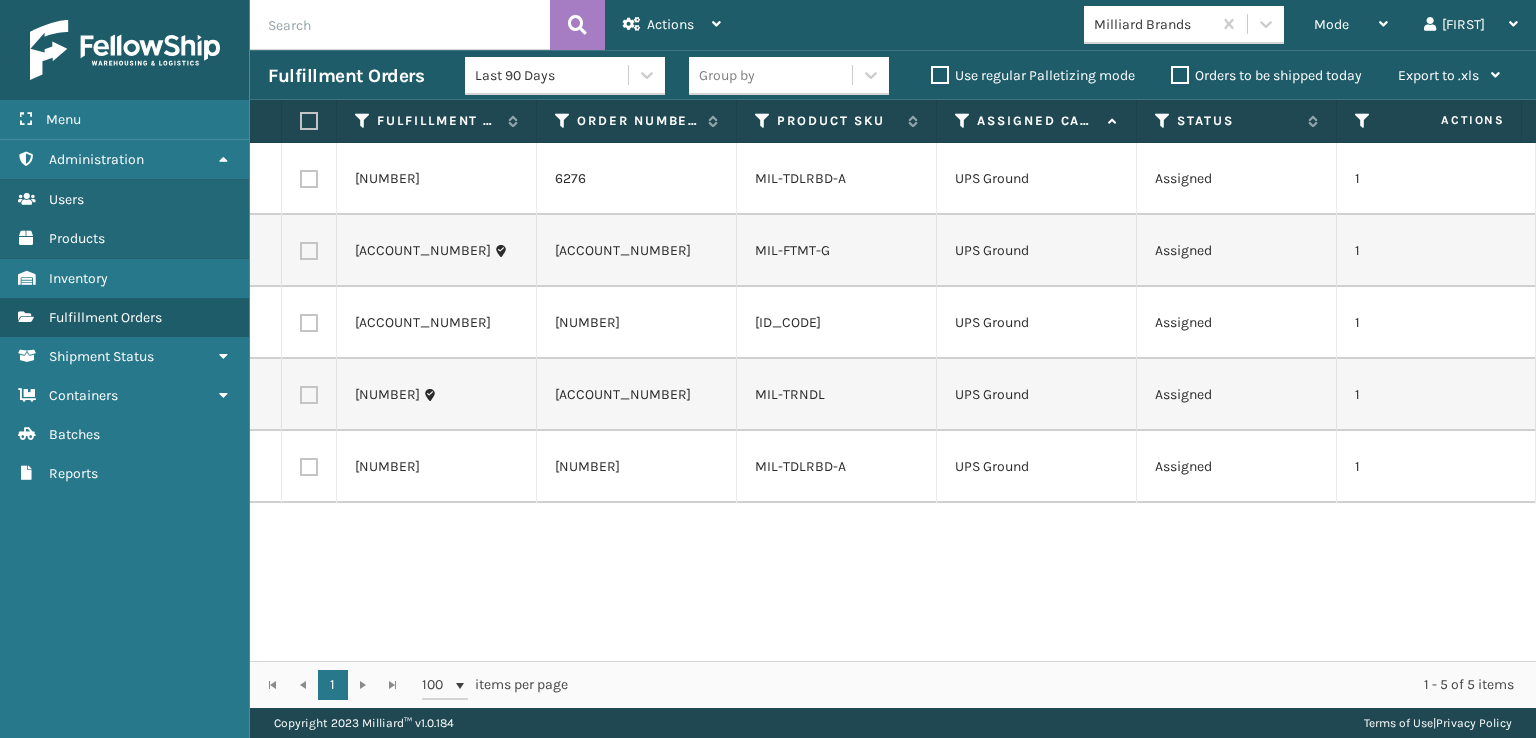 click on "Mode Regular Mode Picking Mode Labeling Mode Exit Scan Mode   Milliard Brands tom Log Out" at bounding box center (1137, 25) 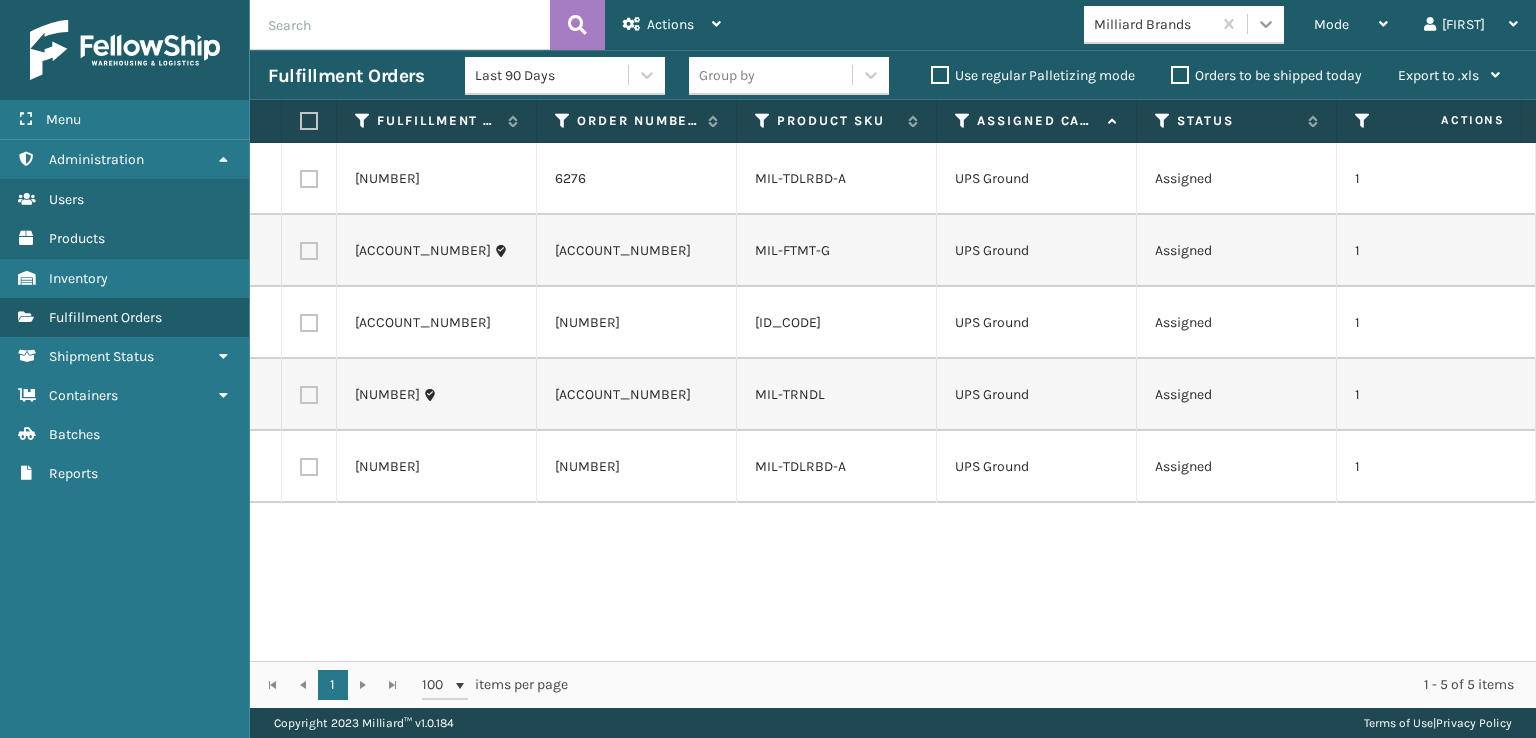 click at bounding box center [1266, 24] 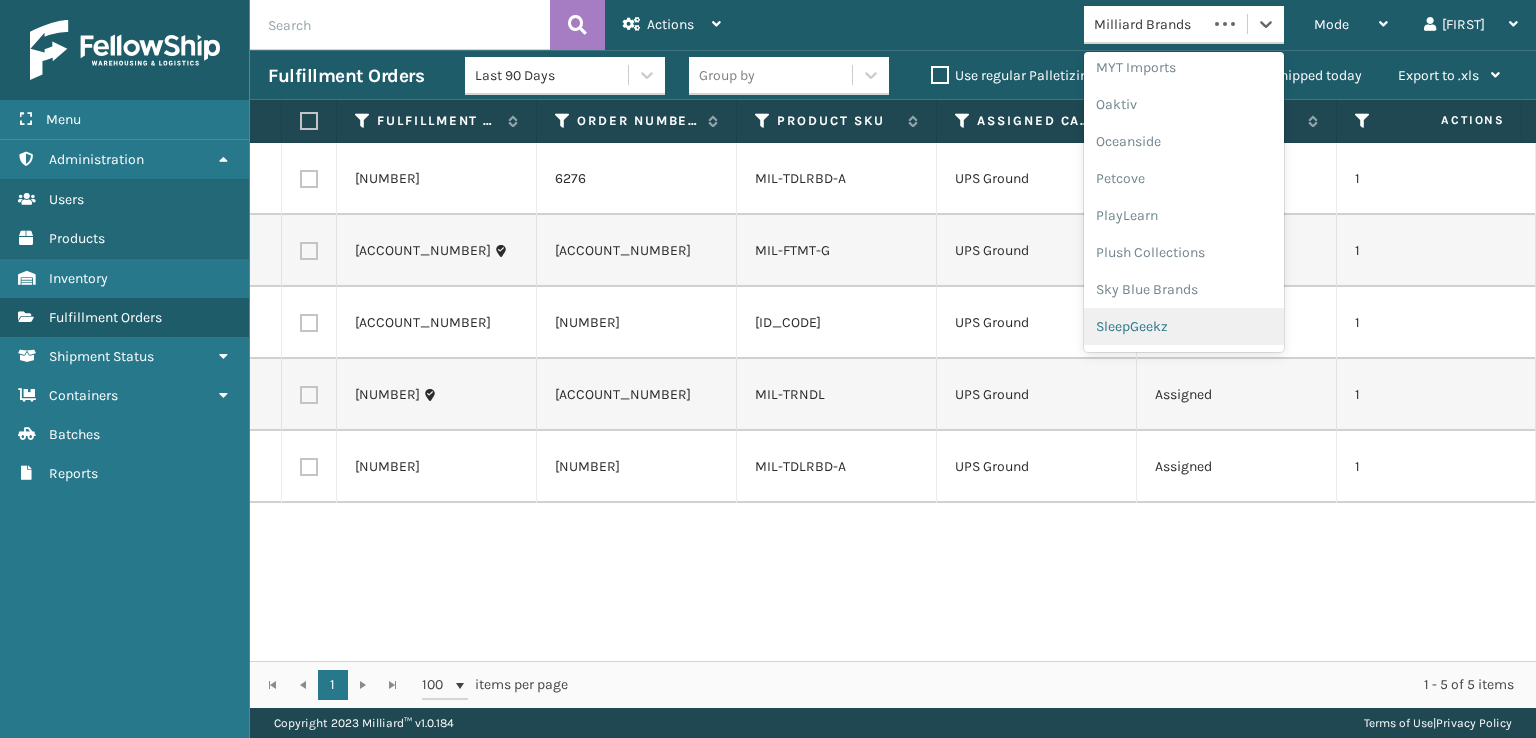 scroll, scrollTop: 966, scrollLeft: 0, axis: vertical 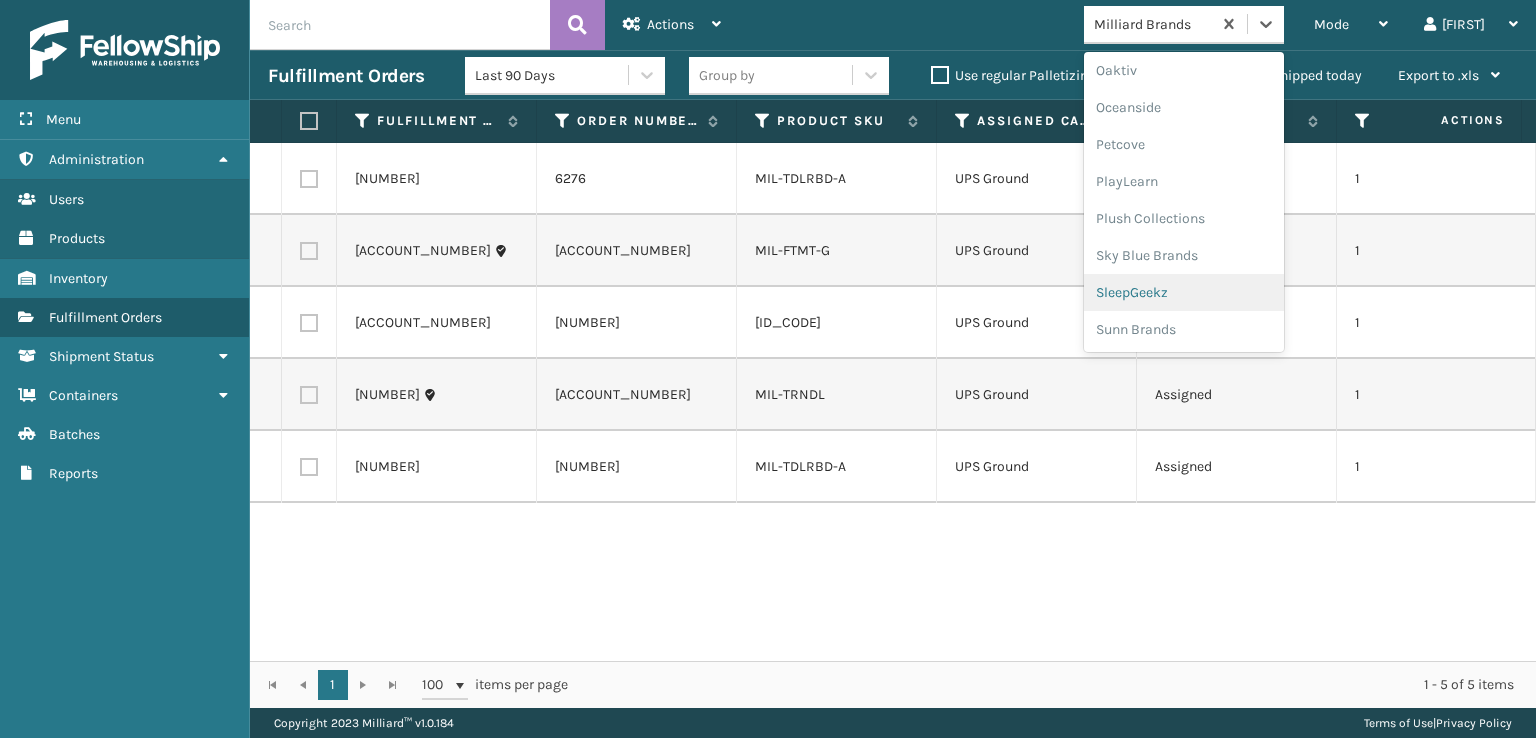 click on "SleepGeekz" at bounding box center [1184, 292] 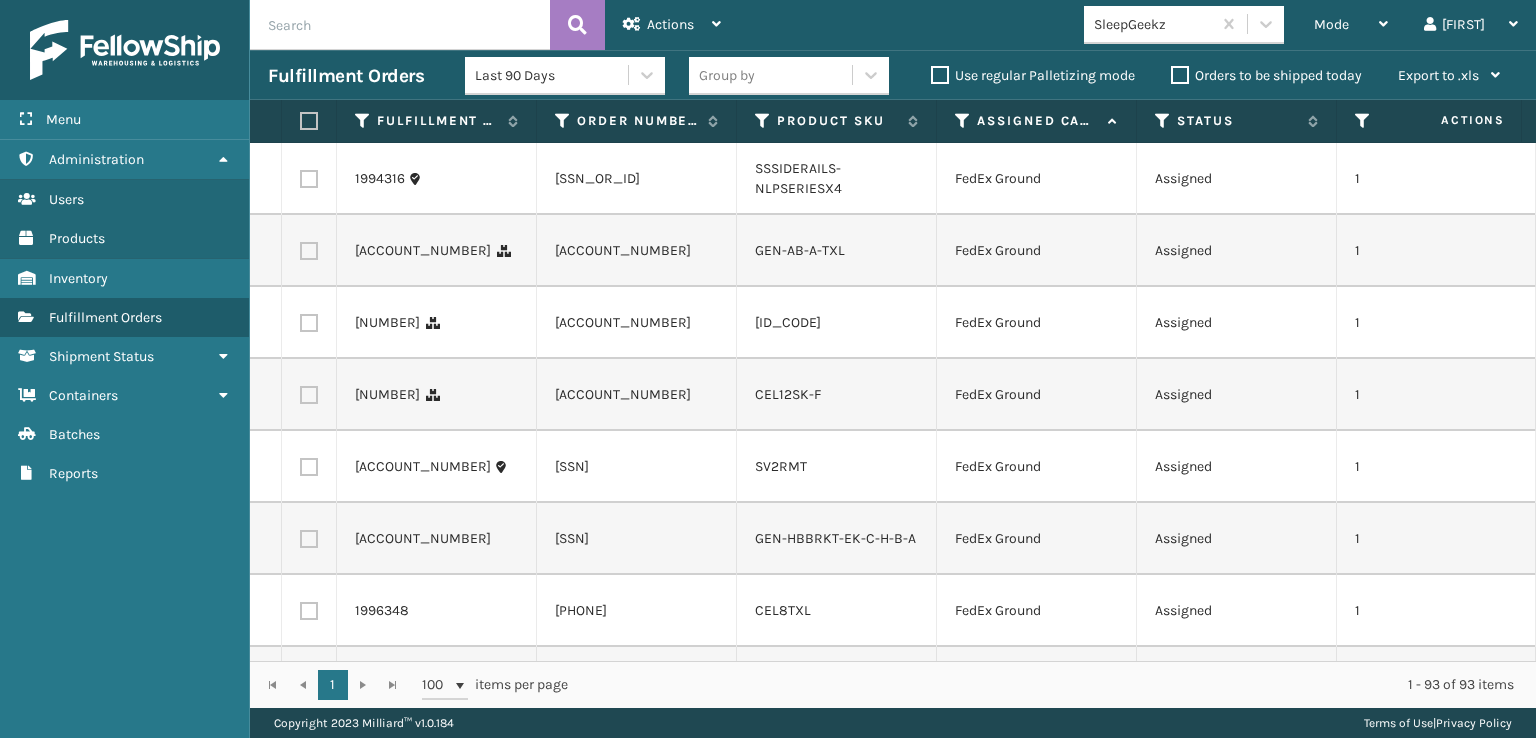 click at bounding box center [309, 251] 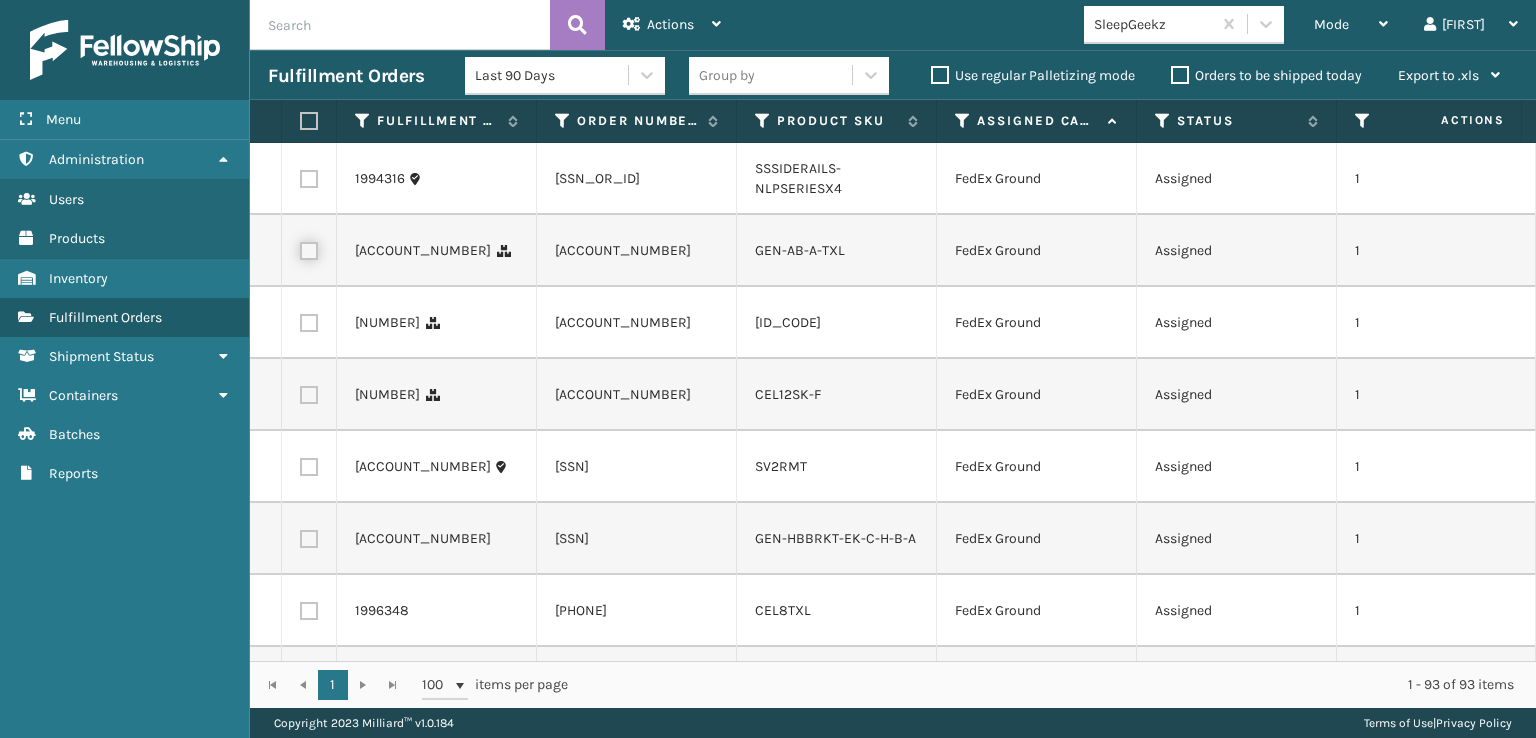 click at bounding box center [300, 248] 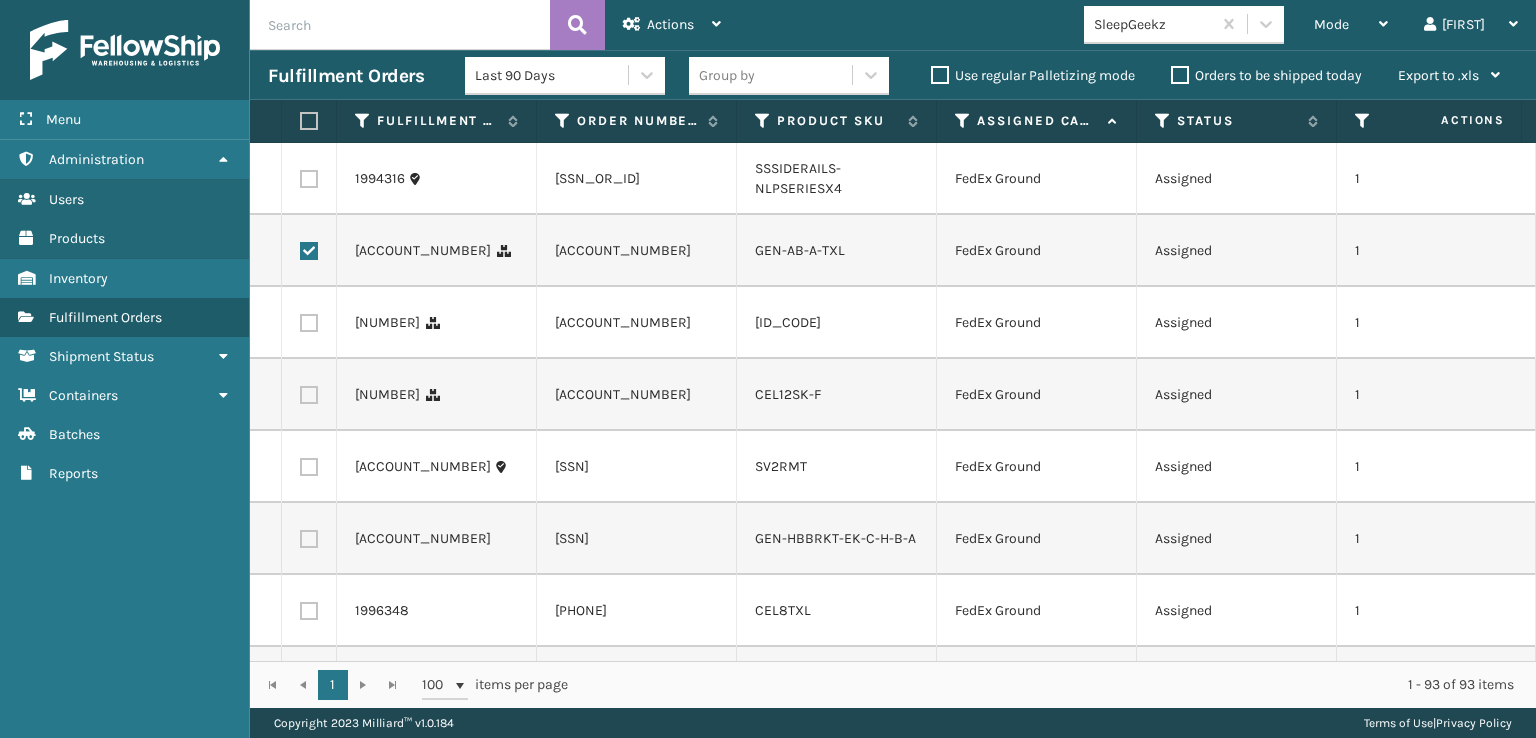 click at bounding box center [309, 323] 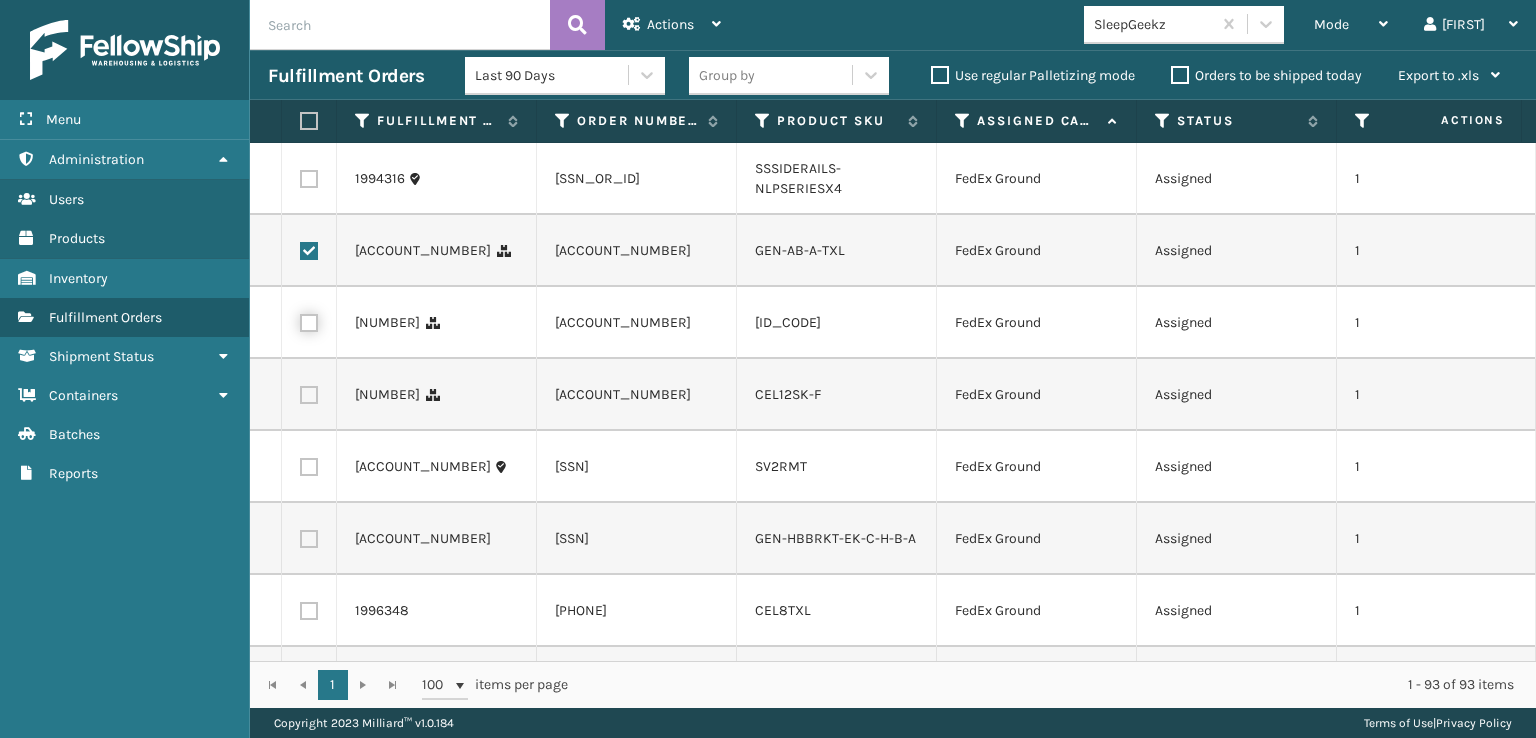 click at bounding box center (300, 320) 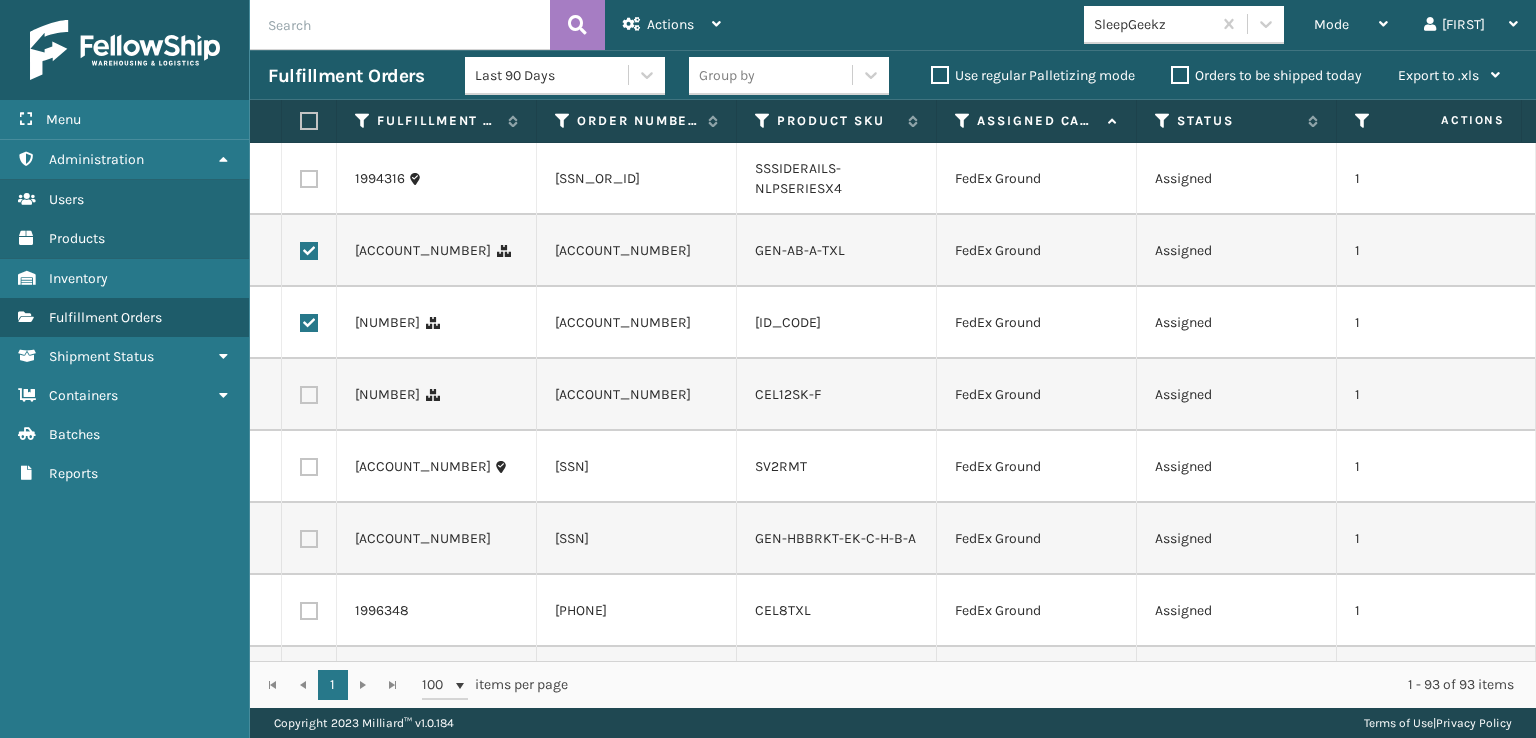 click at bounding box center (309, 395) 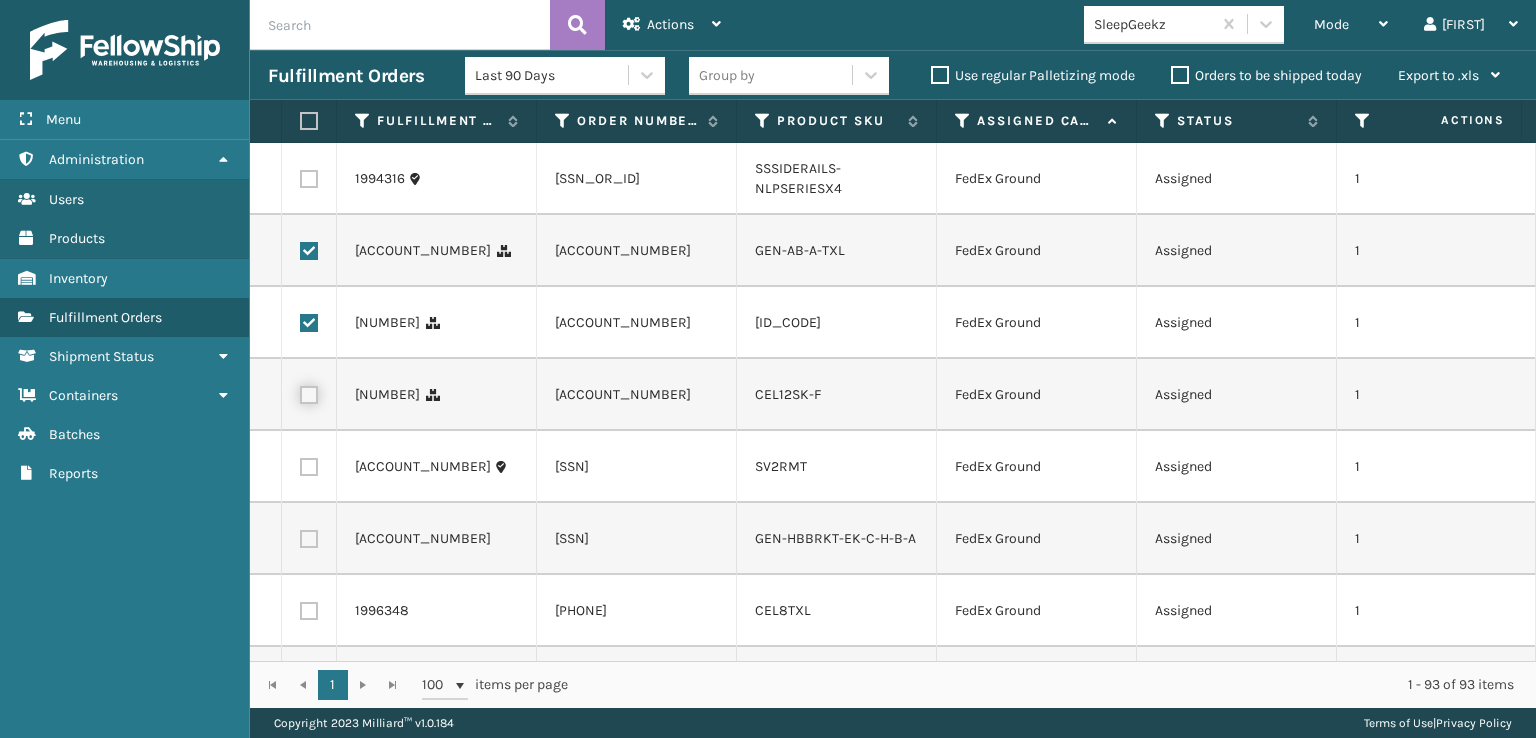 click at bounding box center (300, 392) 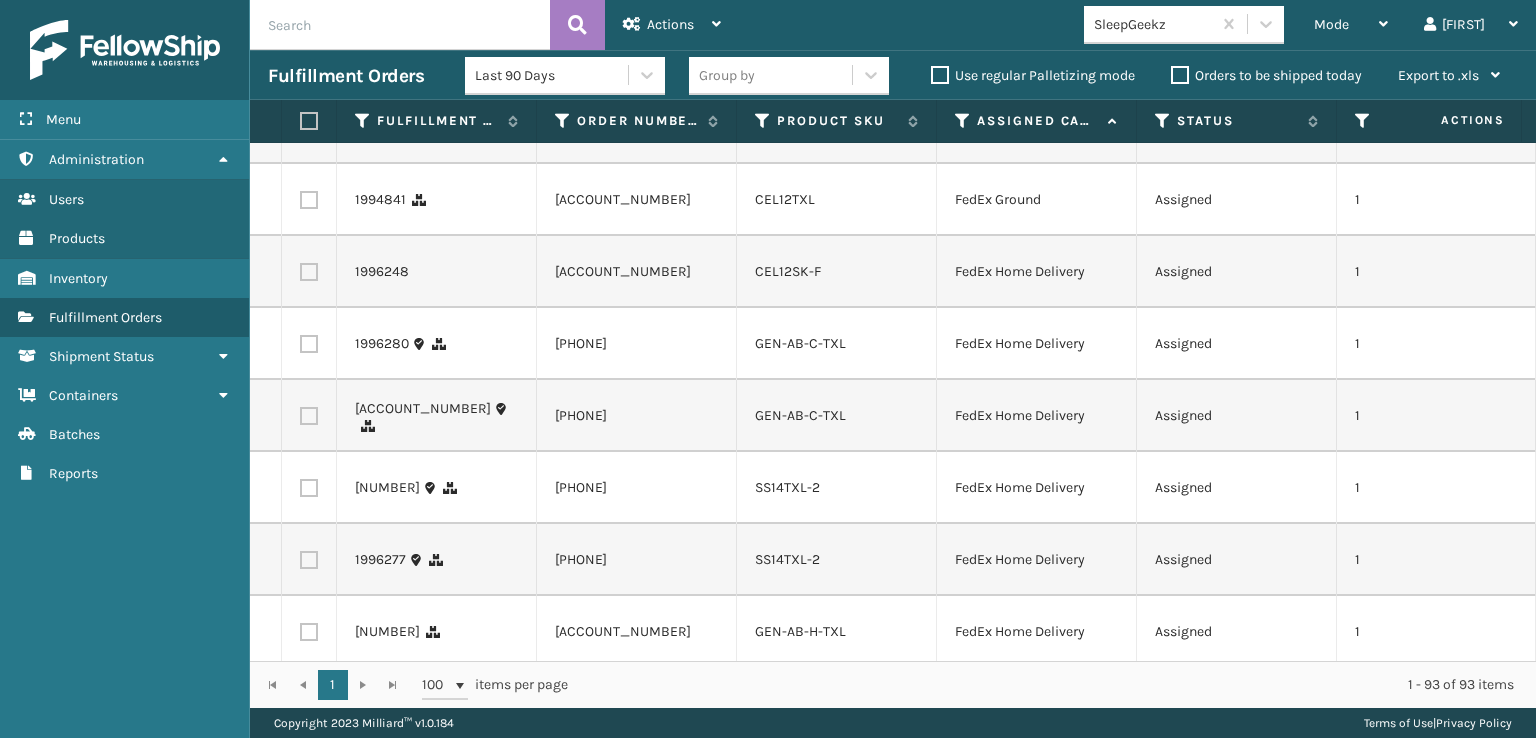 scroll, scrollTop: 700, scrollLeft: 0, axis: vertical 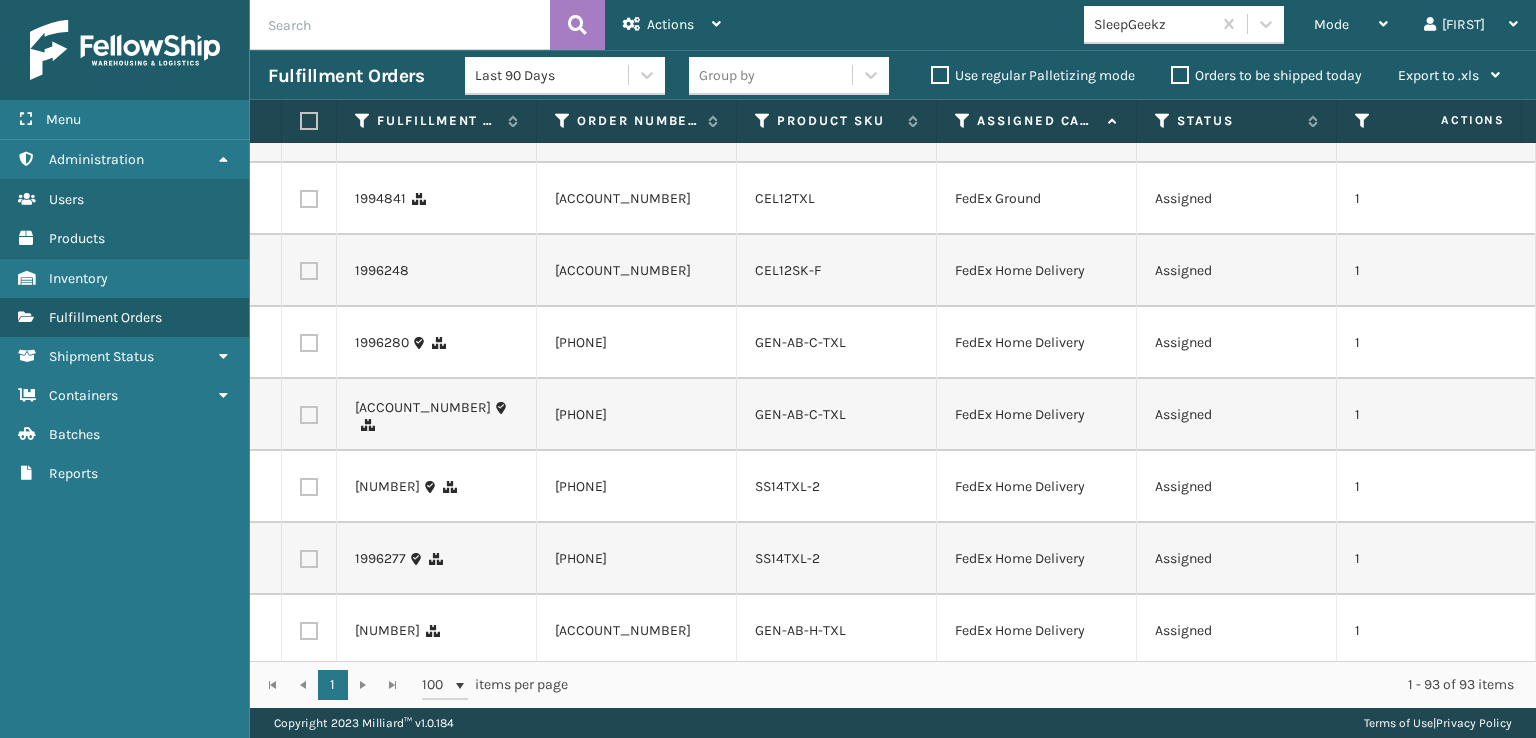 click at bounding box center [309, 343] 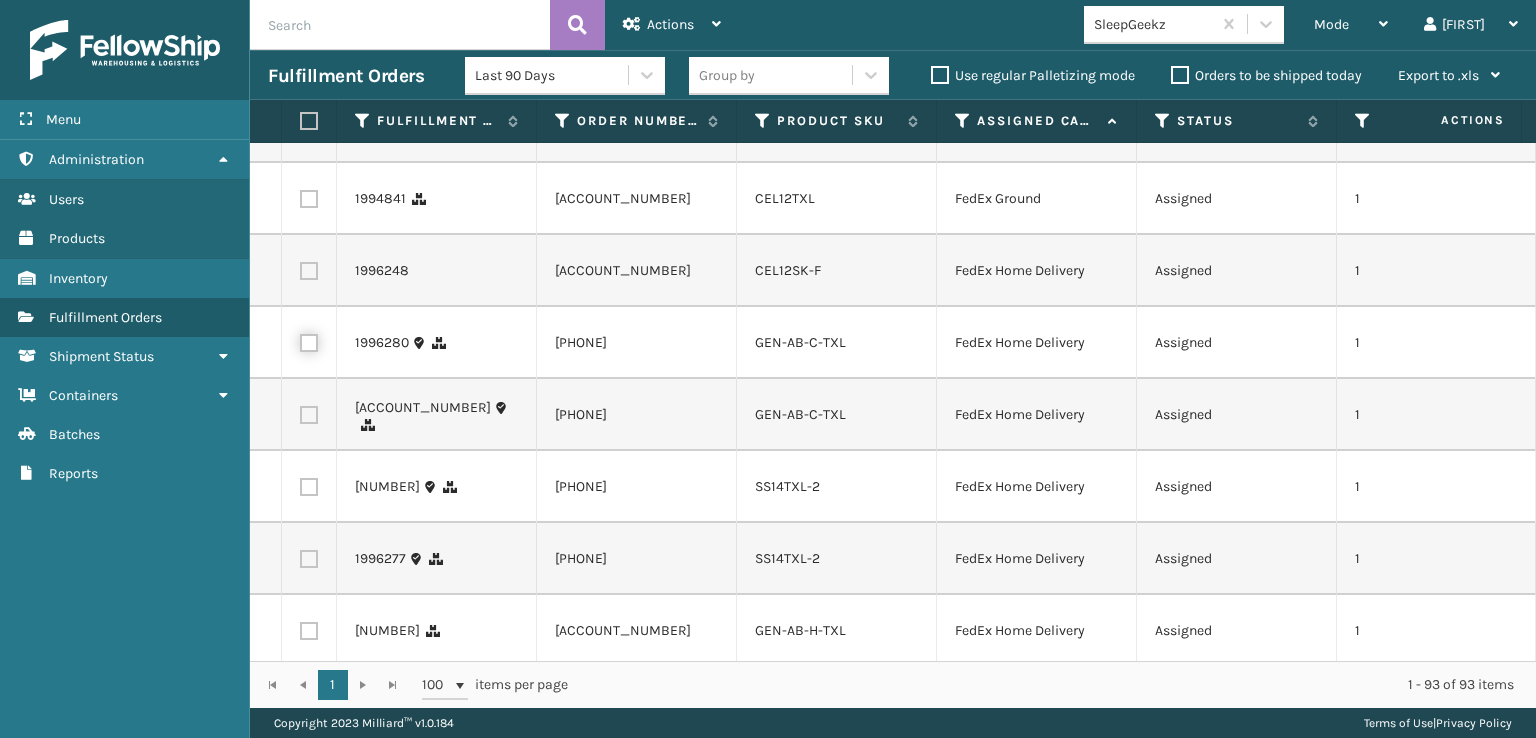 click at bounding box center (300, 340) 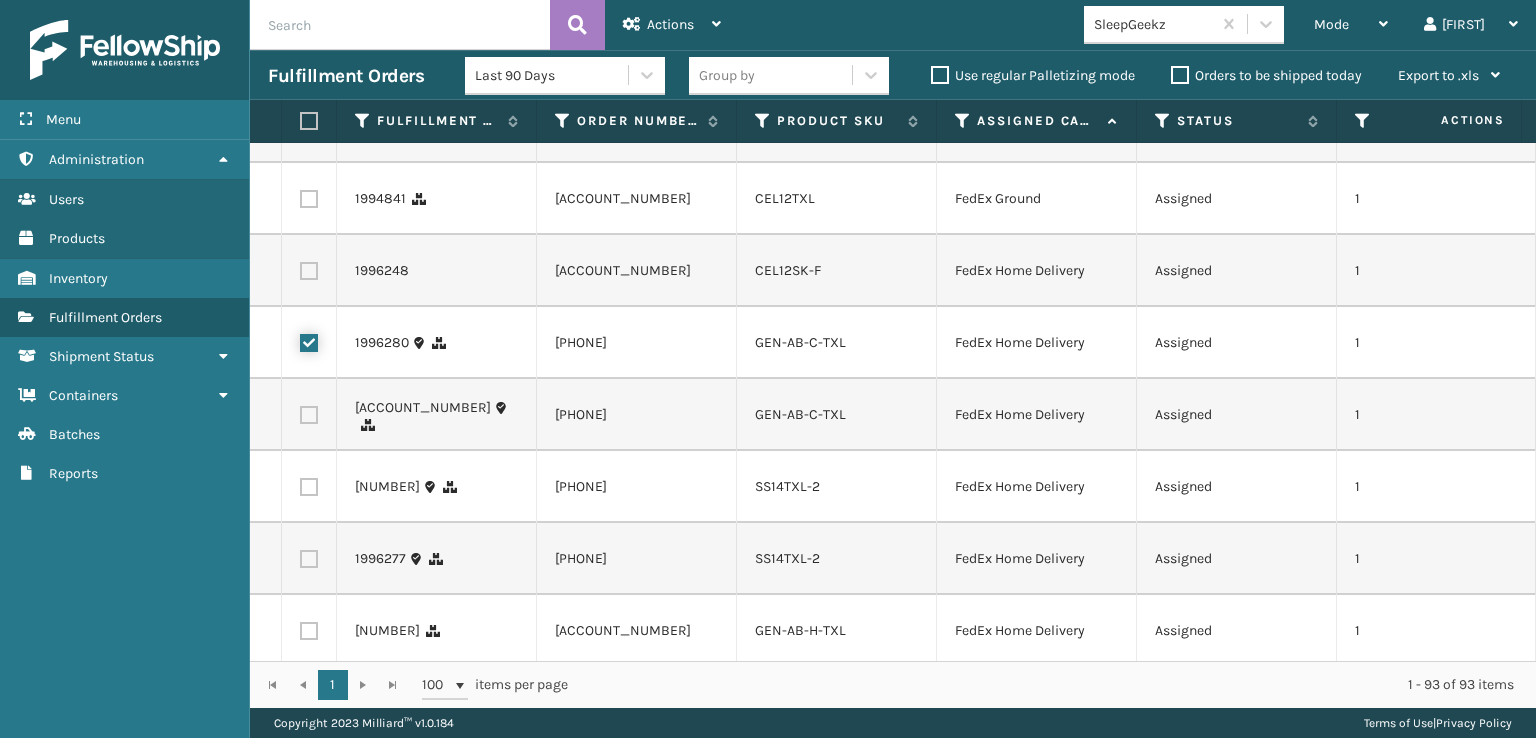 checkbox on "true" 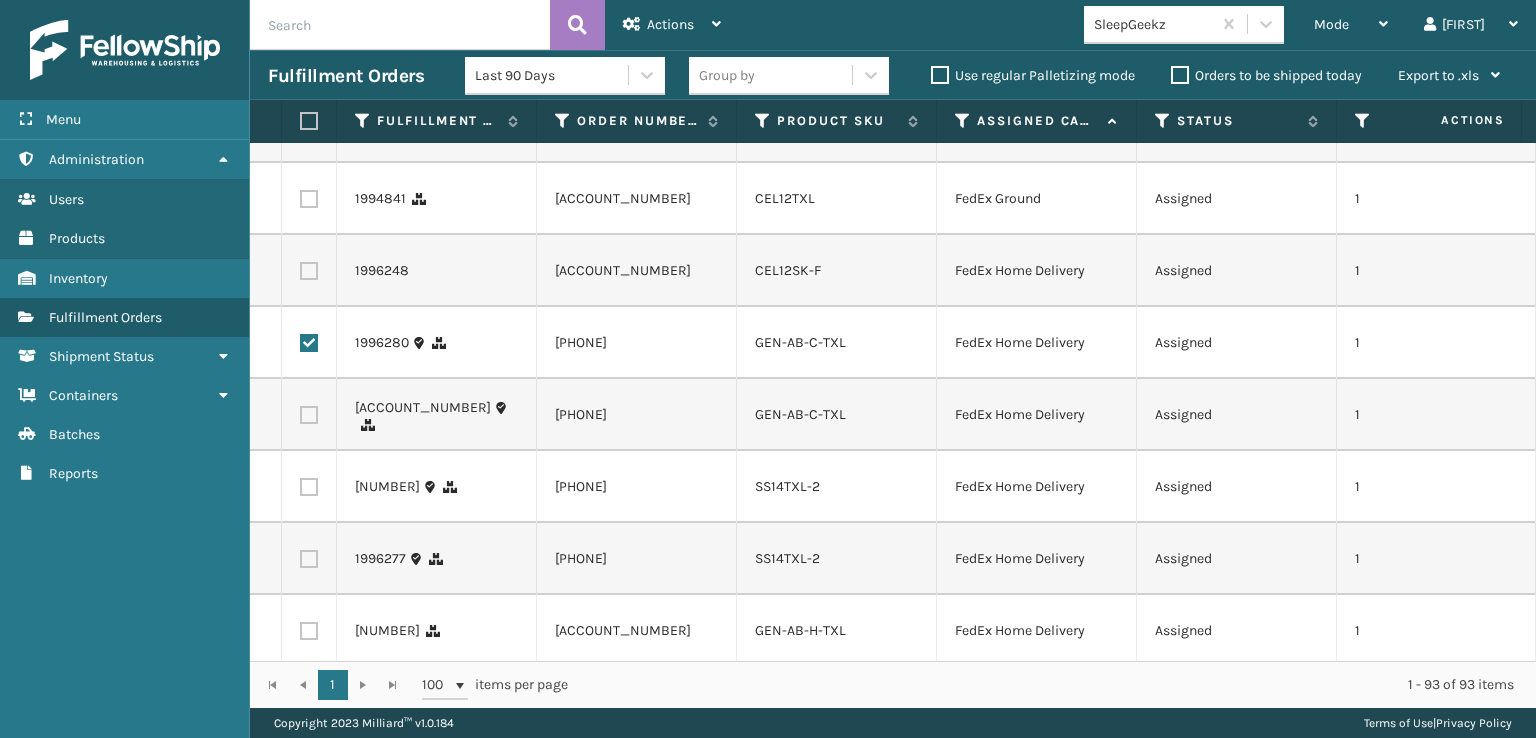 click at bounding box center (309, 415) 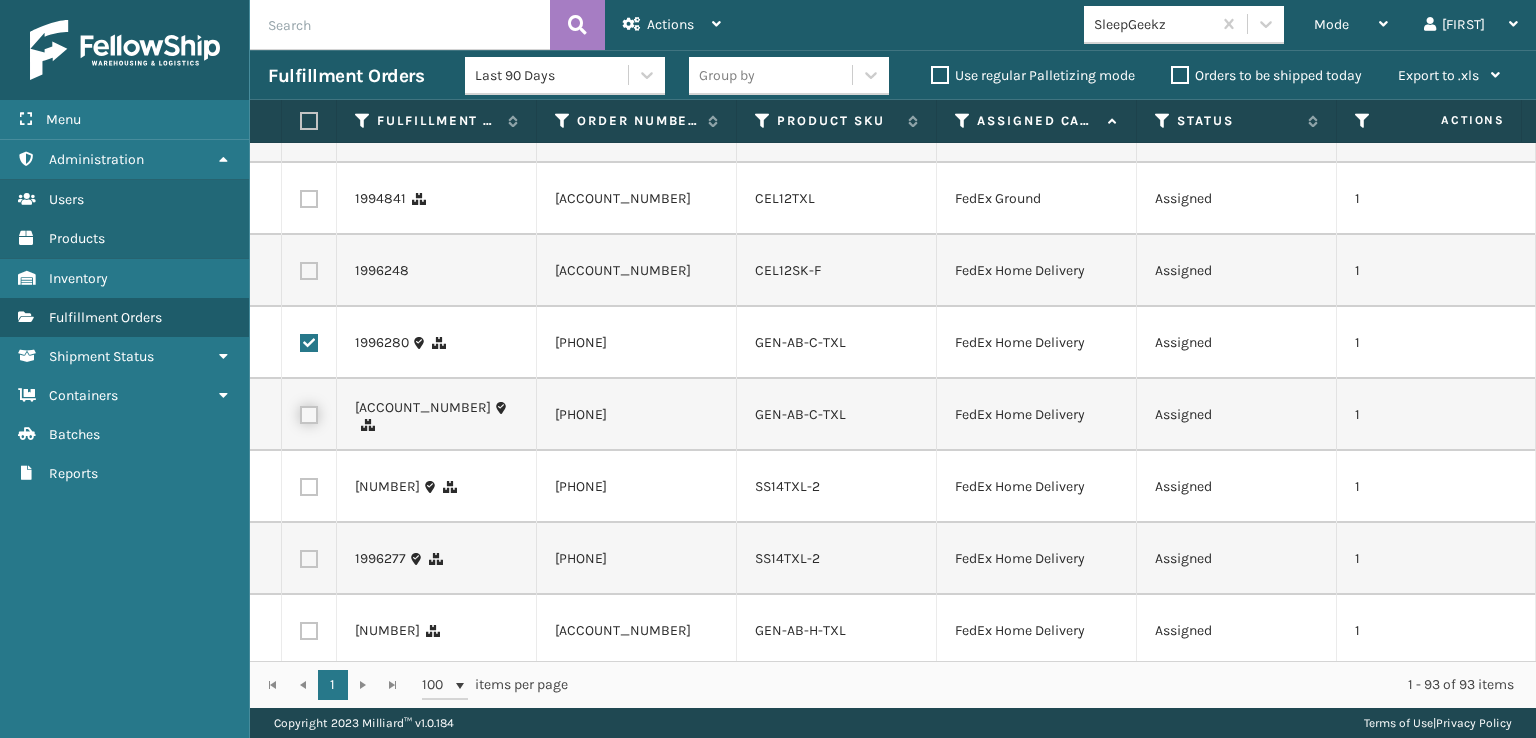 click at bounding box center [300, 412] 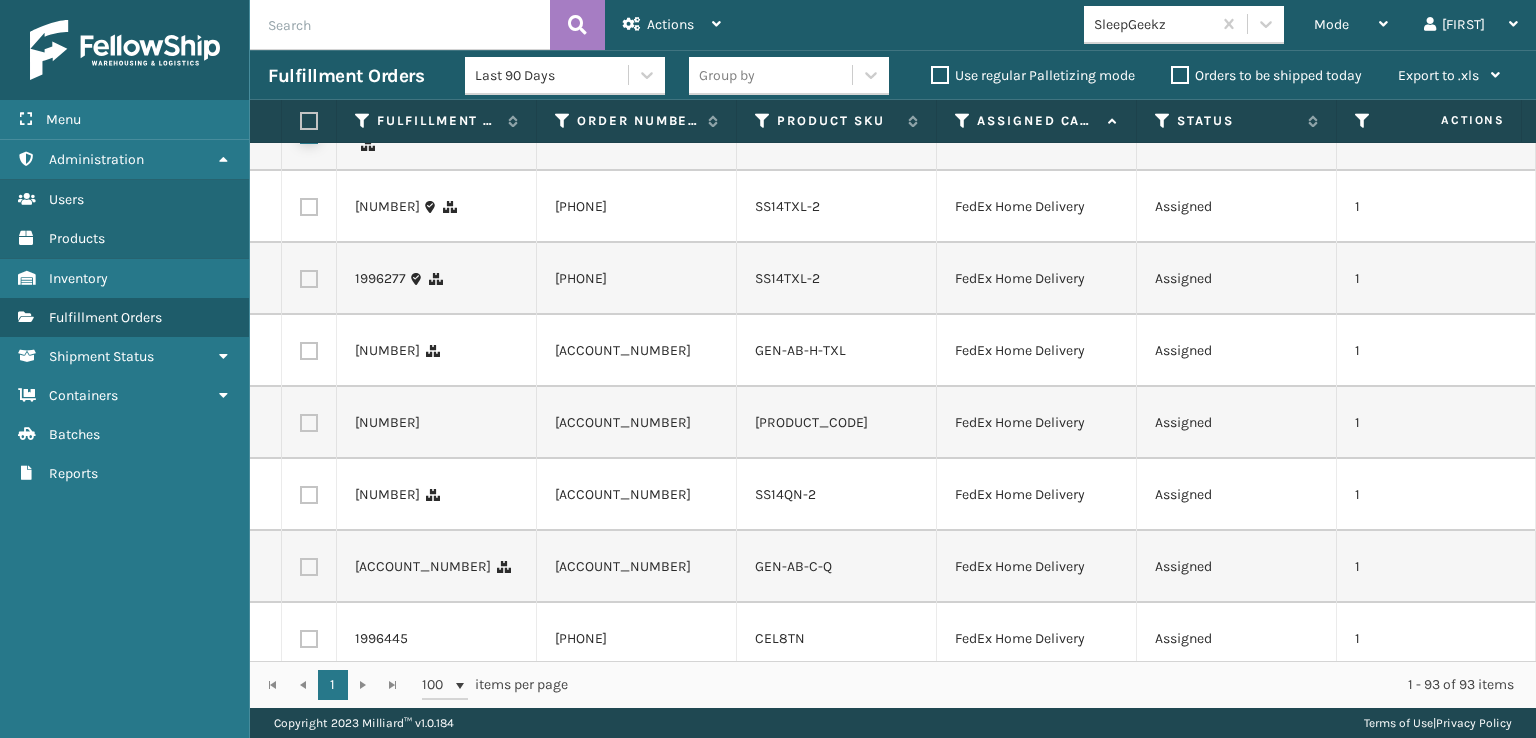 scroll, scrollTop: 1100, scrollLeft: 0, axis: vertical 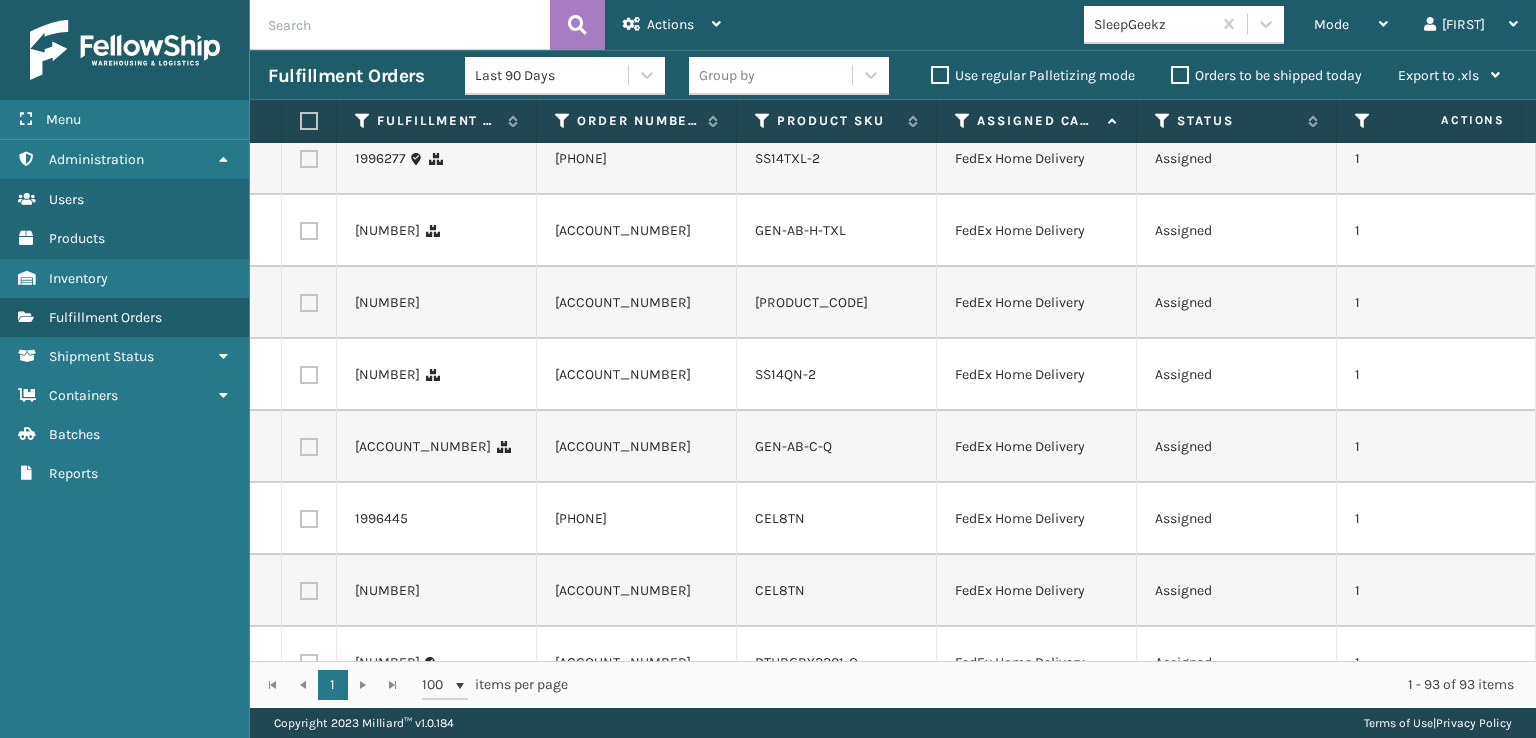 click at bounding box center (309, 231) 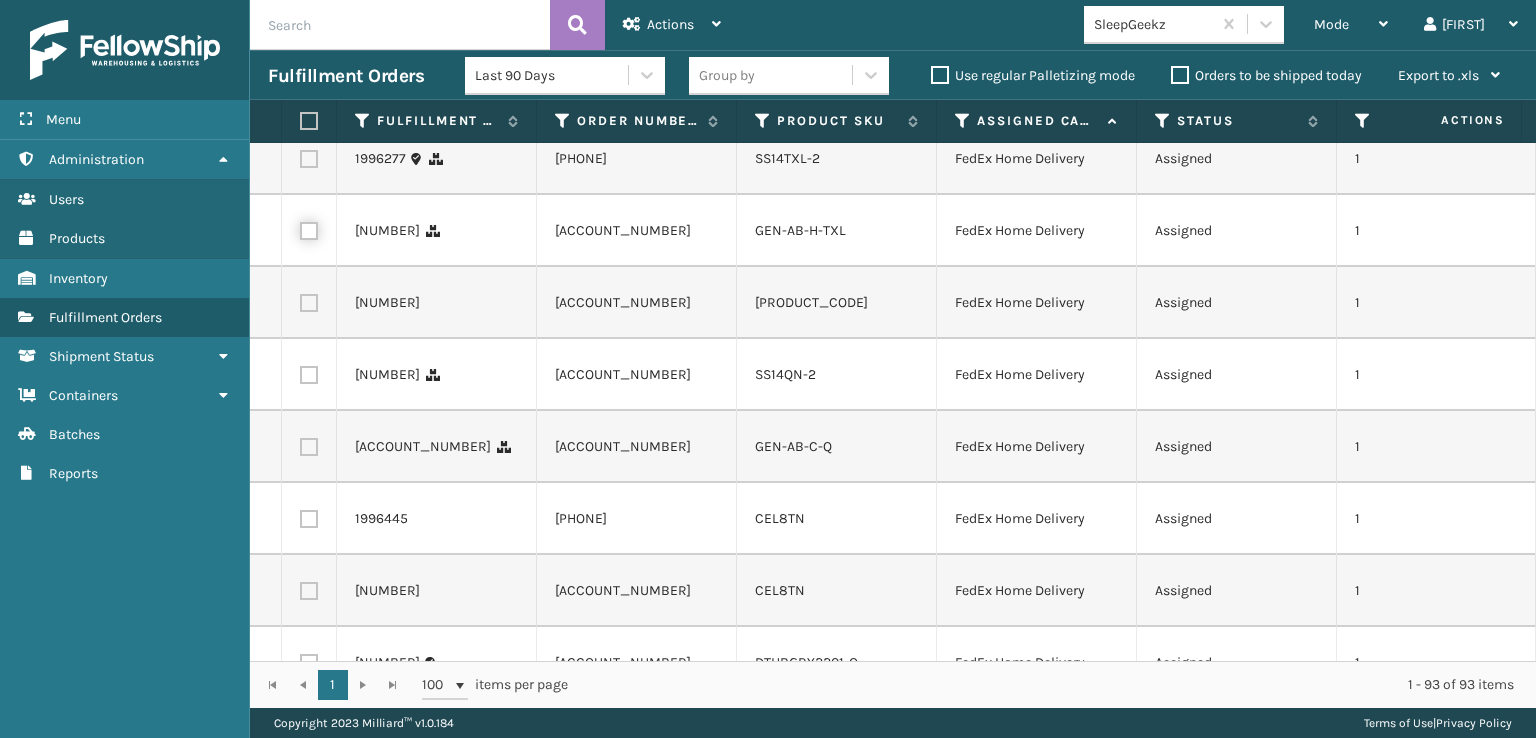 click at bounding box center (300, 228) 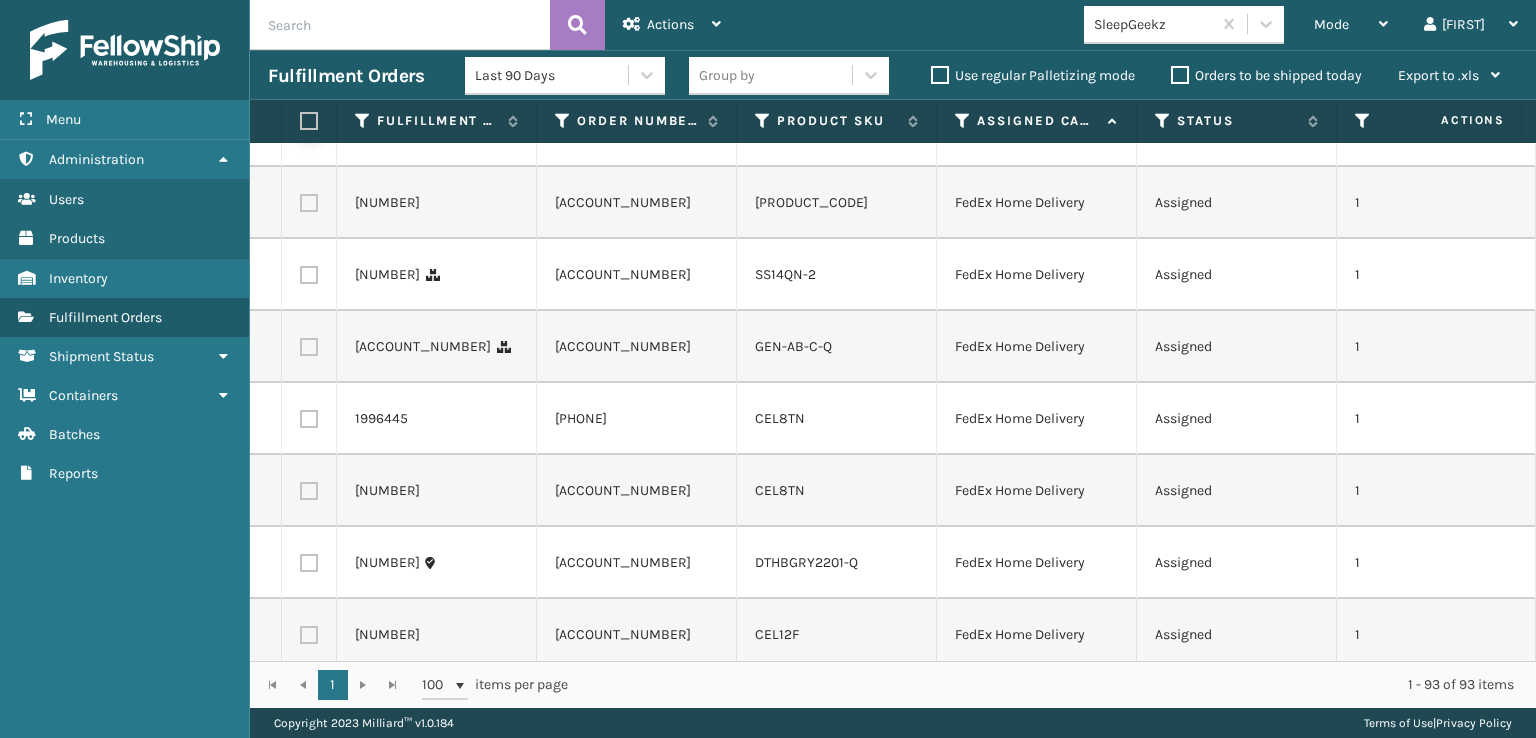 scroll, scrollTop: 1300, scrollLeft: 0, axis: vertical 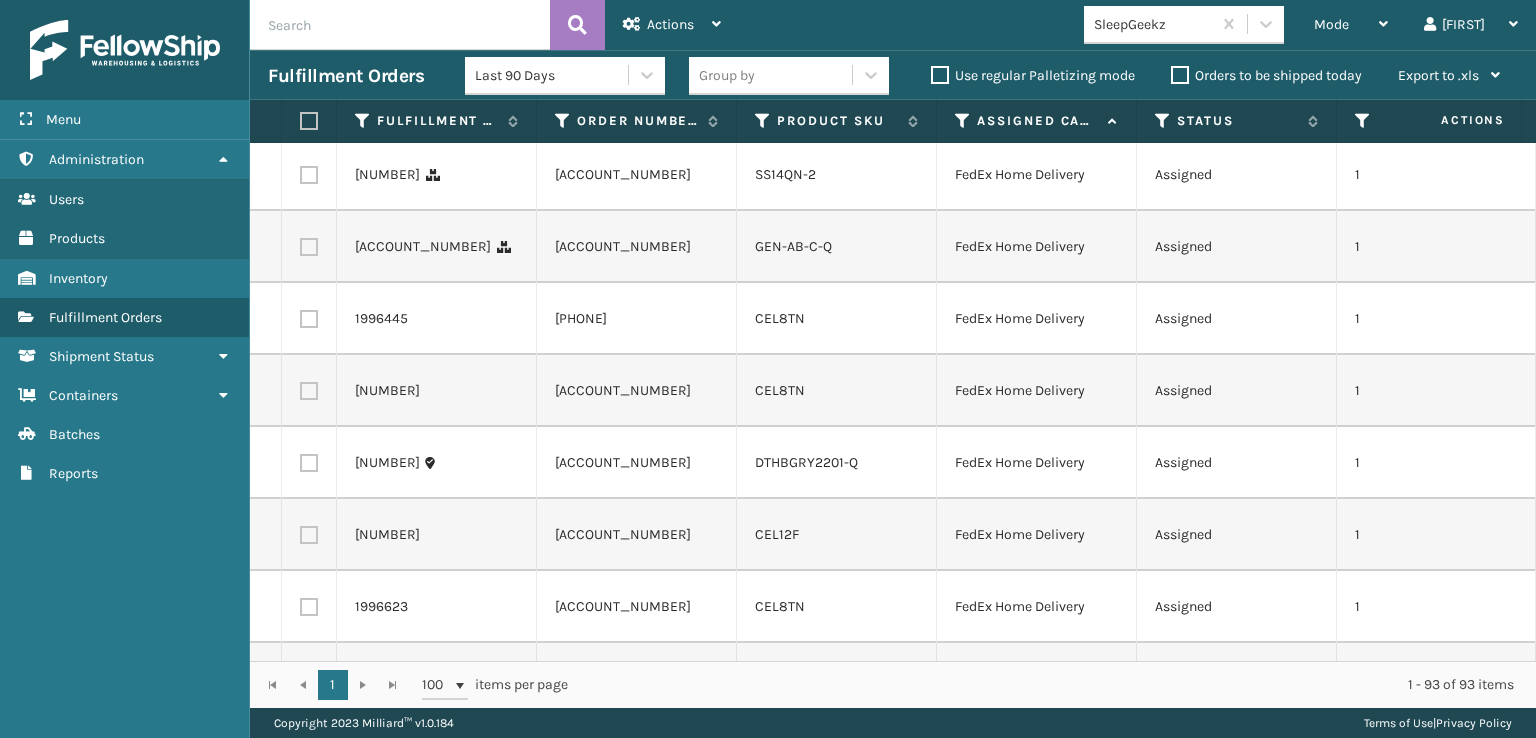 click at bounding box center [309, 247] 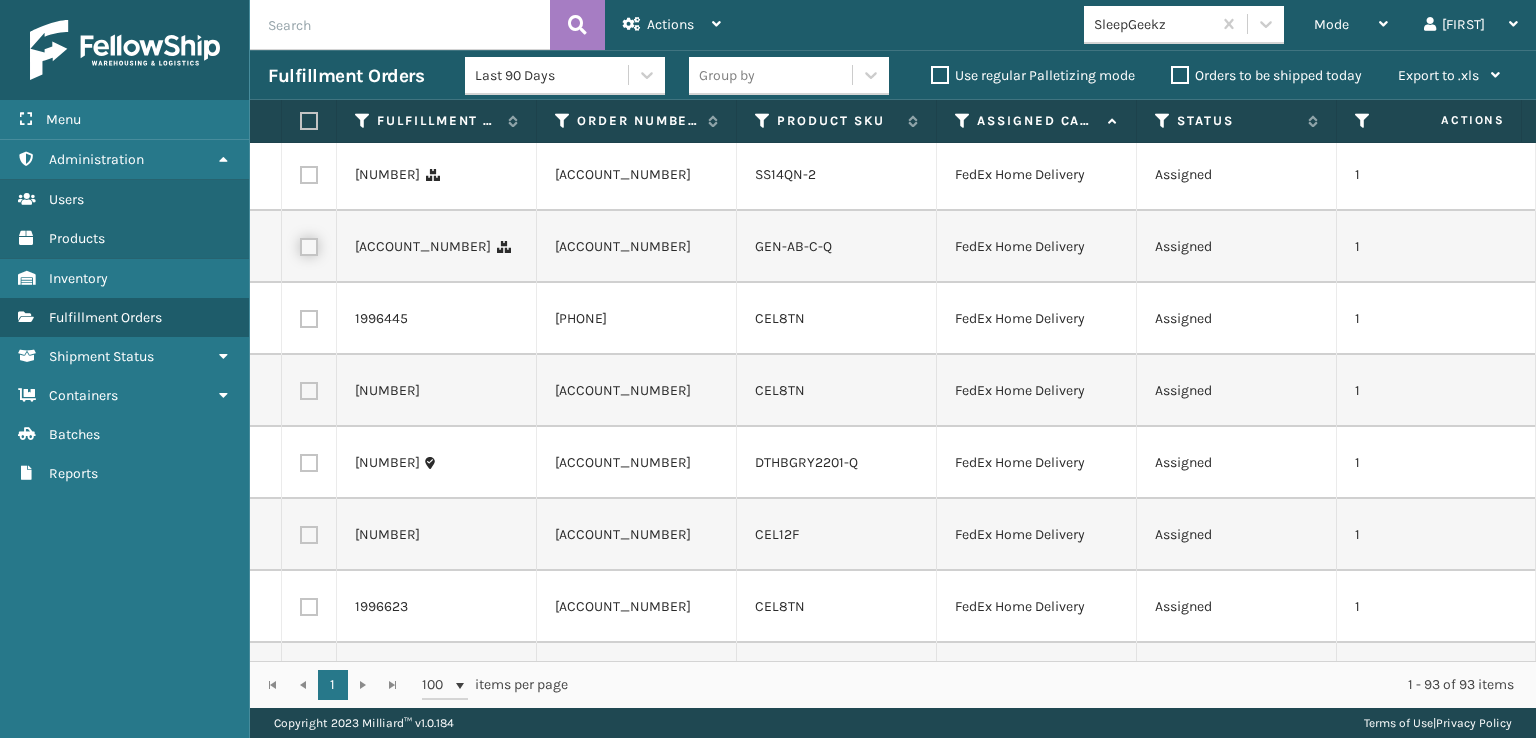 click at bounding box center (300, 244) 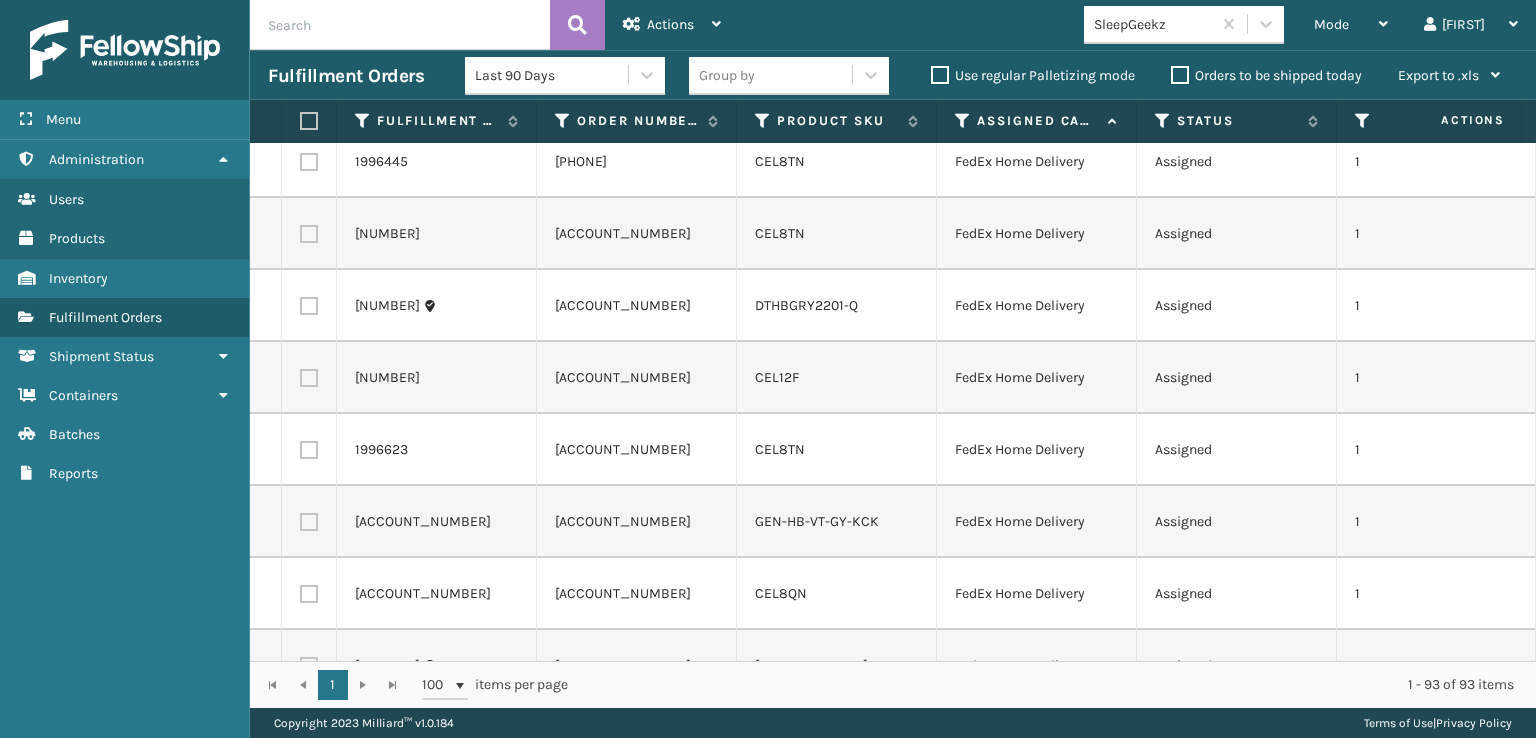scroll, scrollTop: 1500, scrollLeft: 0, axis: vertical 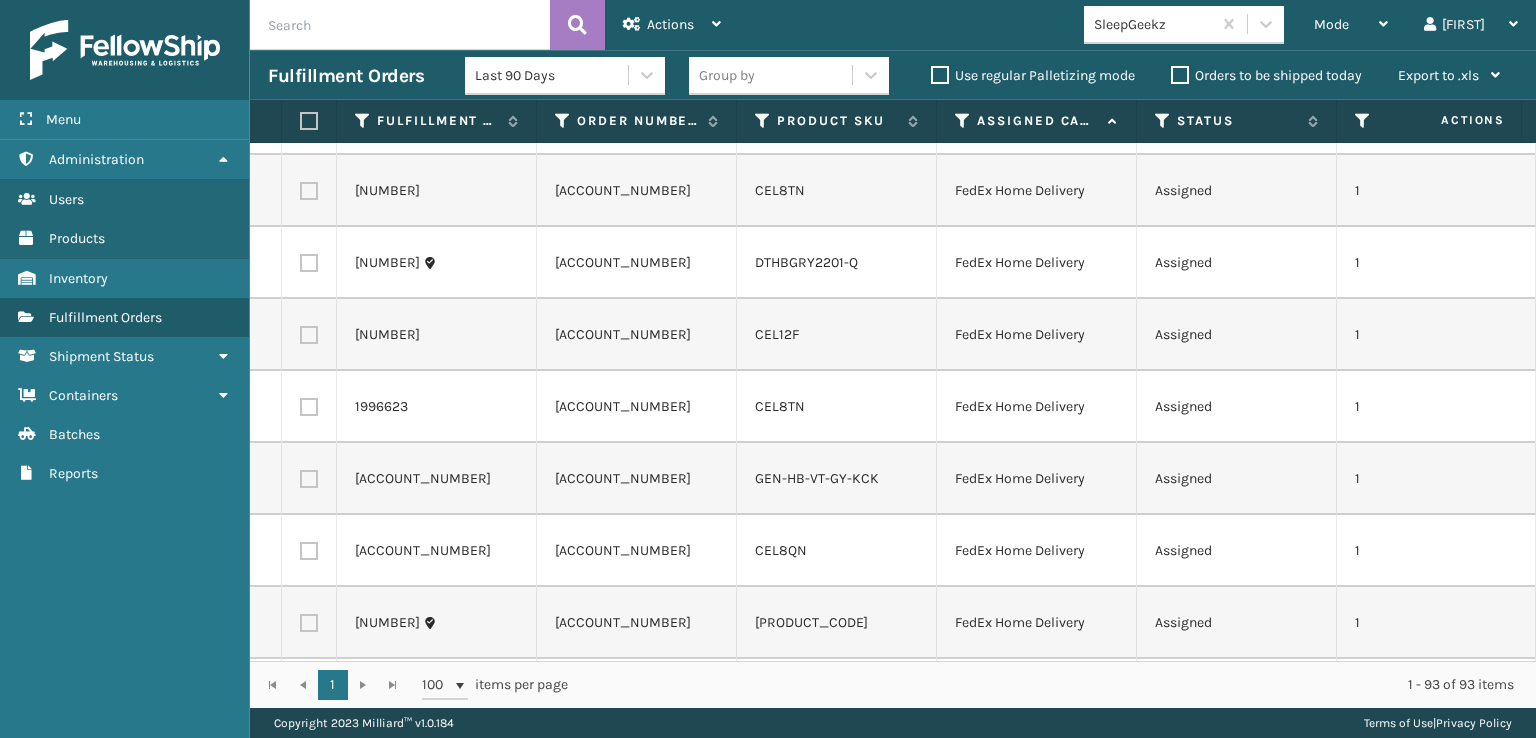click at bounding box center (309, 263) 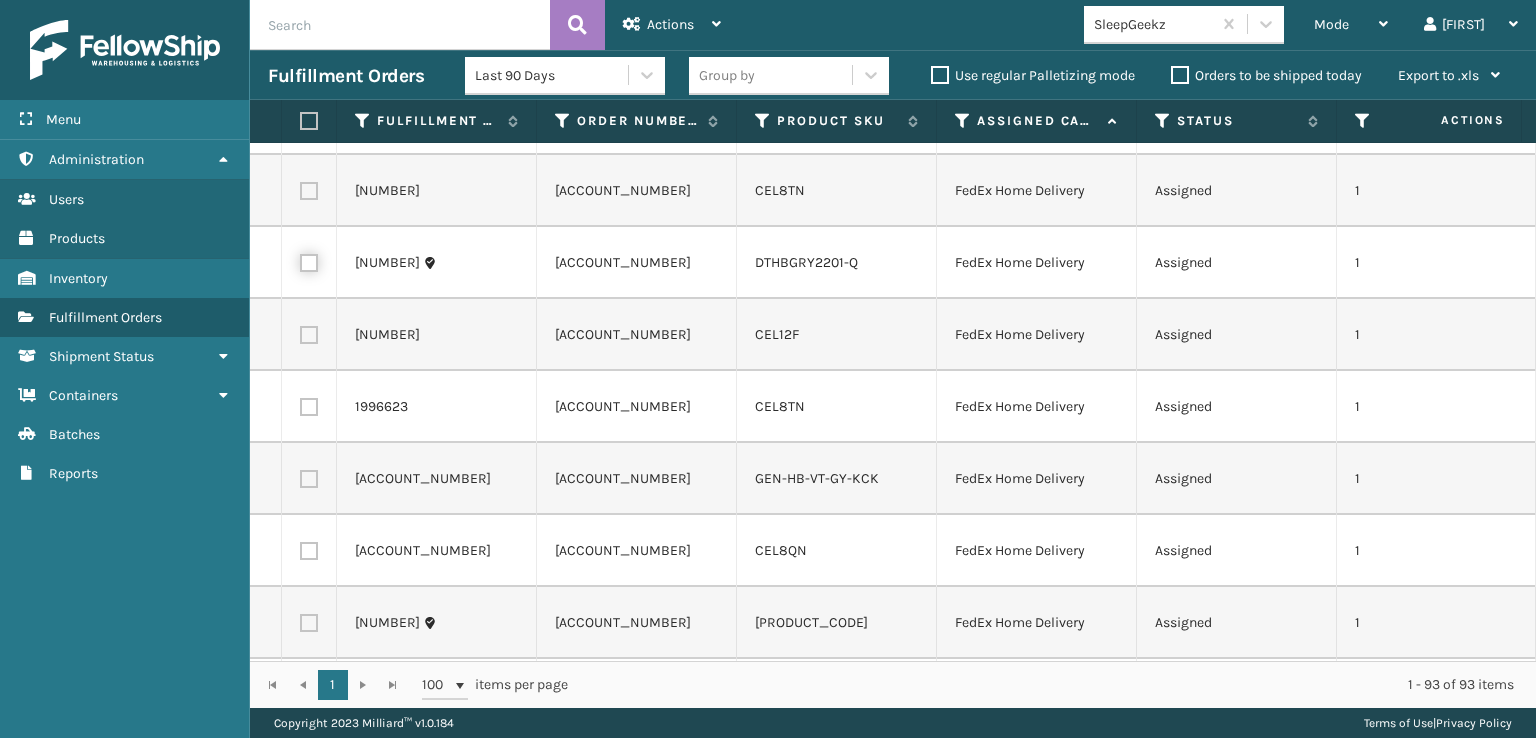 click at bounding box center (300, 260) 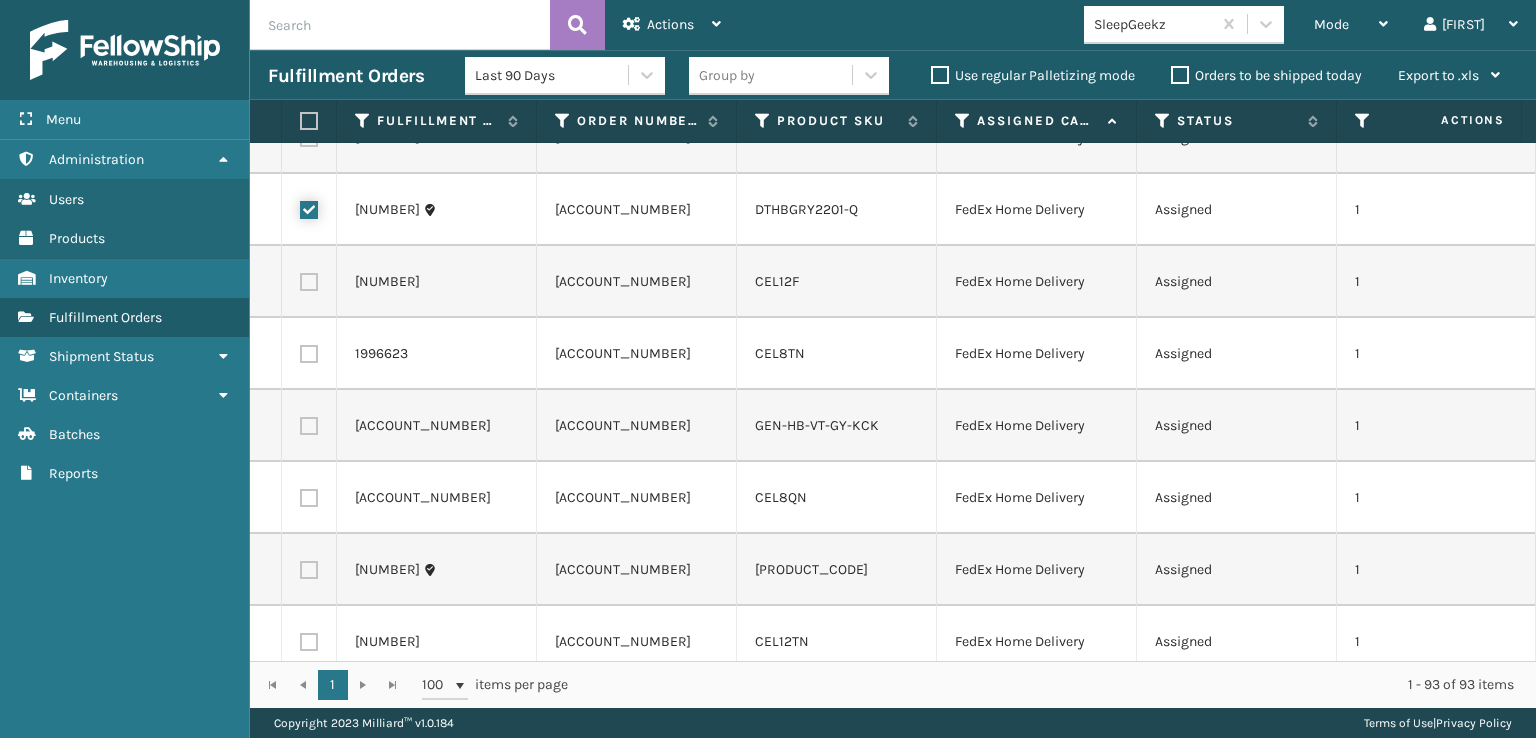 scroll, scrollTop: 1700, scrollLeft: 0, axis: vertical 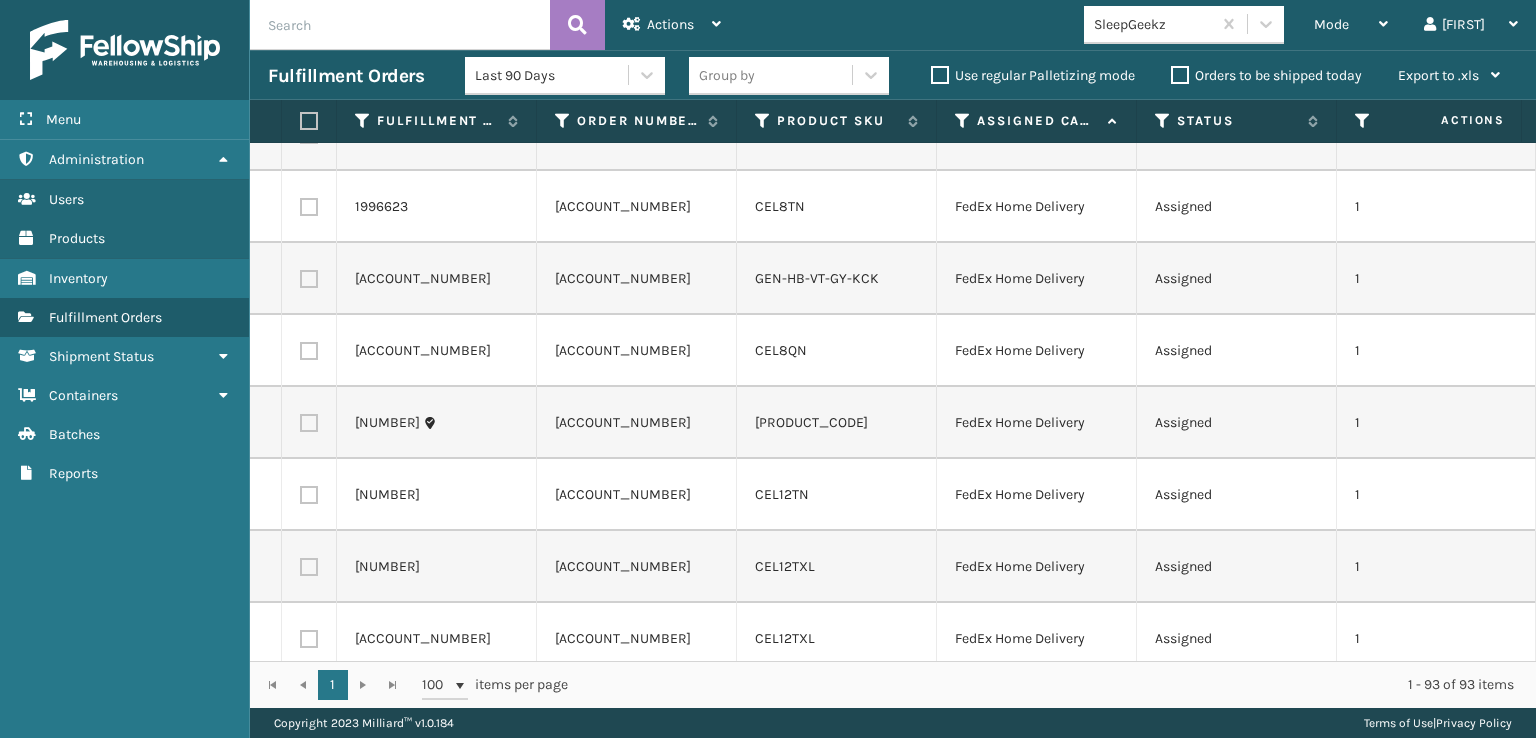 click at bounding box center [309, 279] 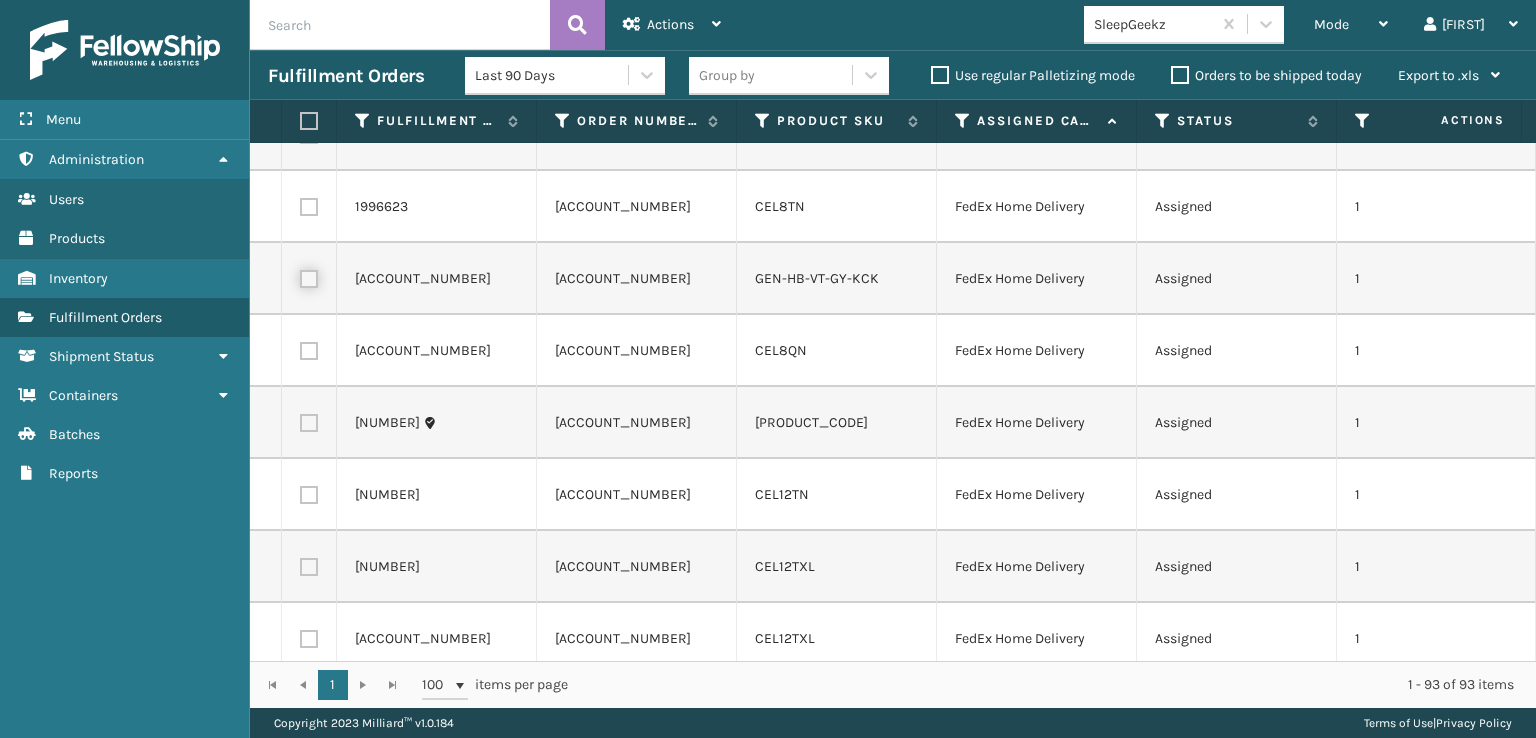 click at bounding box center (300, 276) 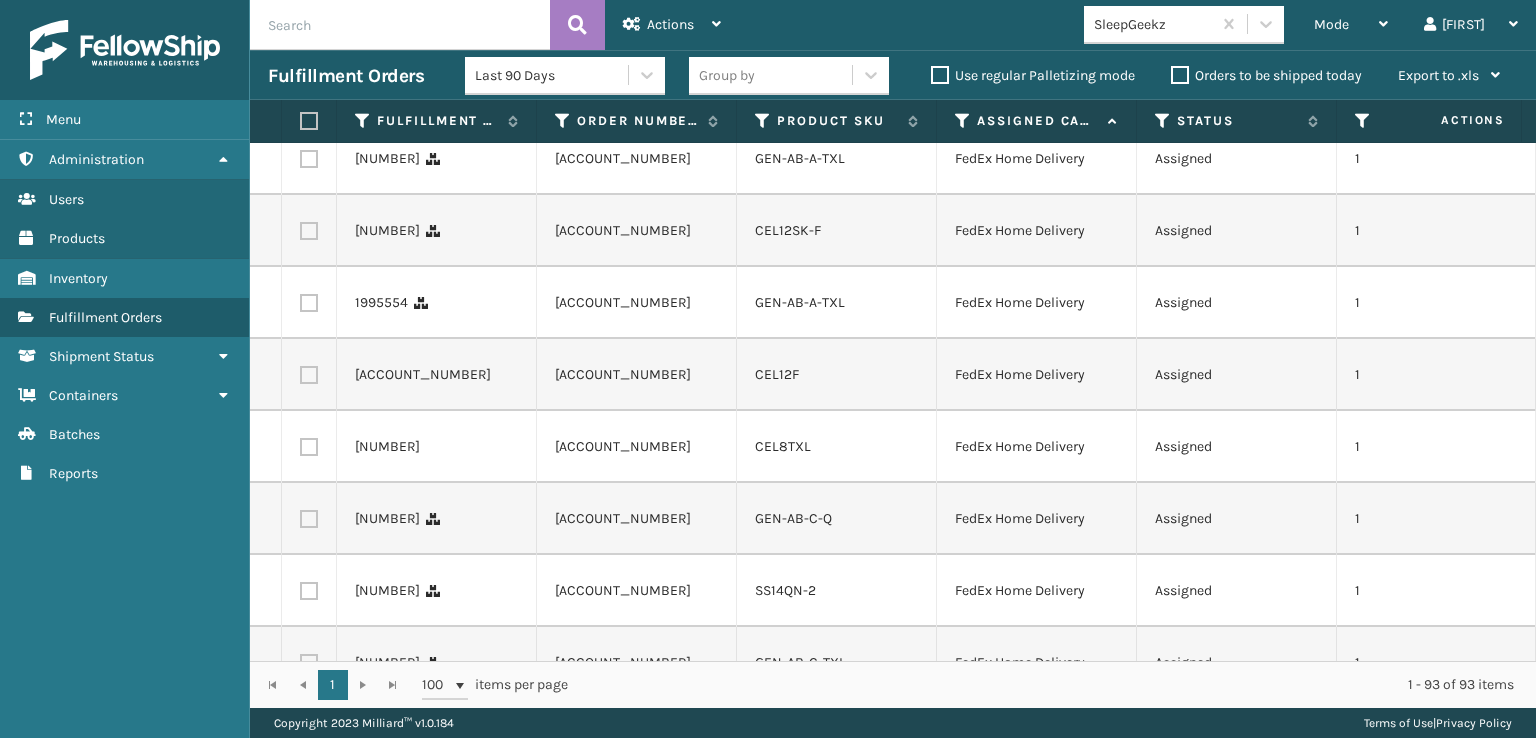 scroll, scrollTop: 2800, scrollLeft: 0, axis: vertical 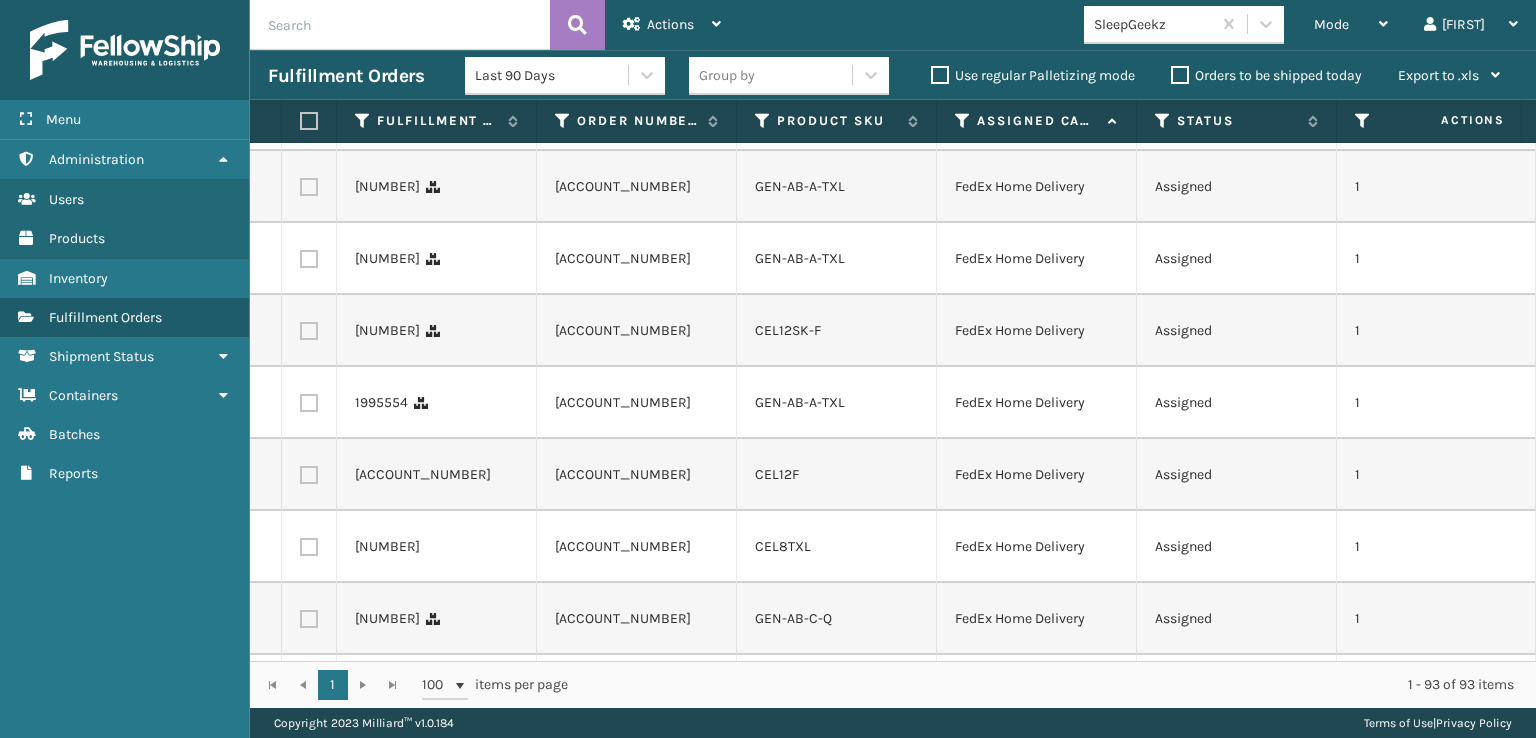 click at bounding box center (309, -29) 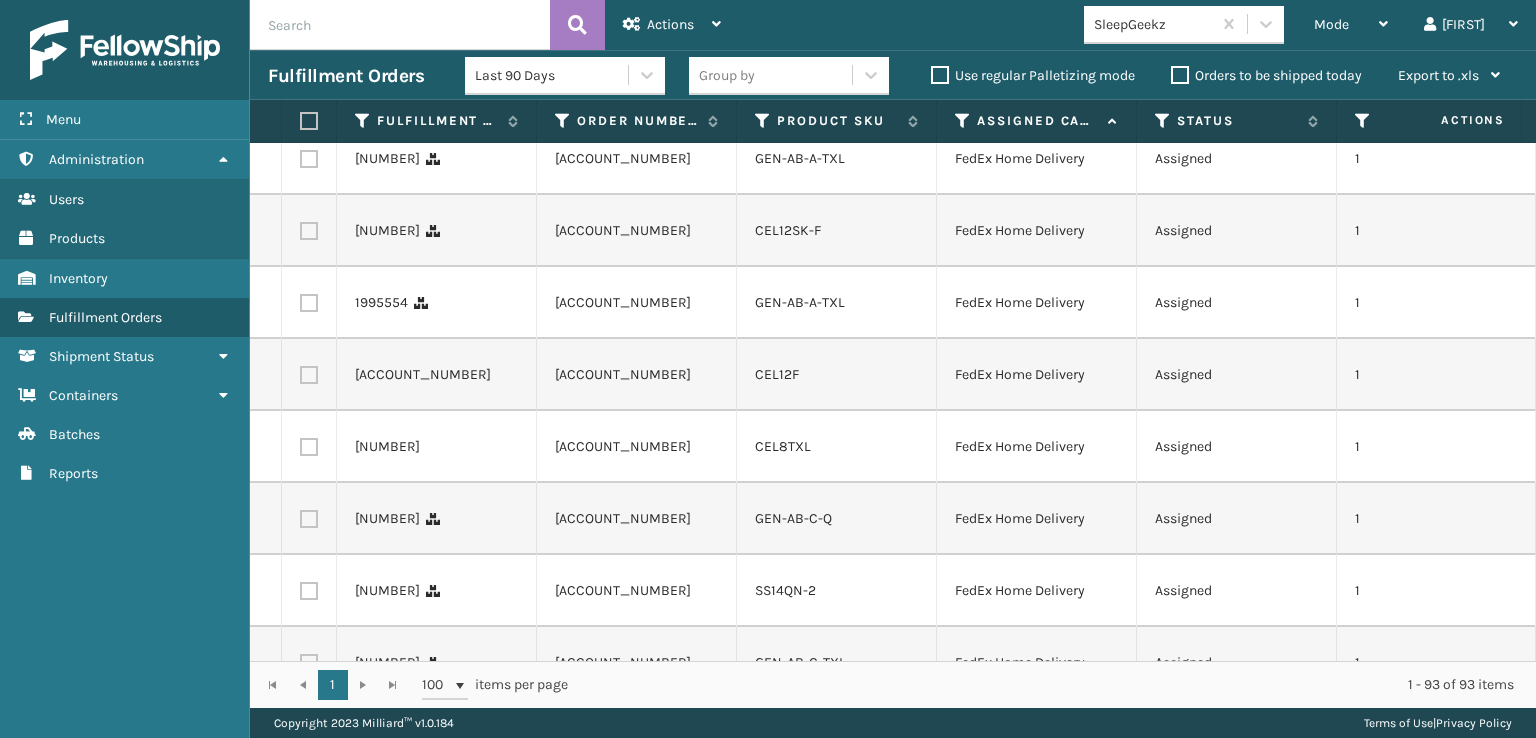 click at bounding box center [309, 87] 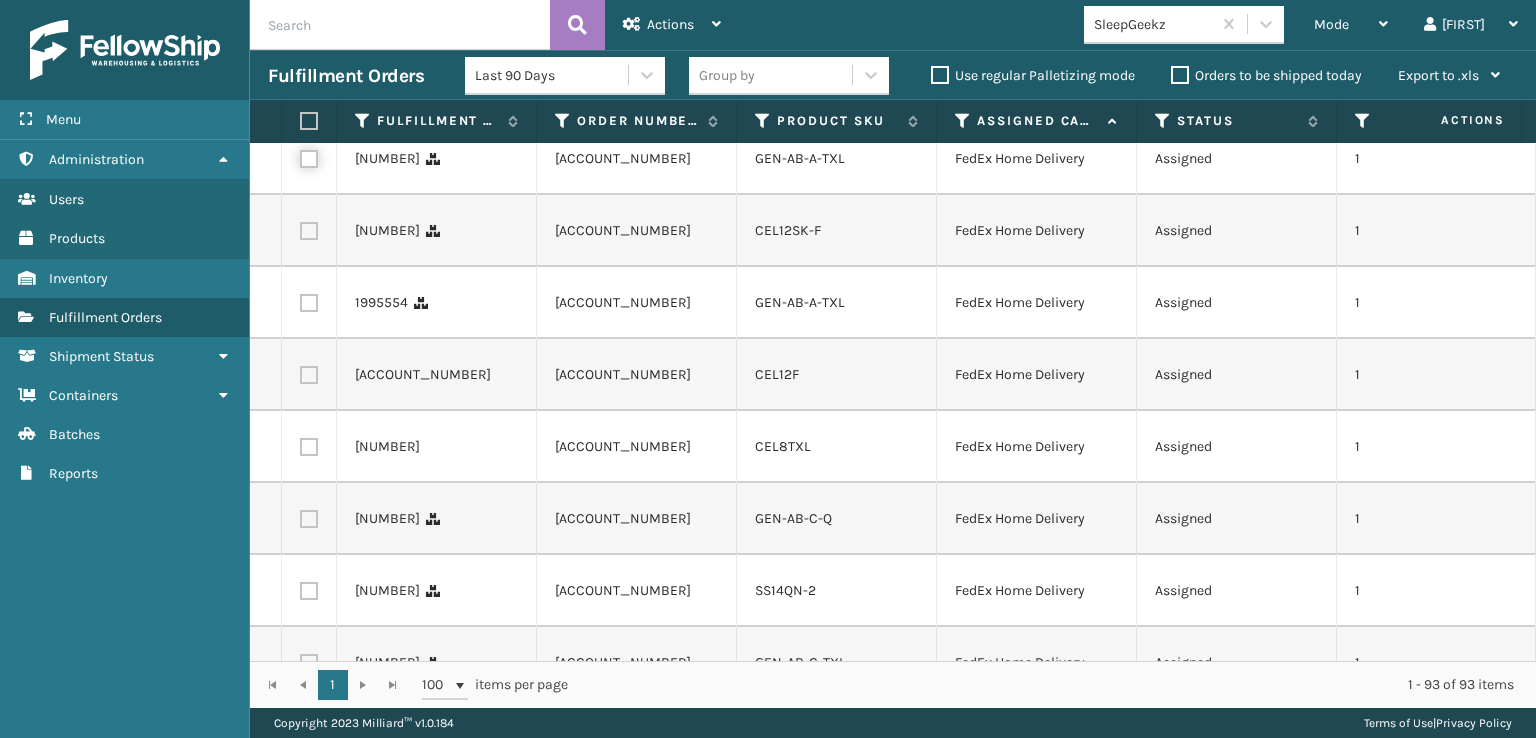click at bounding box center [300, 156] 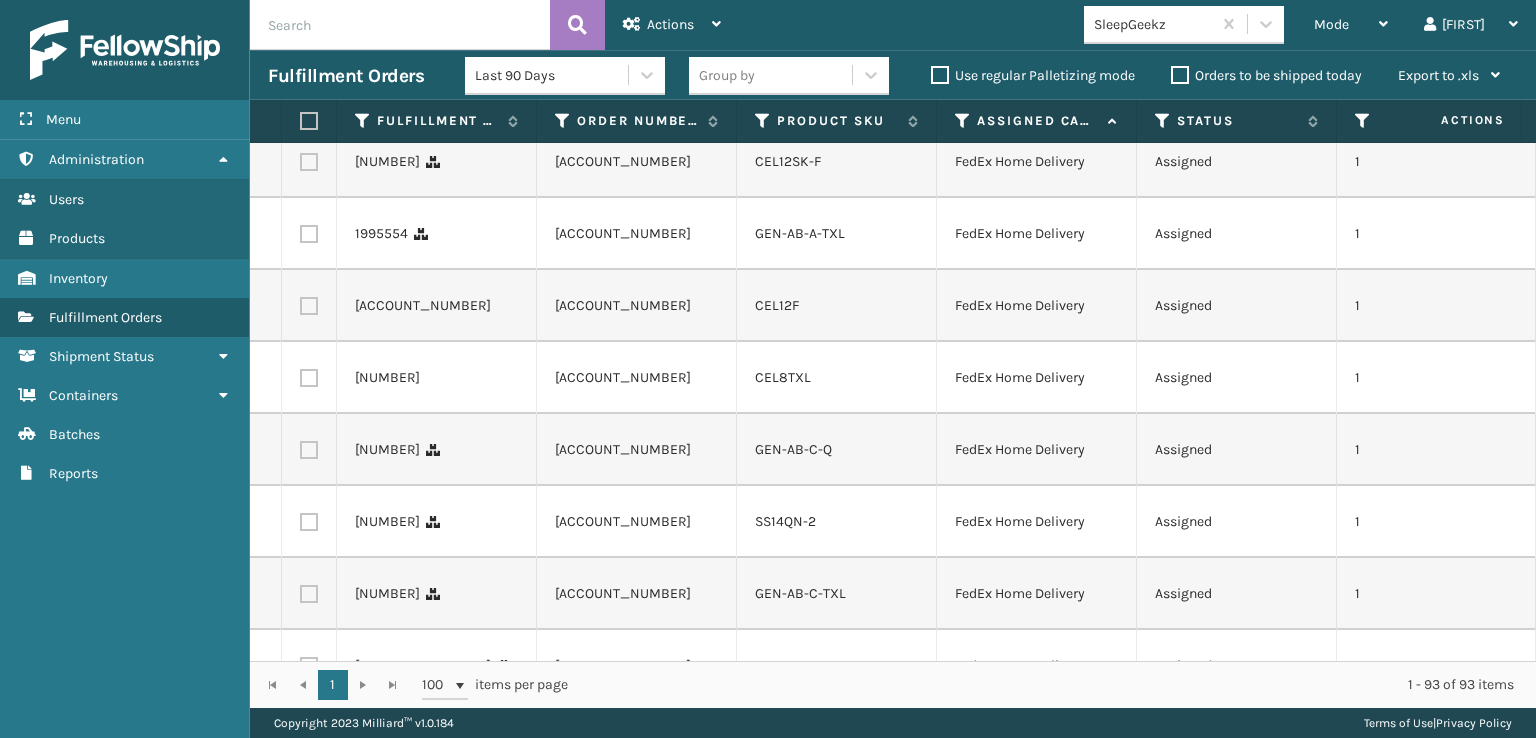 scroll, scrollTop: 3200, scrollLeft: 0, axis: vertical 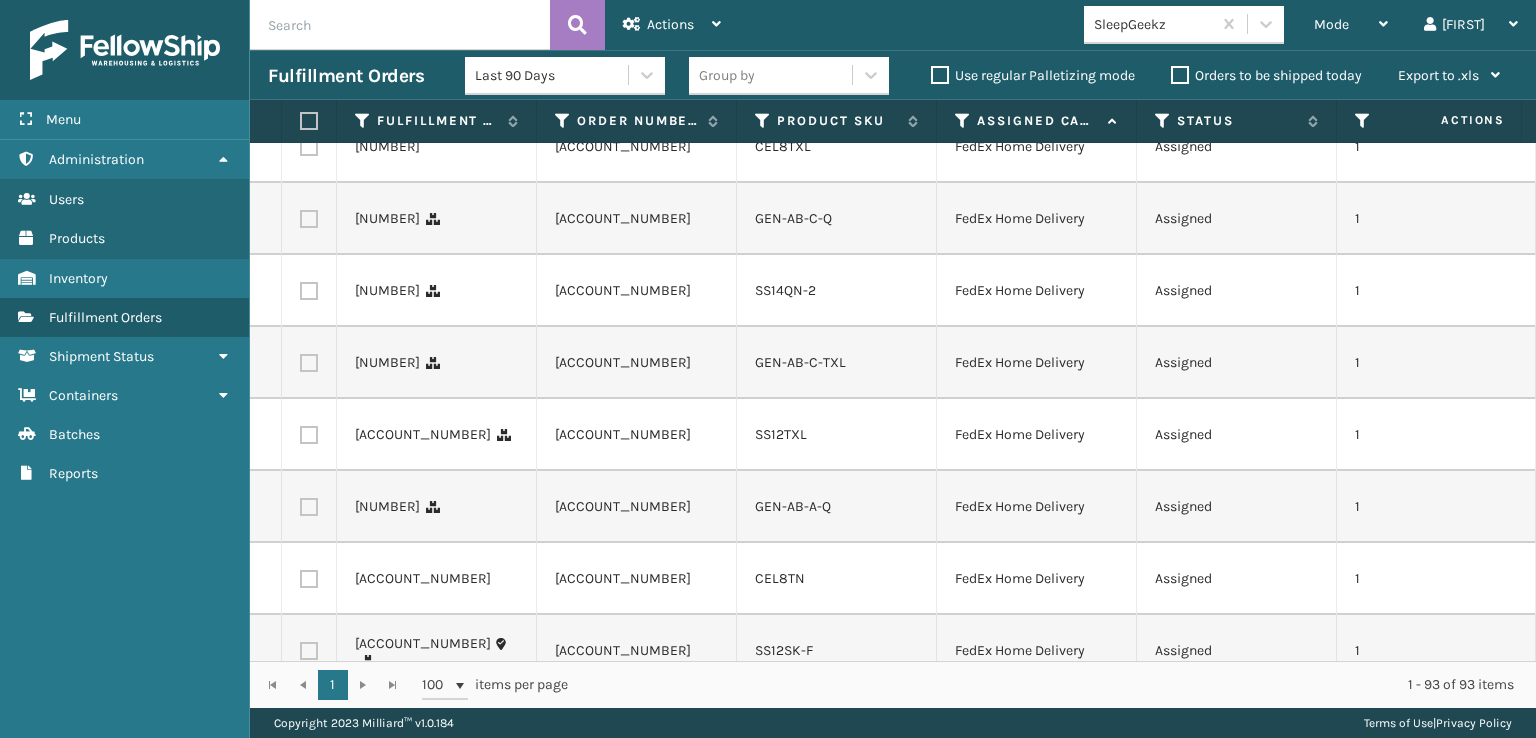 click at bounding box center [309, 3] 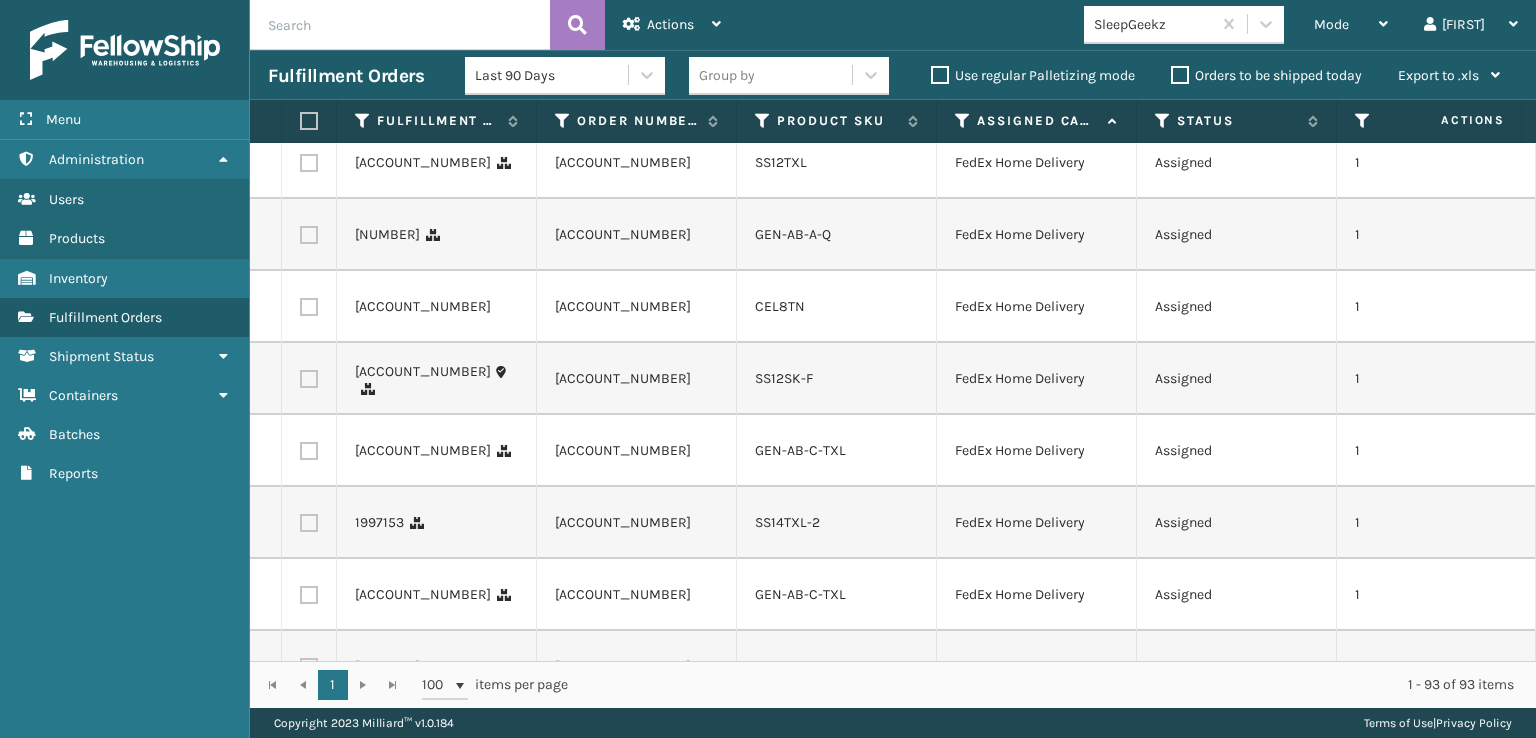 scroll, scrollTop: 3500, scrollLeft: 0, axis: vertical 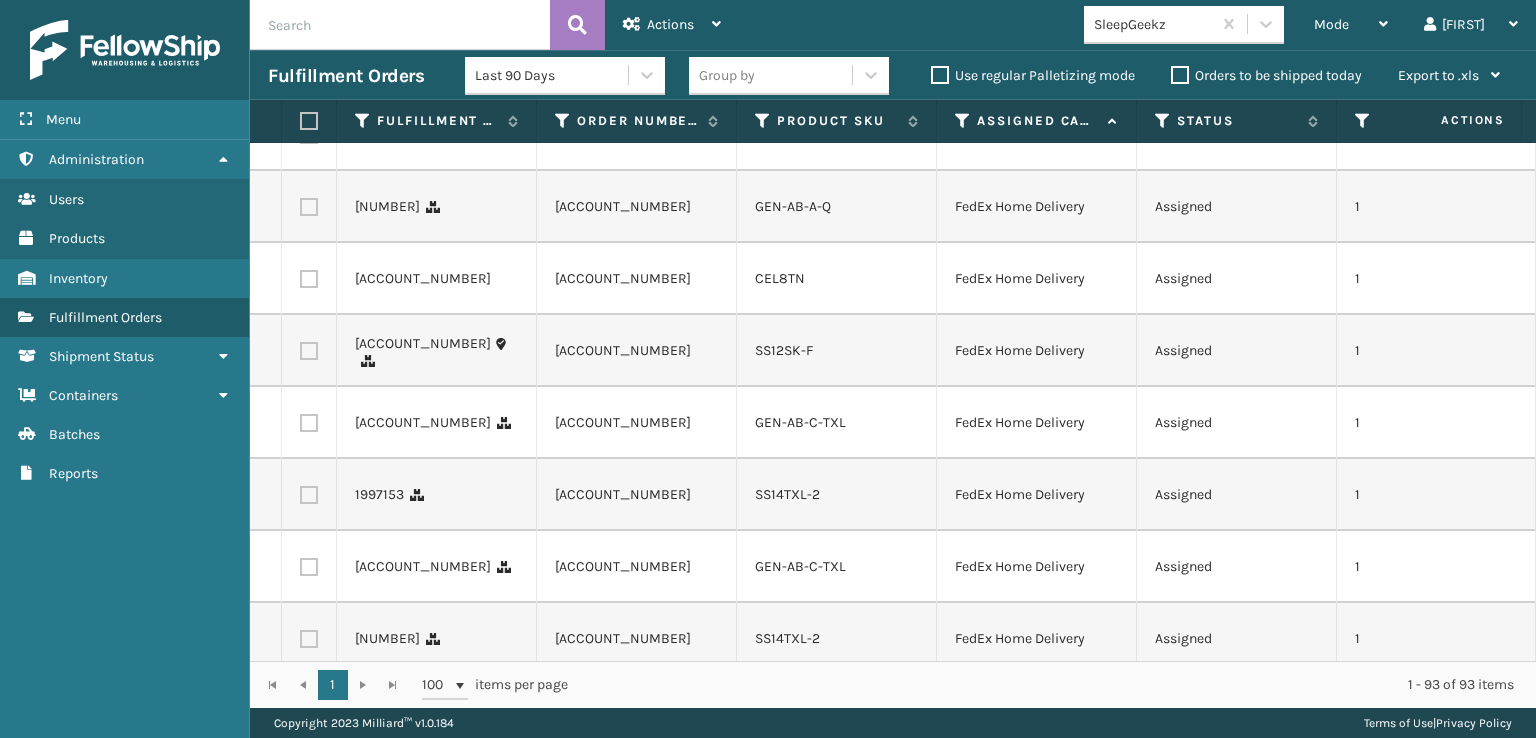 click at bounding box center [309, -81] 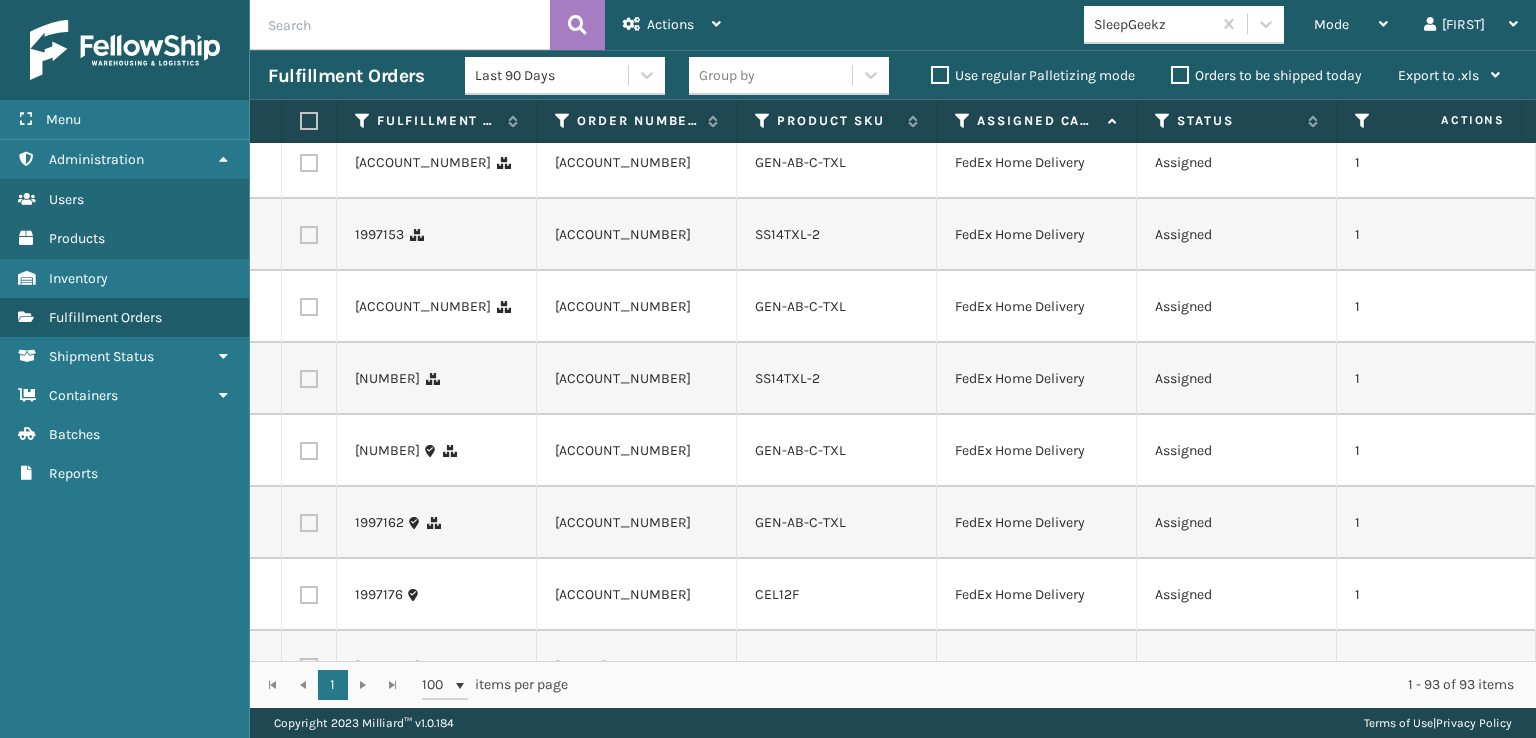 scroll, scrollTop: 3800, scrollLeft: 0, axis: vertical 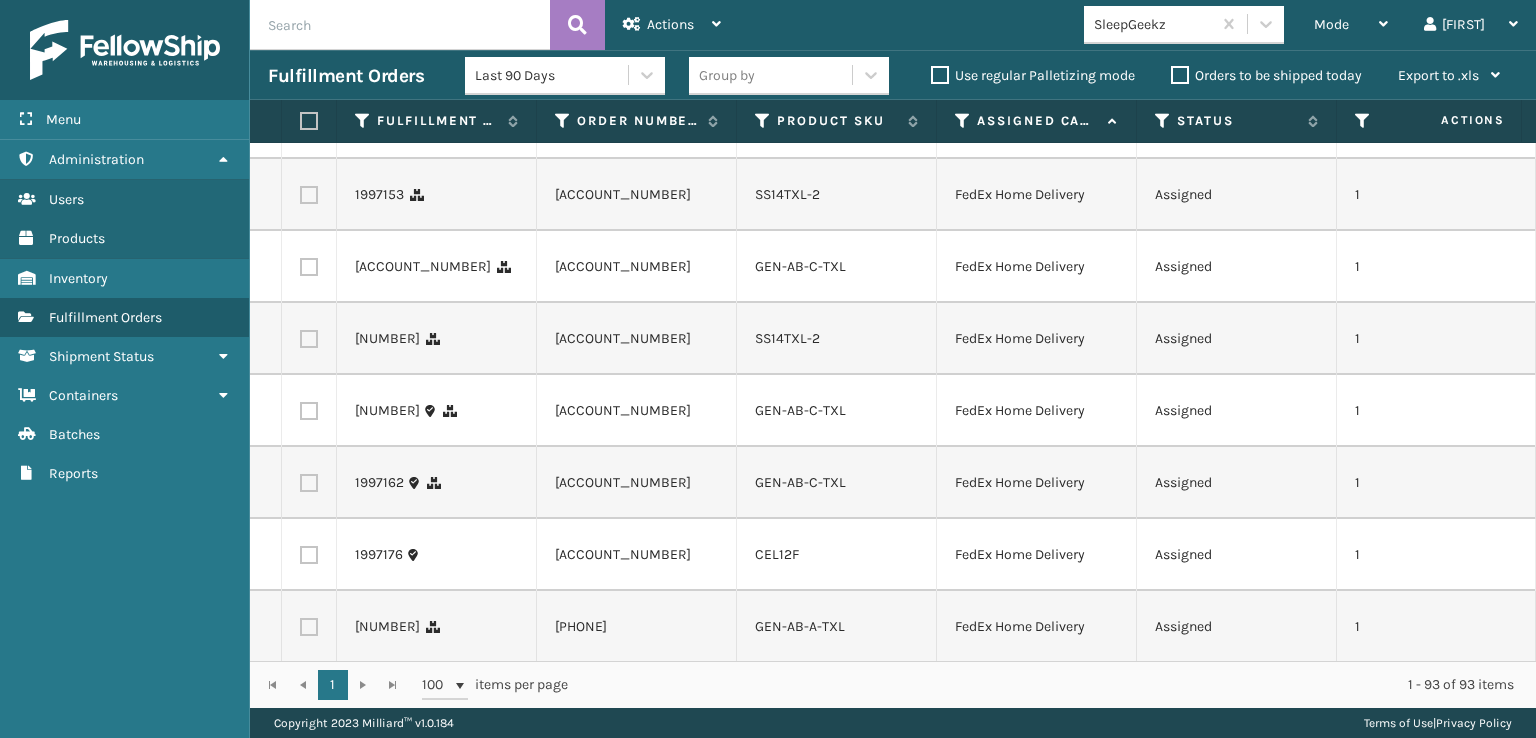 click at bounding box center [309, -93] 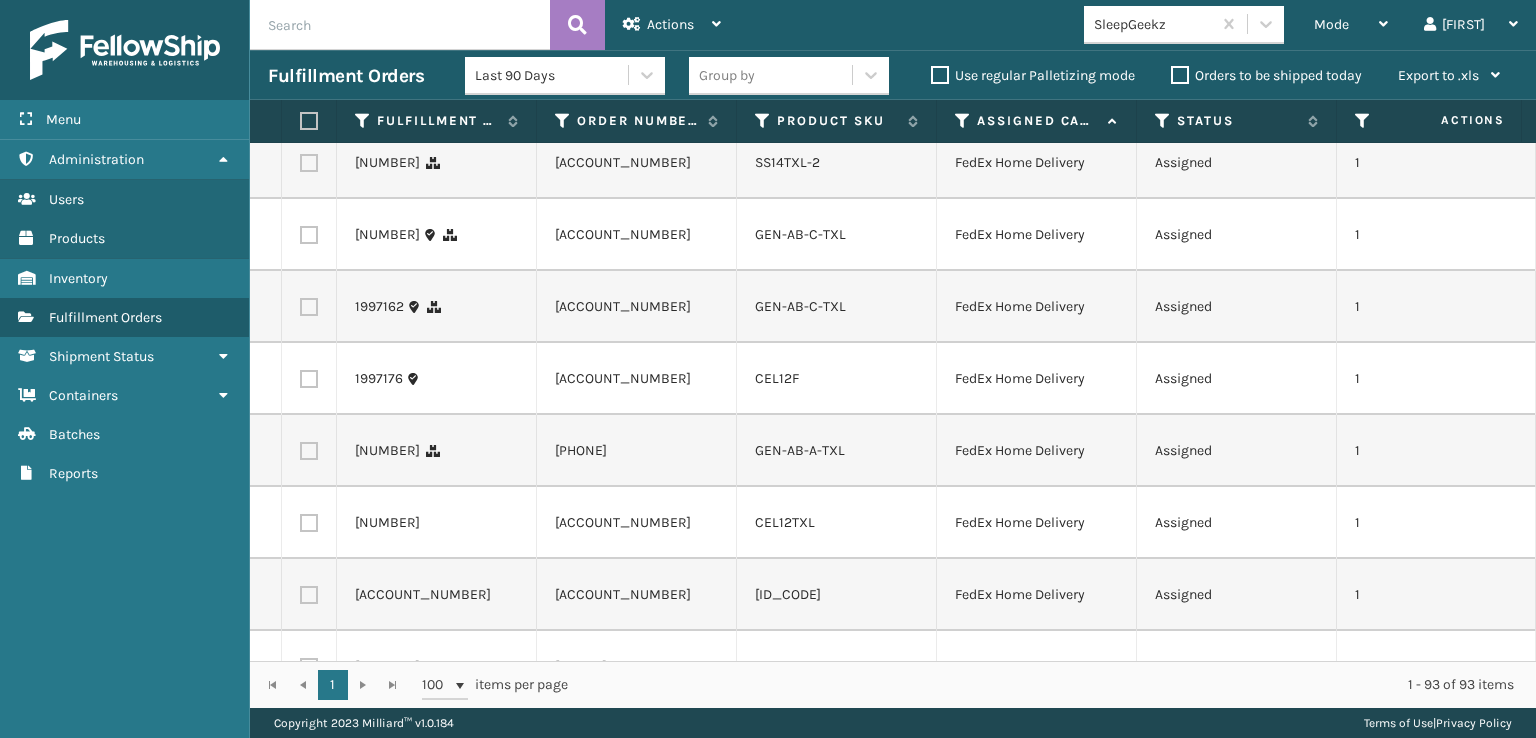 scroll, scrollTop: 4100, scrollLeft: 0, axis: vertical 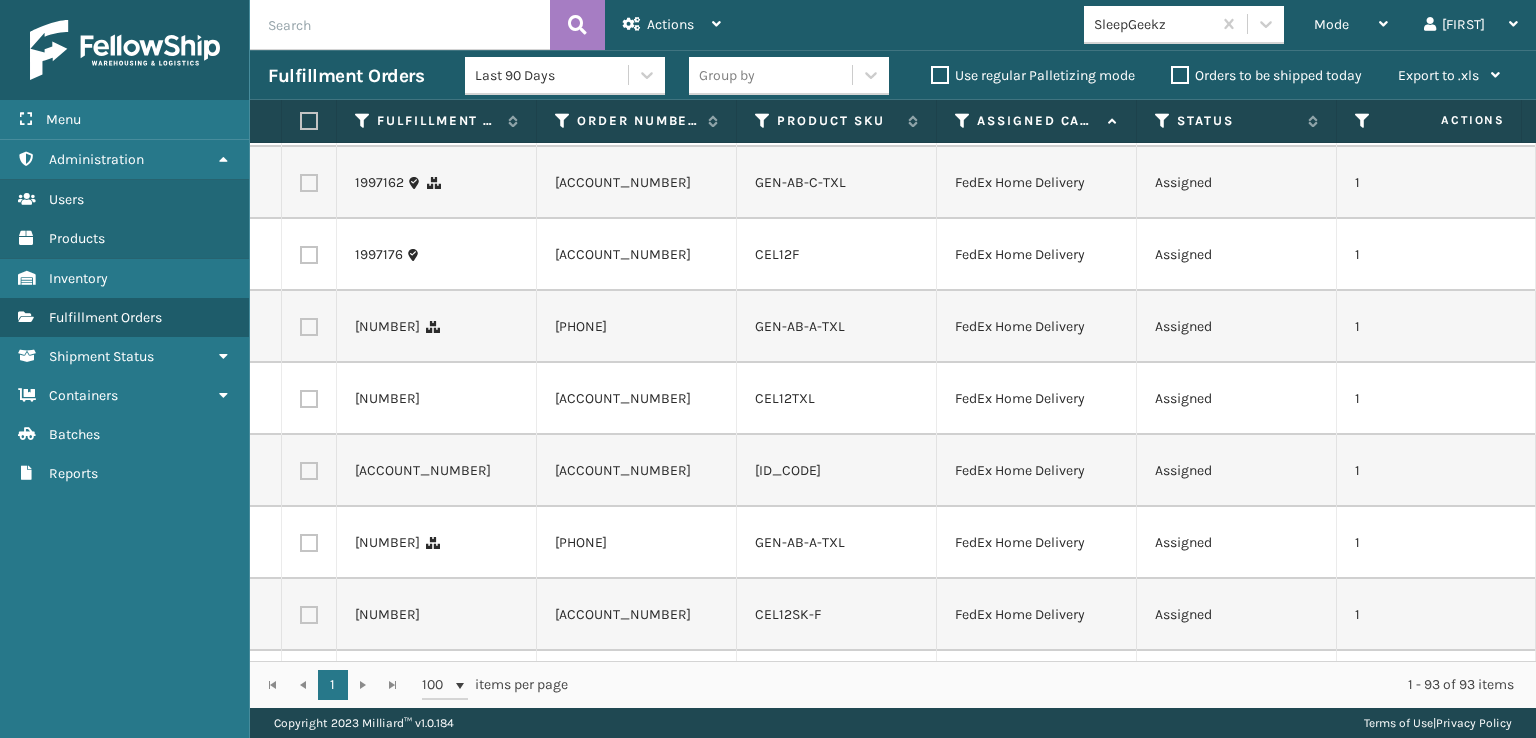 click at bounding box center [309, -177] 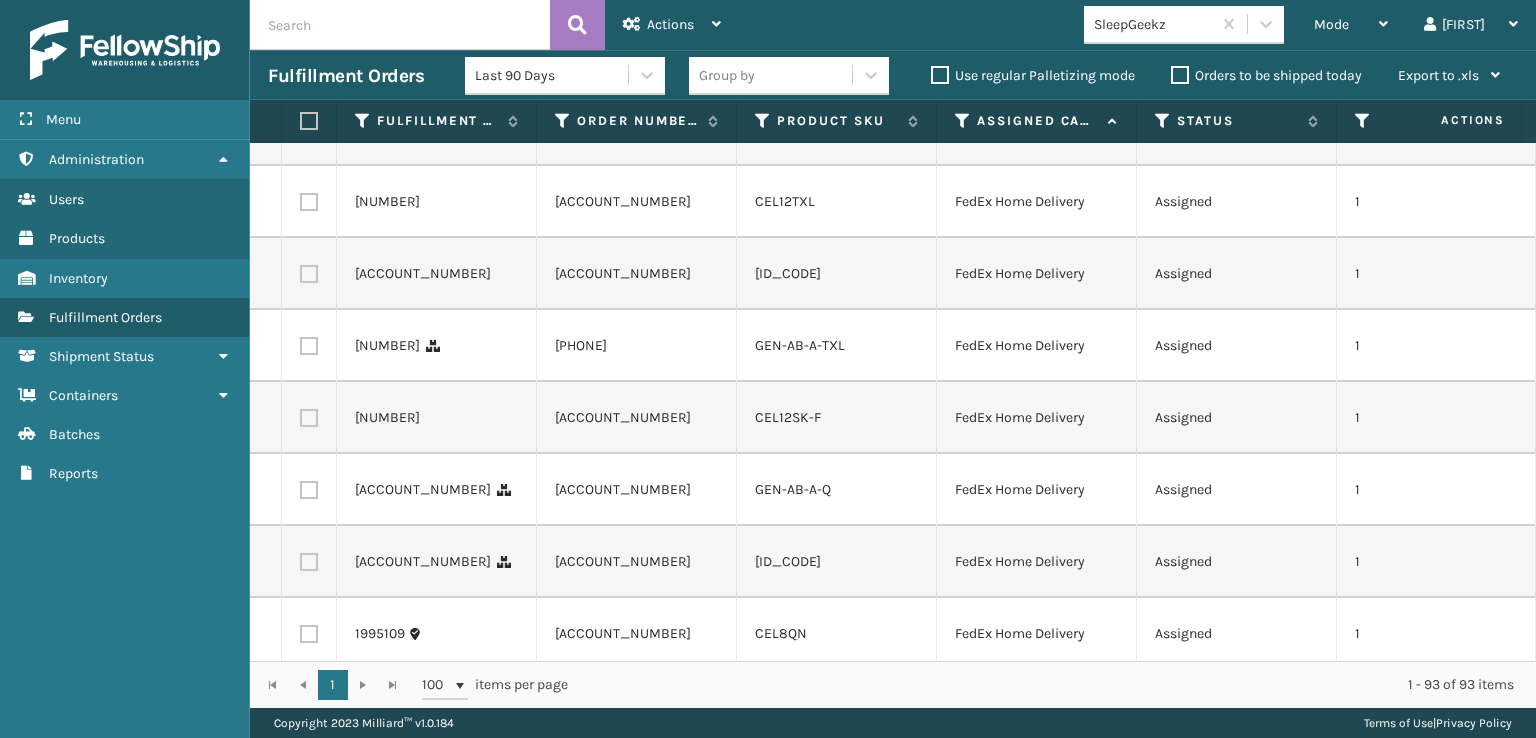 scroll, scrollTop: 4300, scrollLeft: 0, axis: vertical 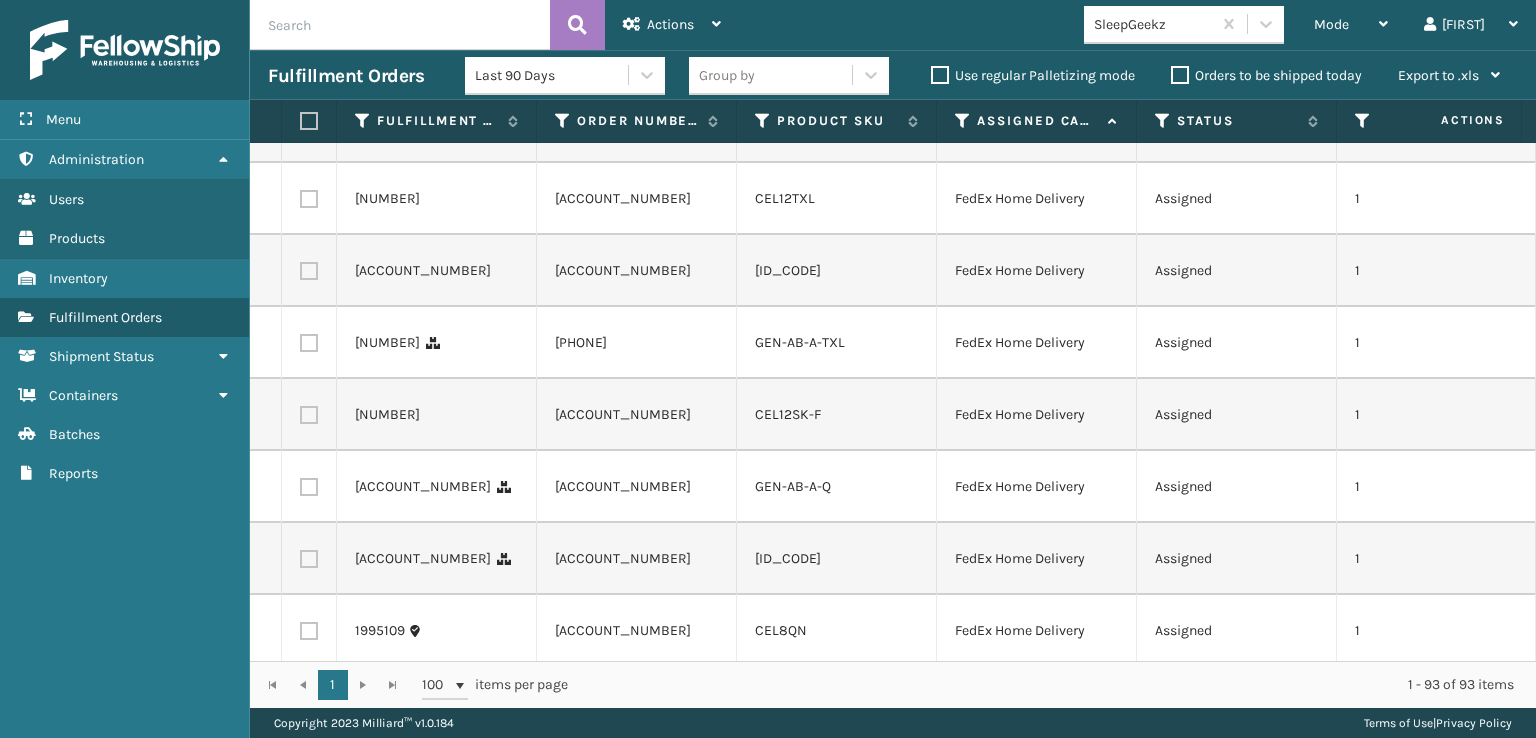 click at bounding box center (309, -89) 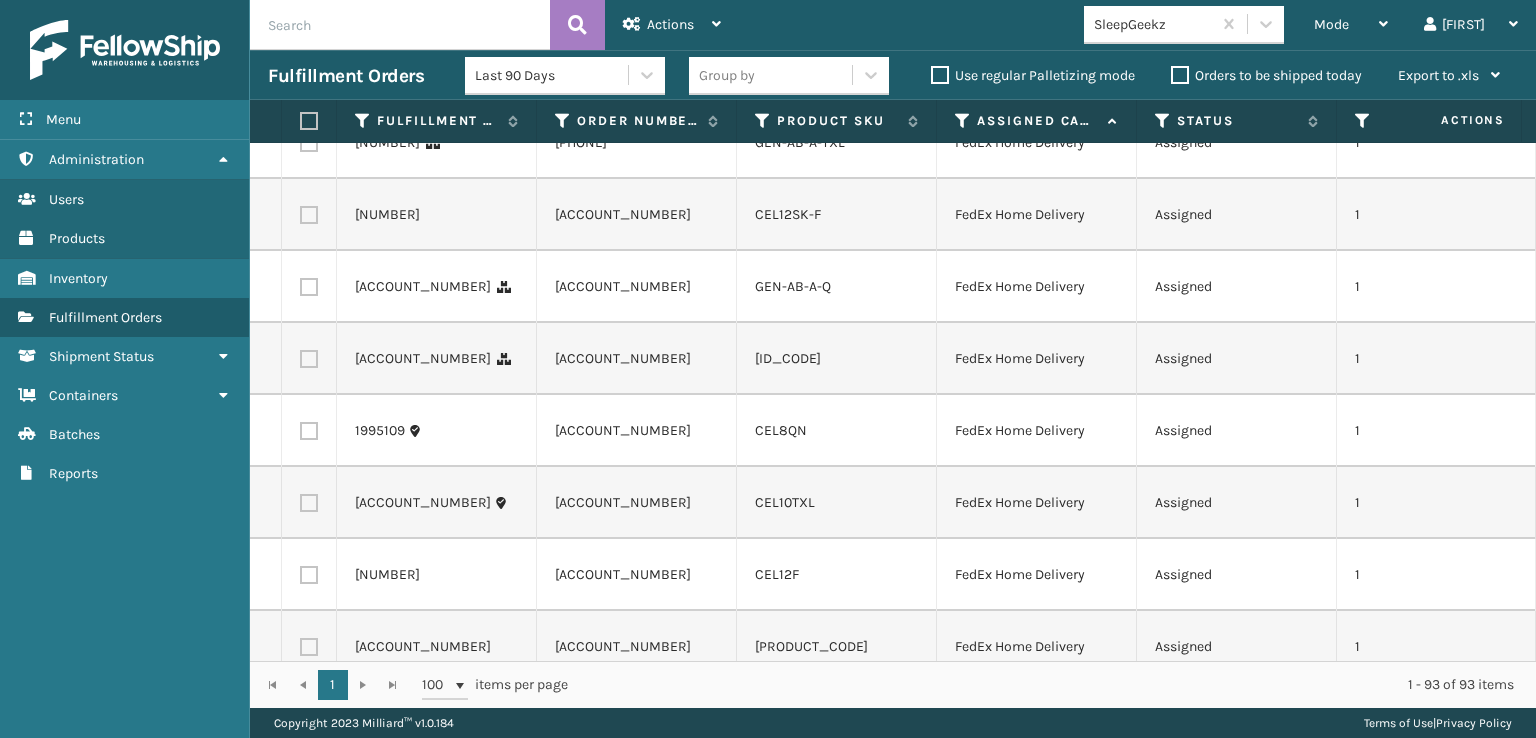 click at bounding box center [309, -73] 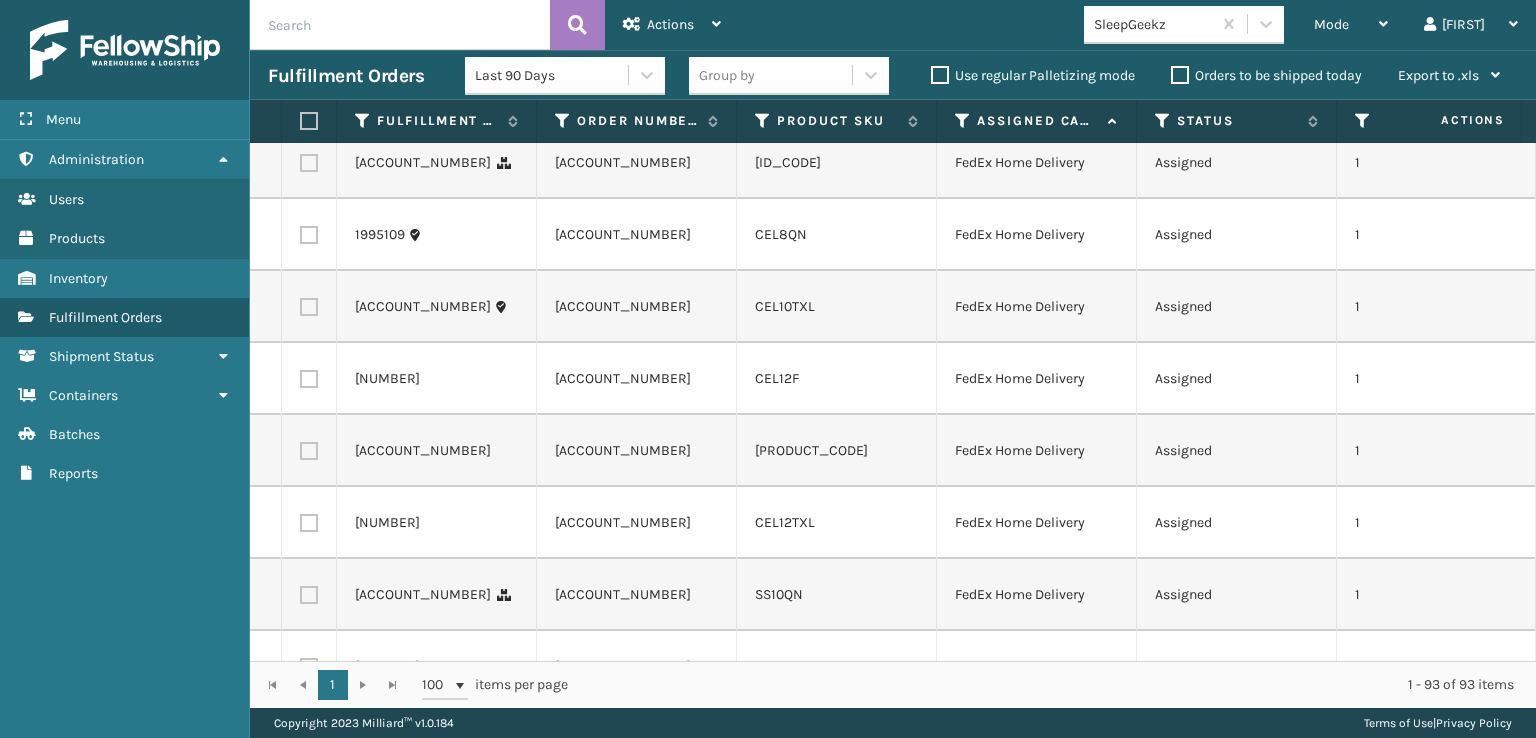 scroll, scrollTop: 4700, scrollLeft: 0, axis: vertical 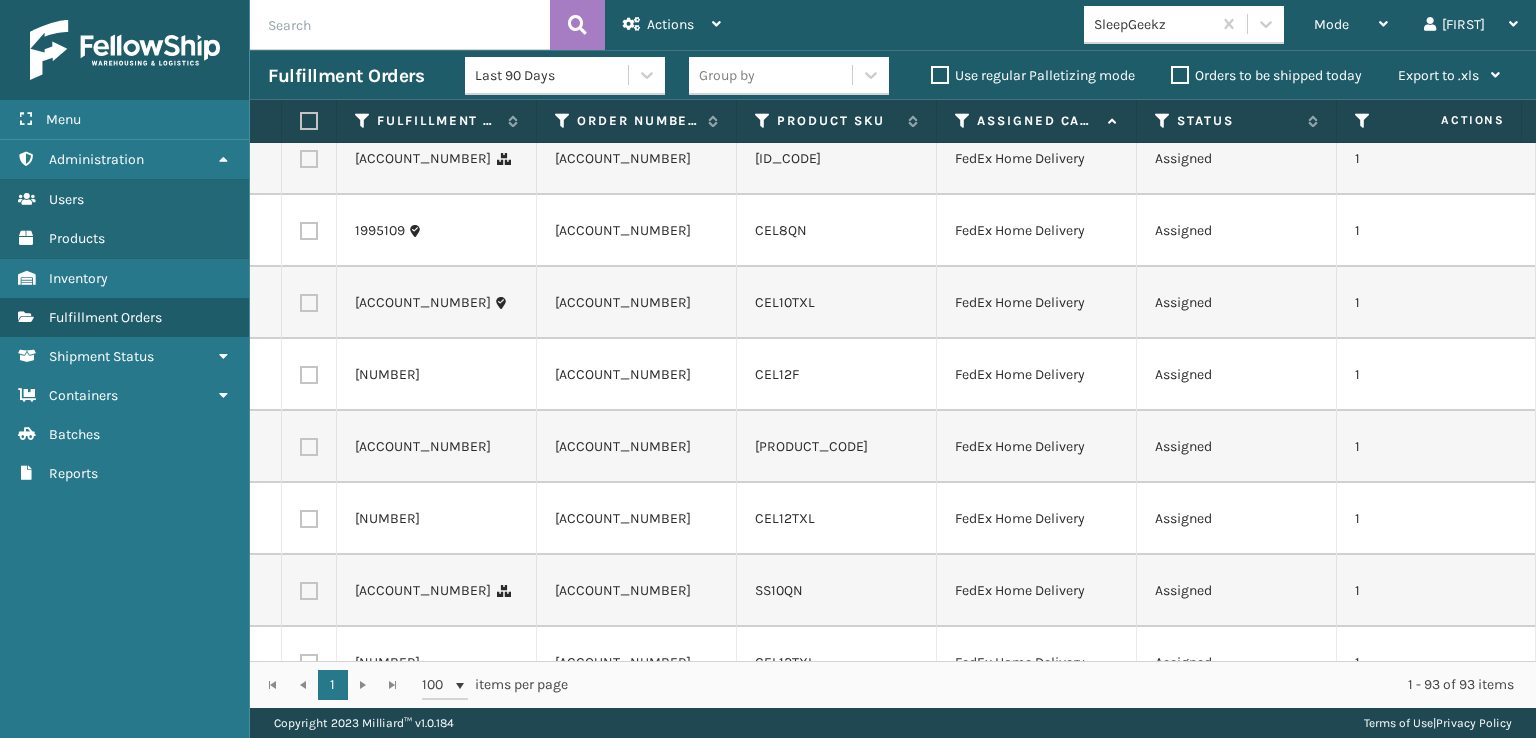 click at bounding box center (309, -57) 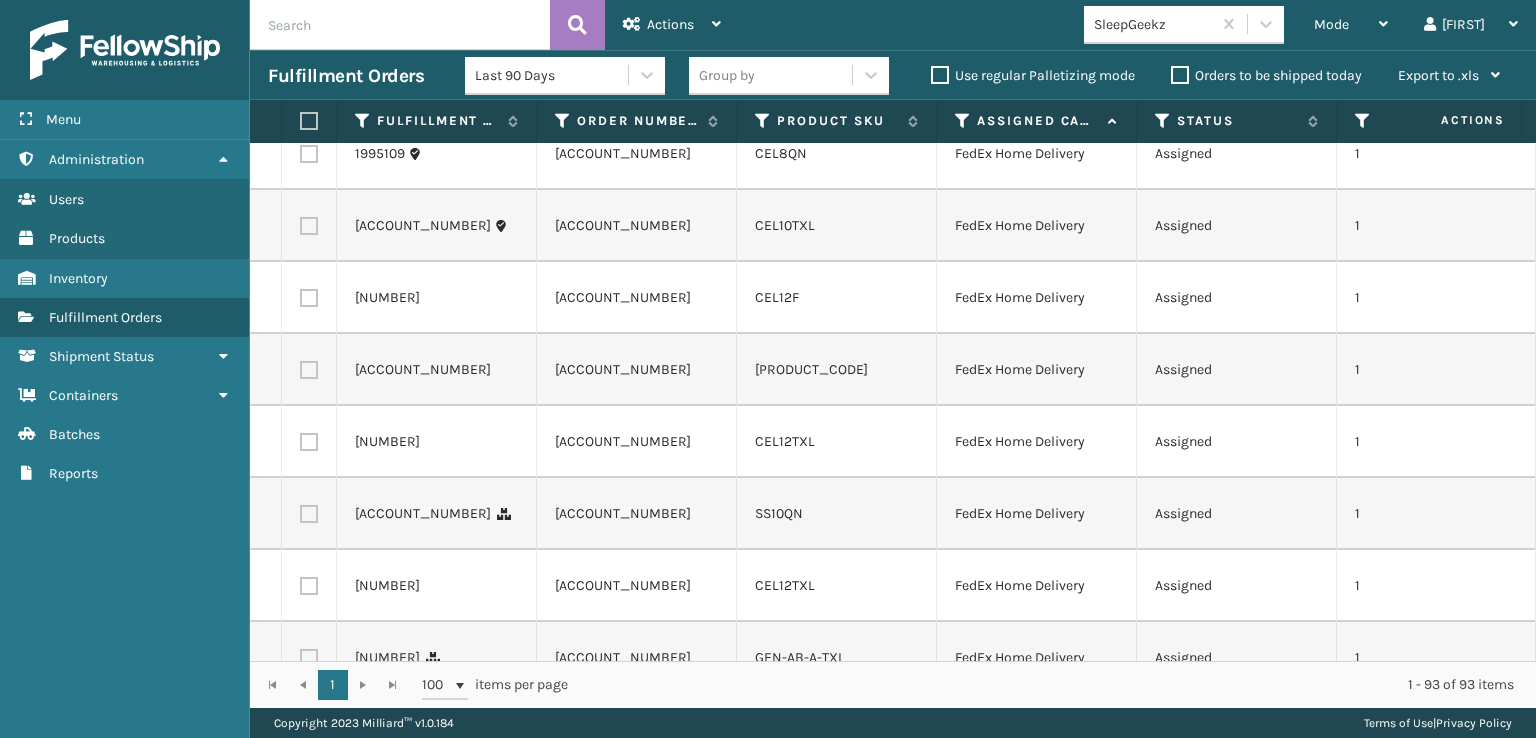 scroll, scrollTop: 4900, scrollLeft: 0, axis: vertical 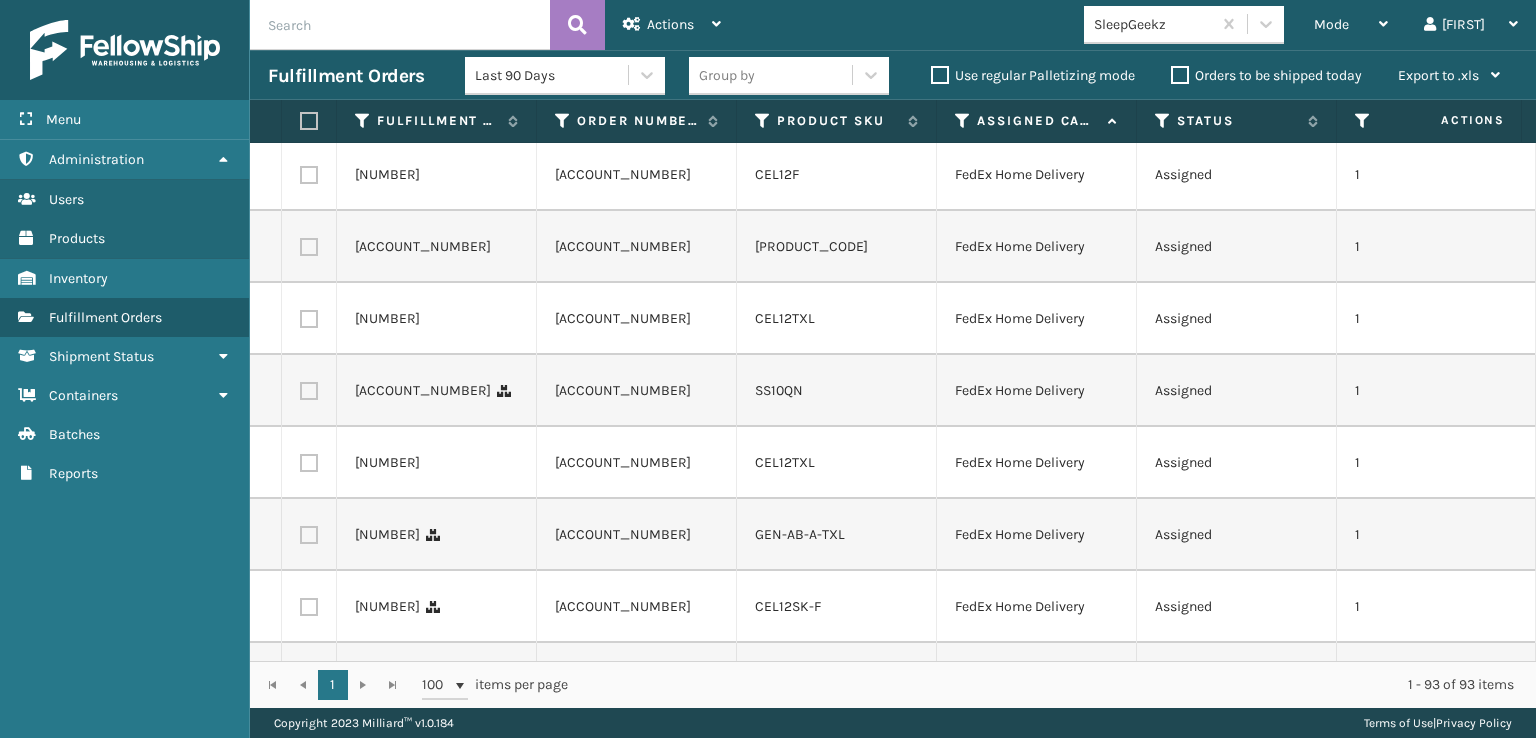 click at bounding box center [309, -113] 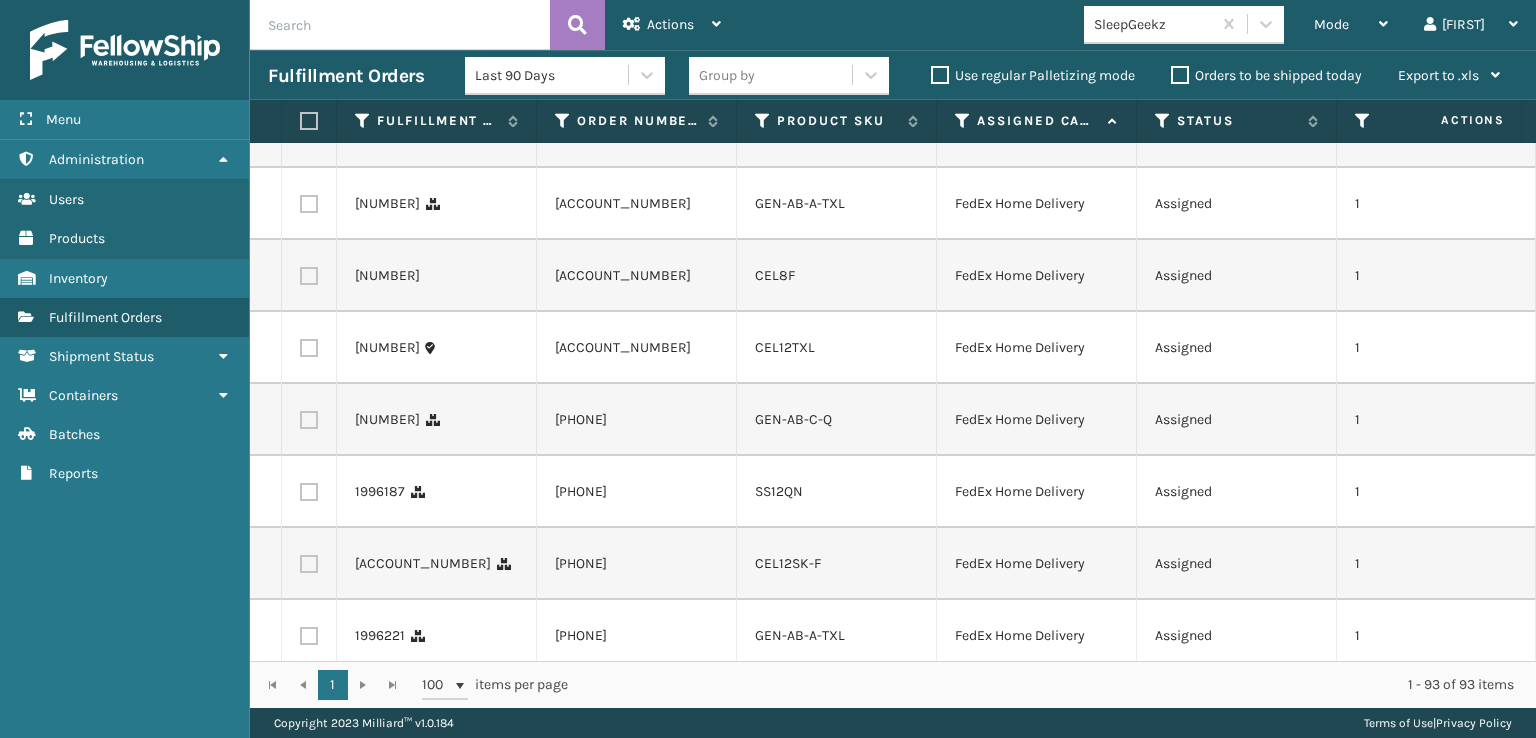 scroll, scrollTop: 5900, scrollLeft: 0, axis: vertical 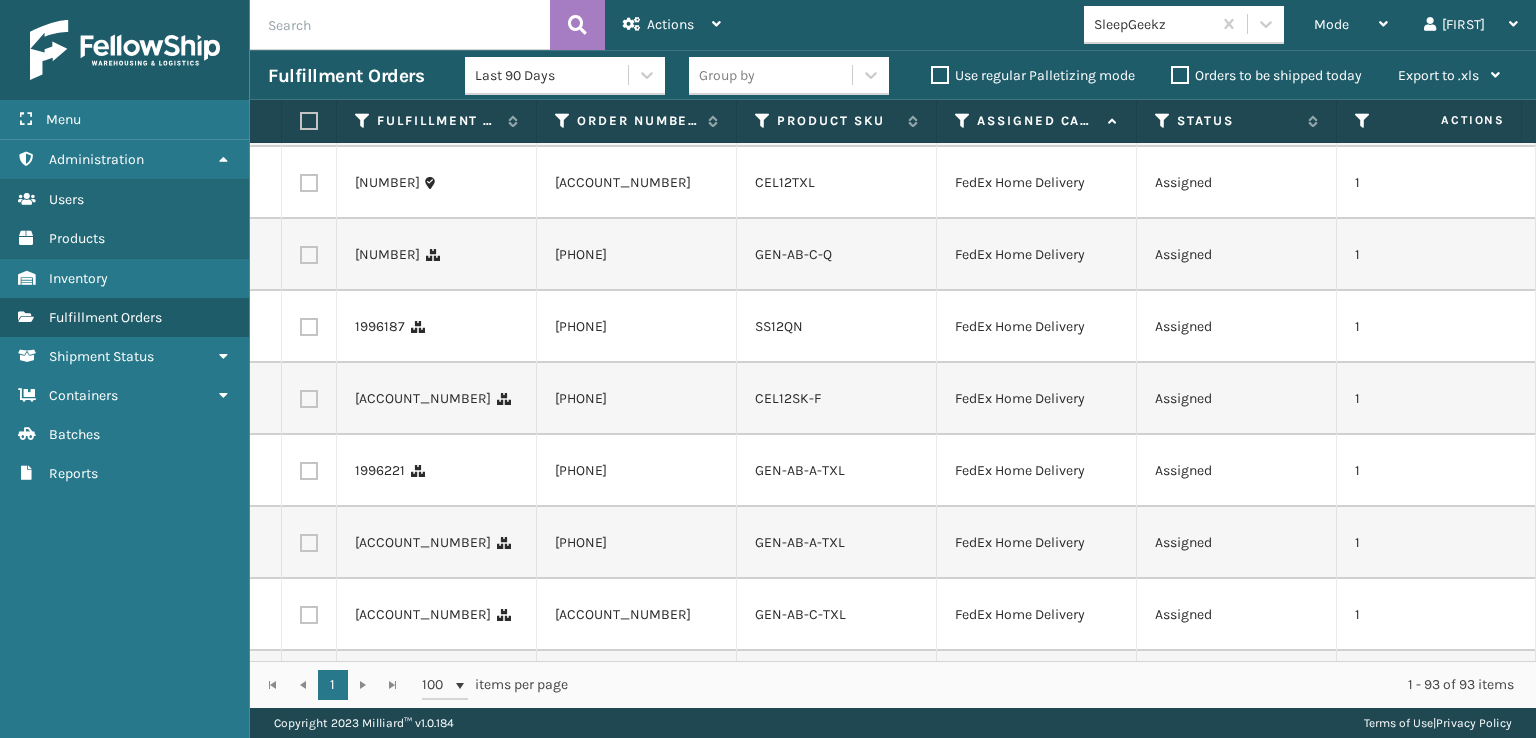 click at bounding box center (309, -465) 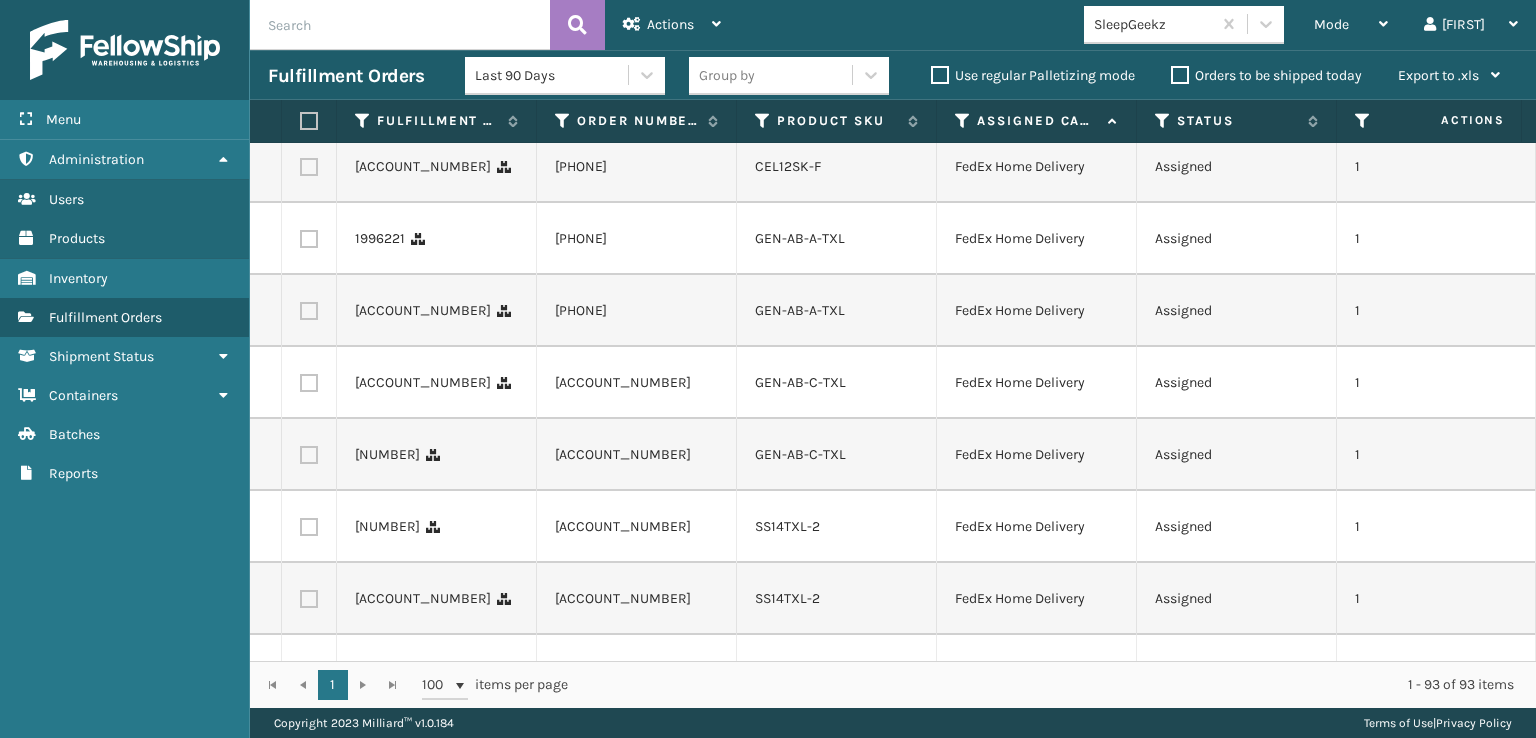scroll, scrollTop: 6200, scrollLeft: 0, axis: vertical 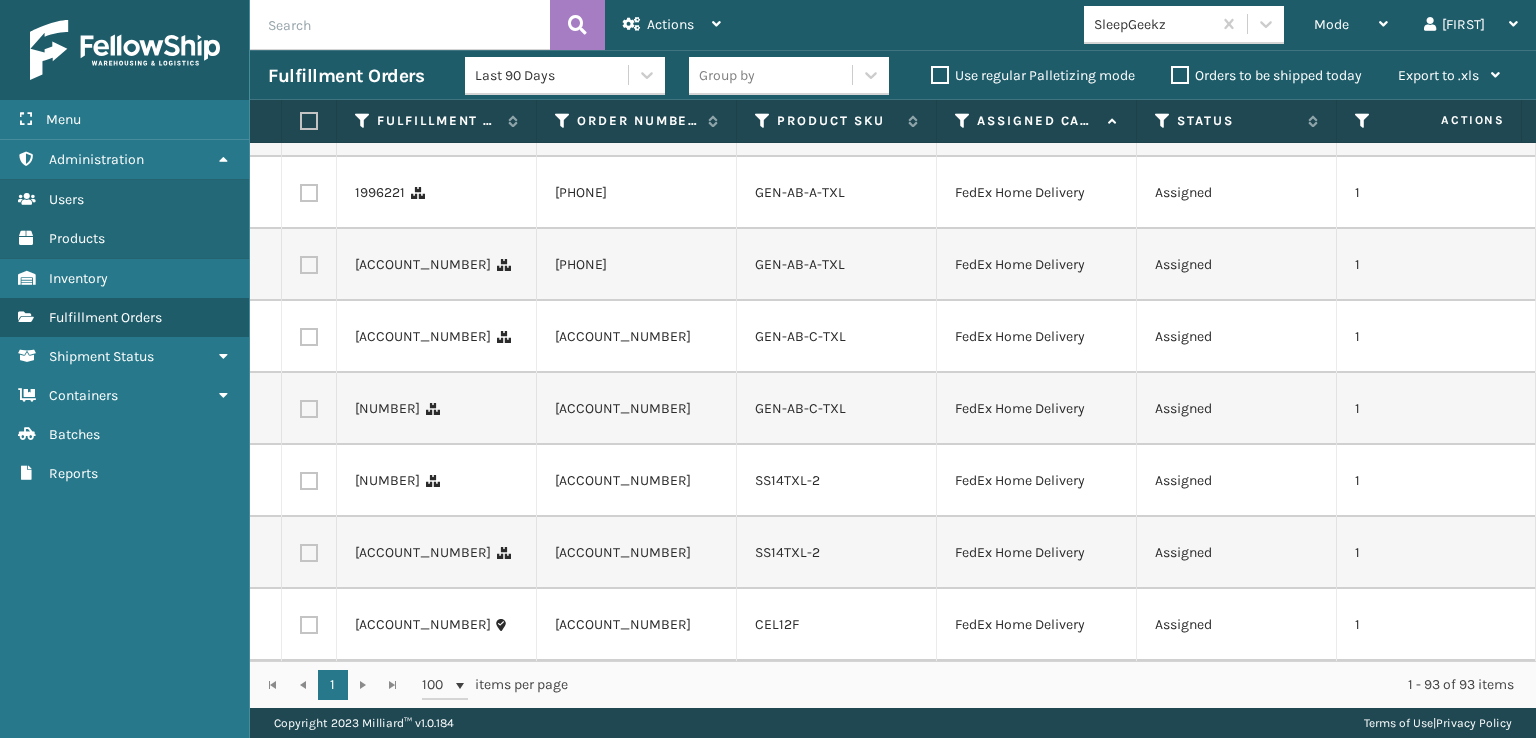 click at bounding box center [309, -311] 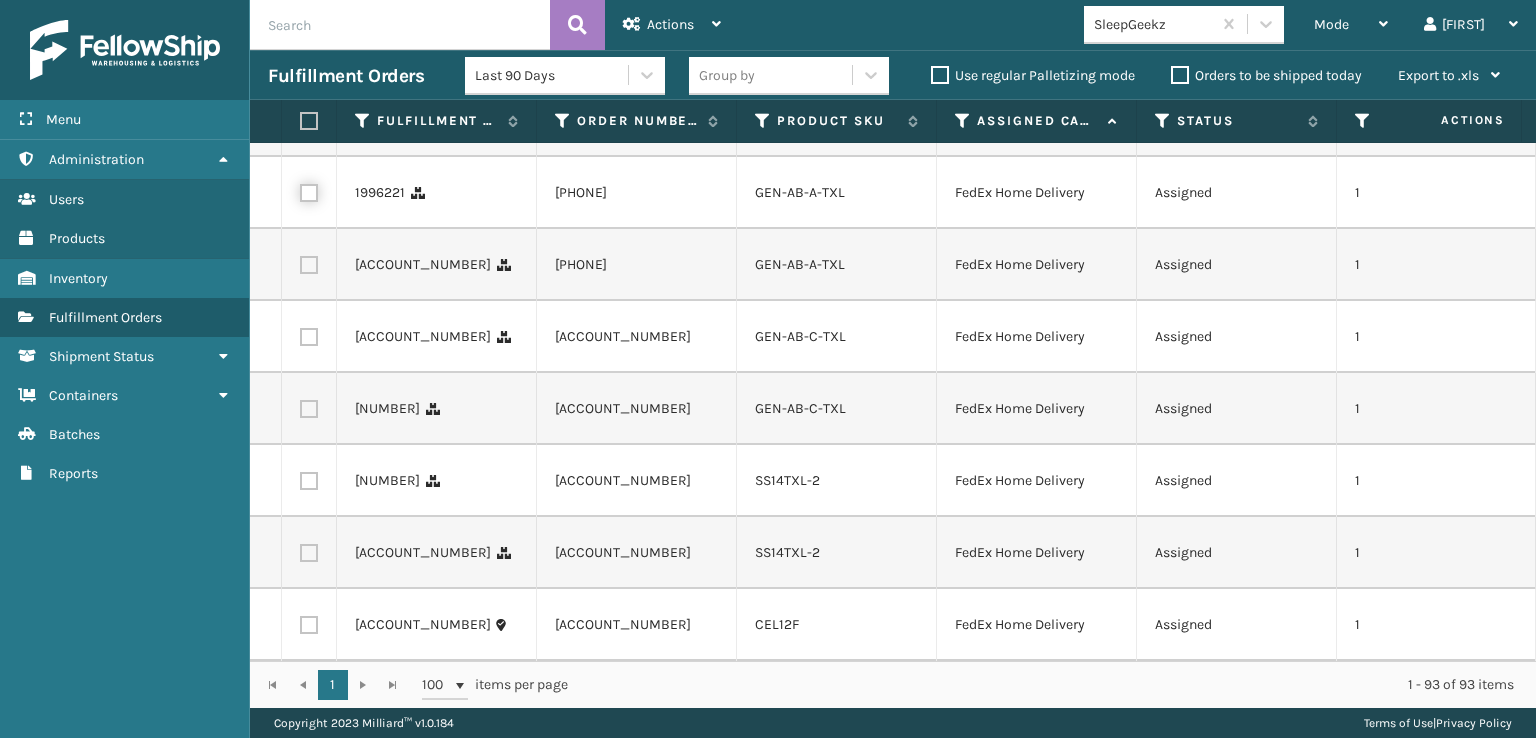 click at bounding box center [300, 190] 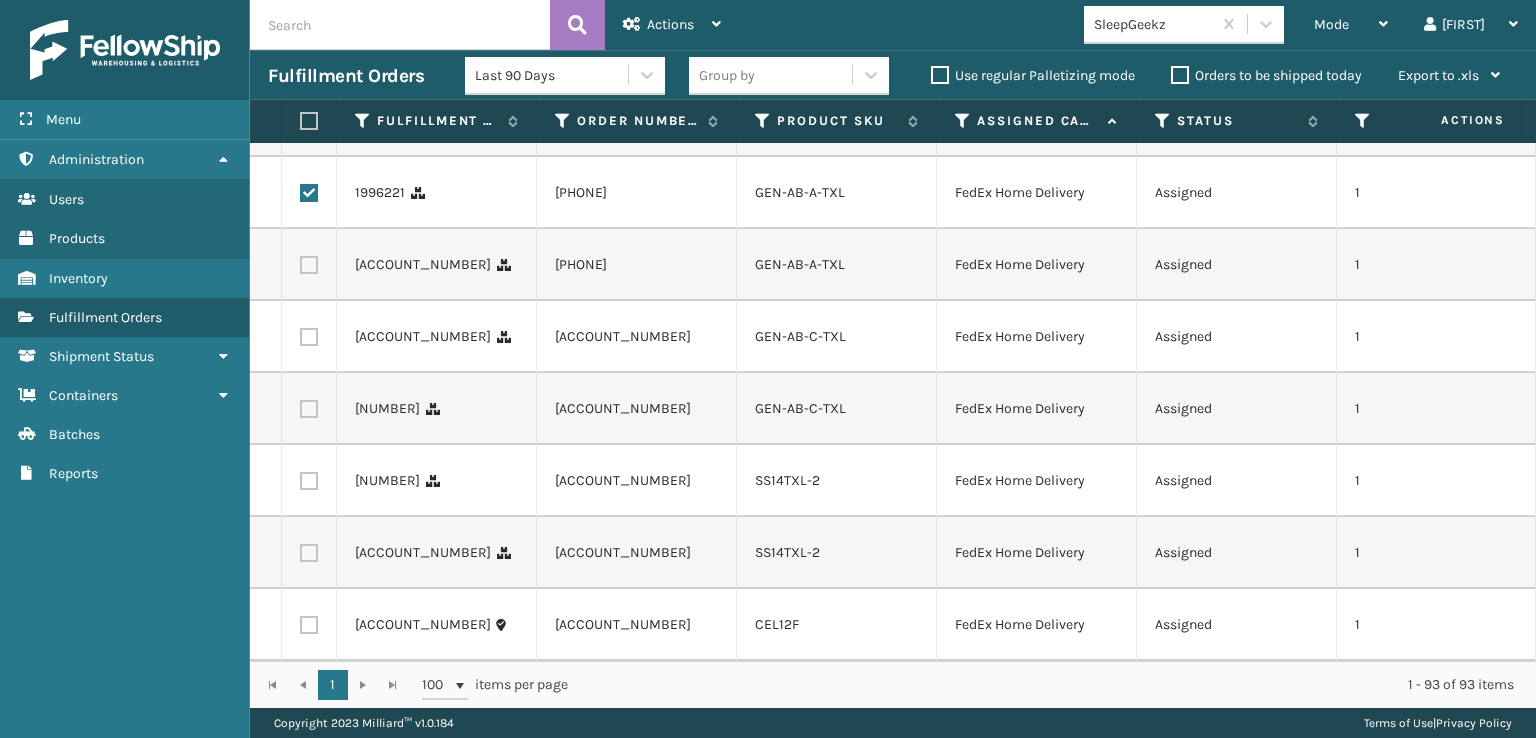 click at bounding box center (309, 265) 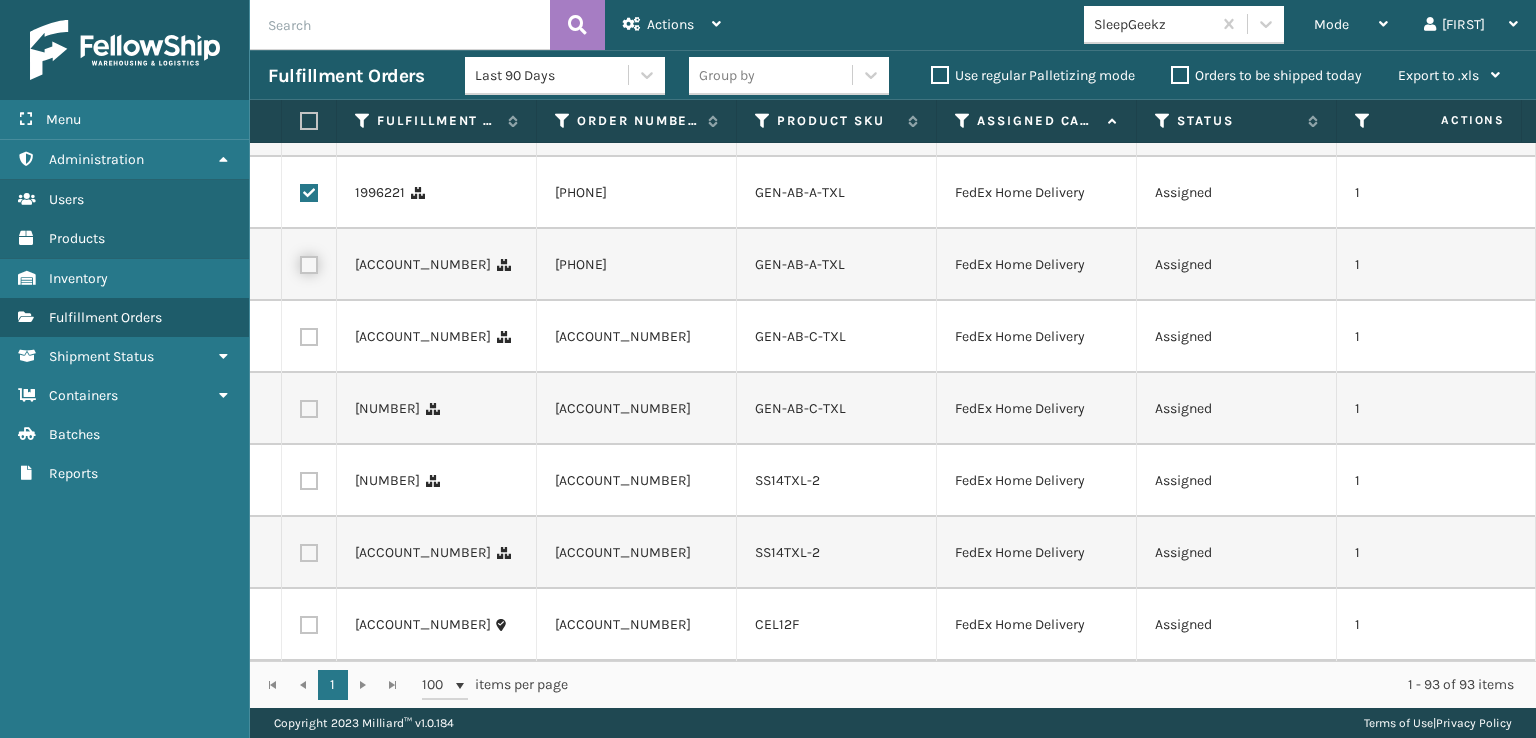 click at bounding box center [300, 262] 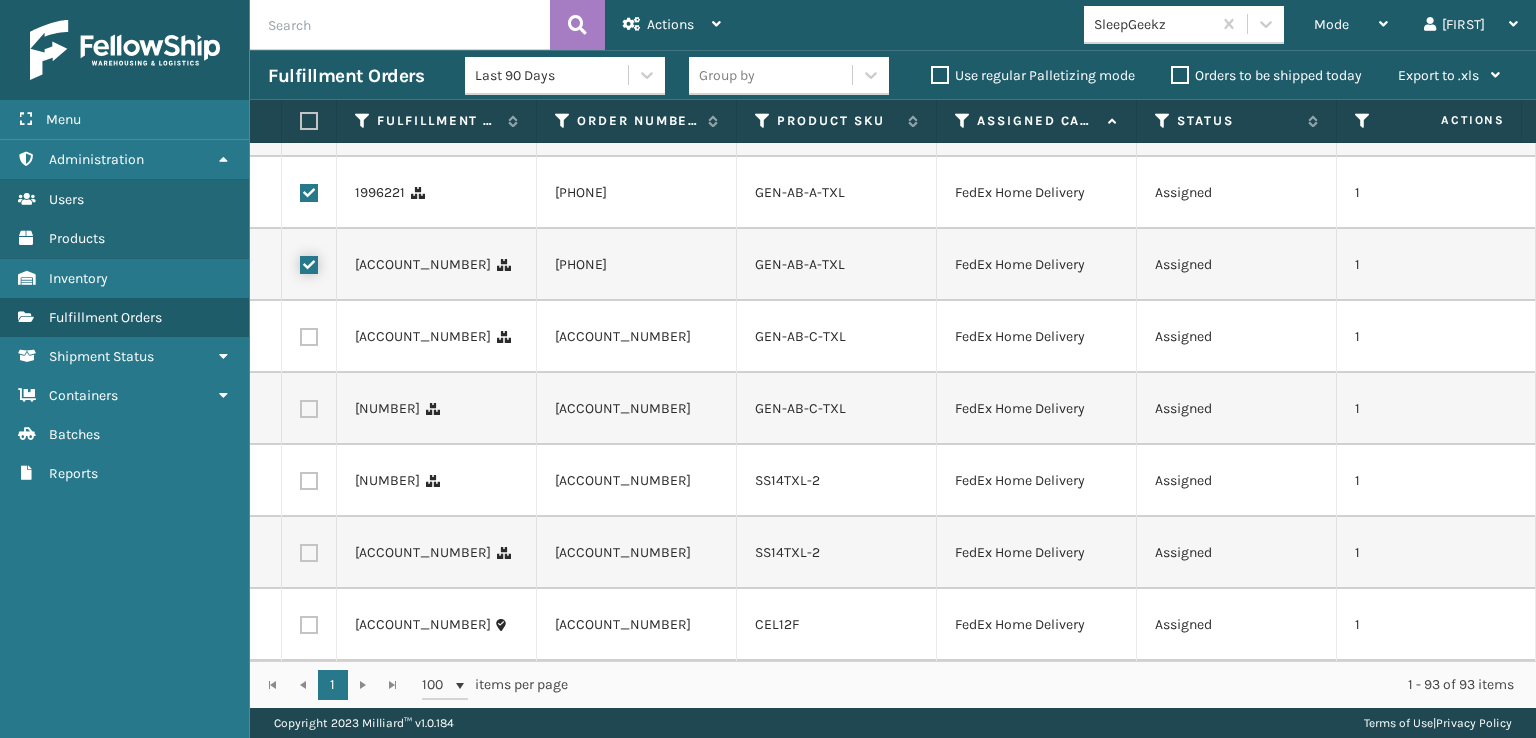 scroll, scrollTop: 7100, scrollLeft: 0, axis: vertical 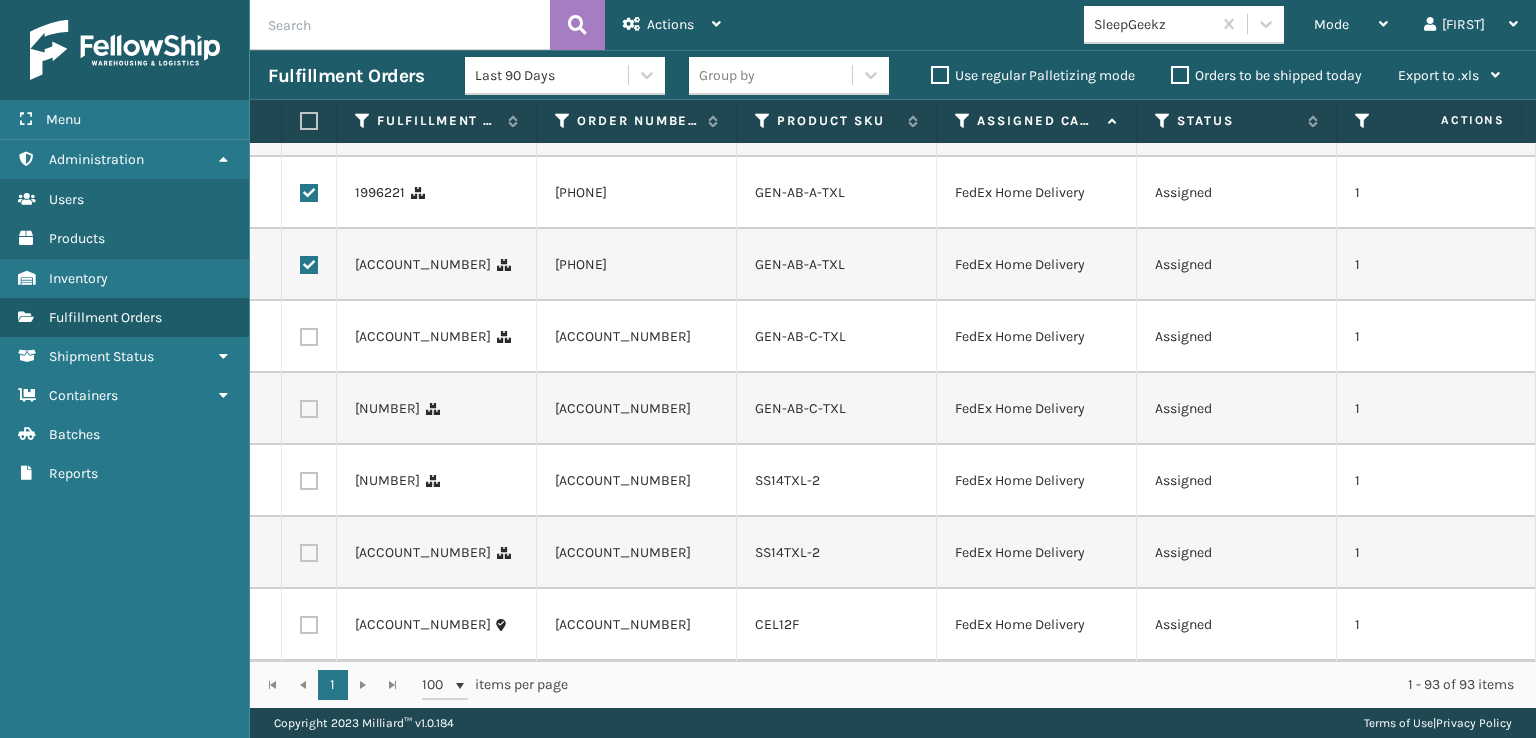 click at bounding box center (309, 337) 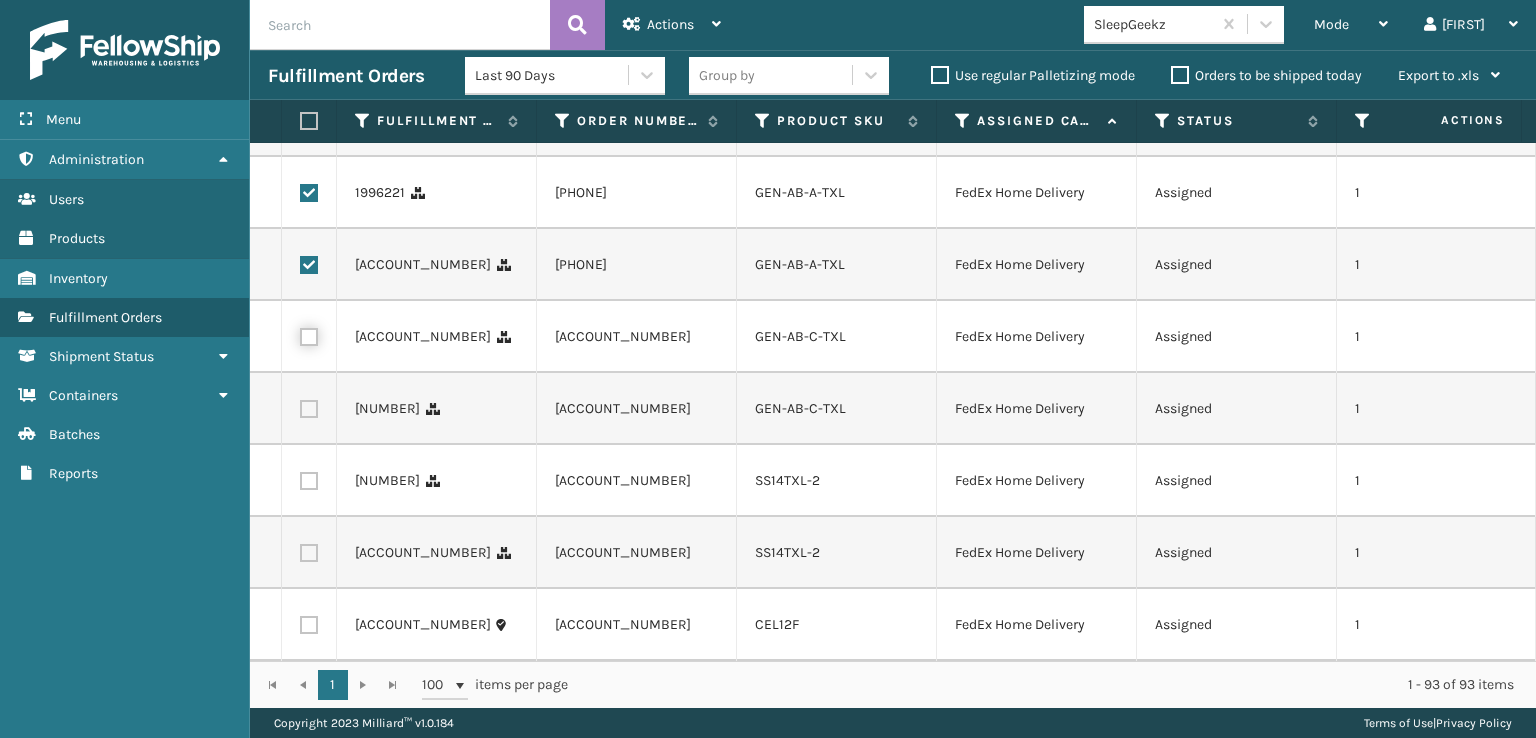 click at bounding box center (300, 334) 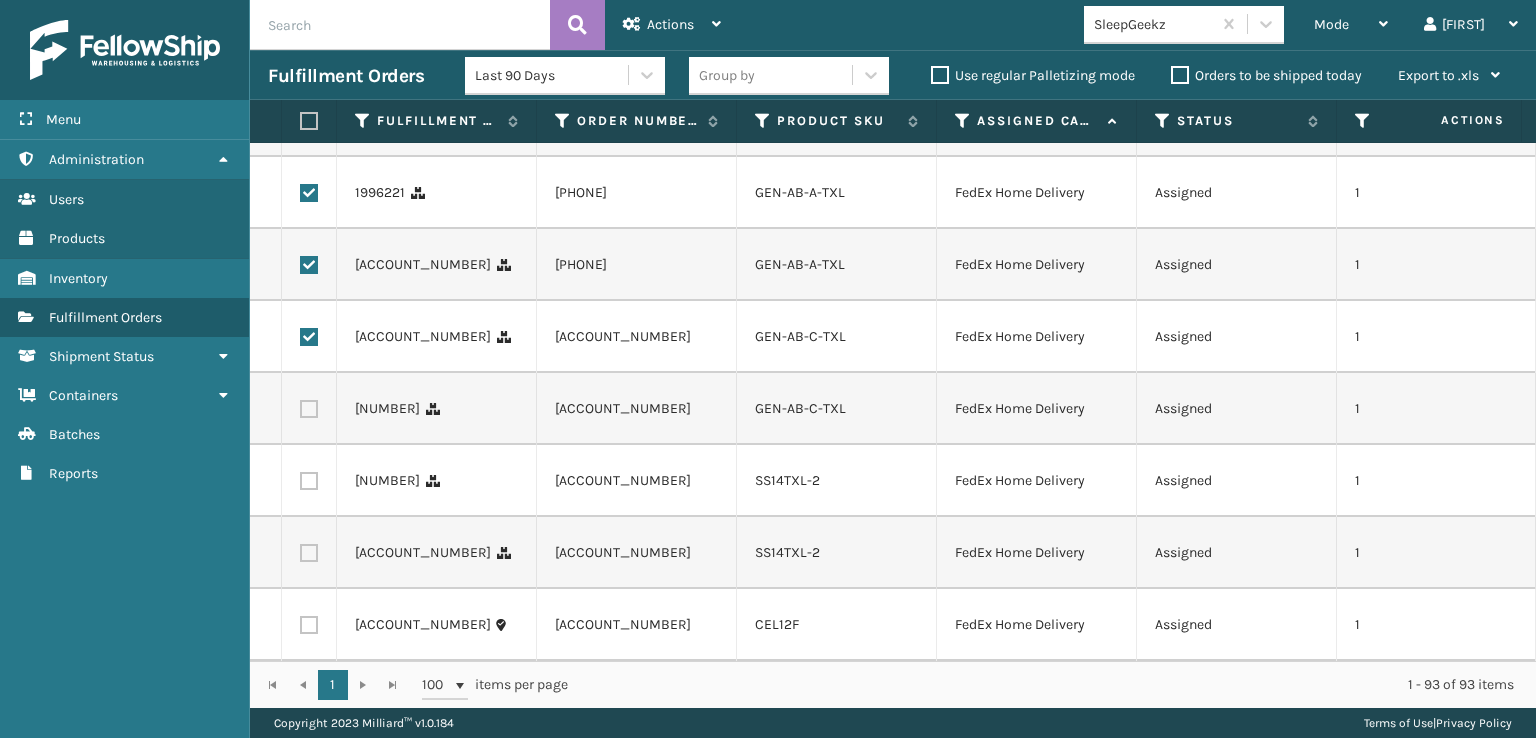 click at bounding box center [309, 409] 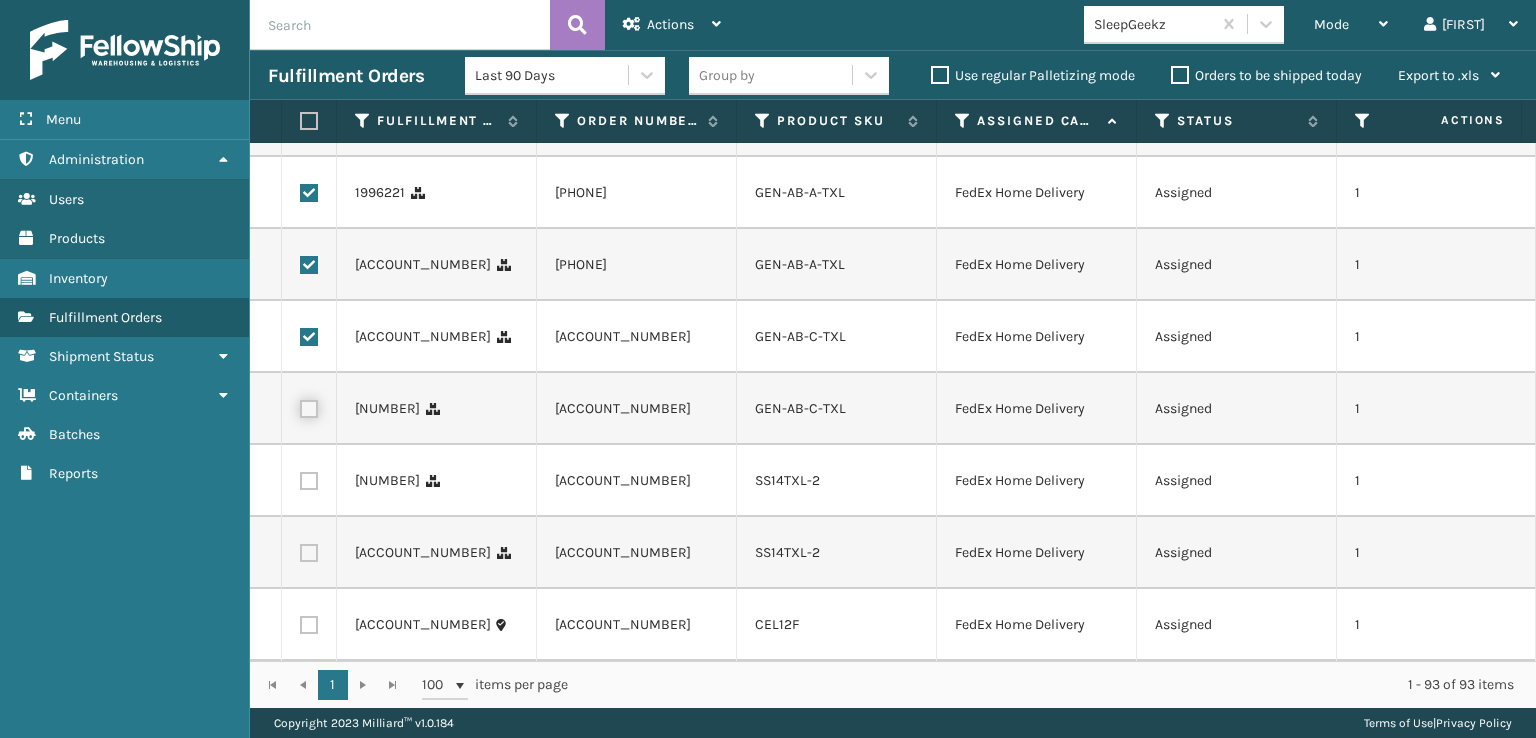 click at bounding box center (300, 406) 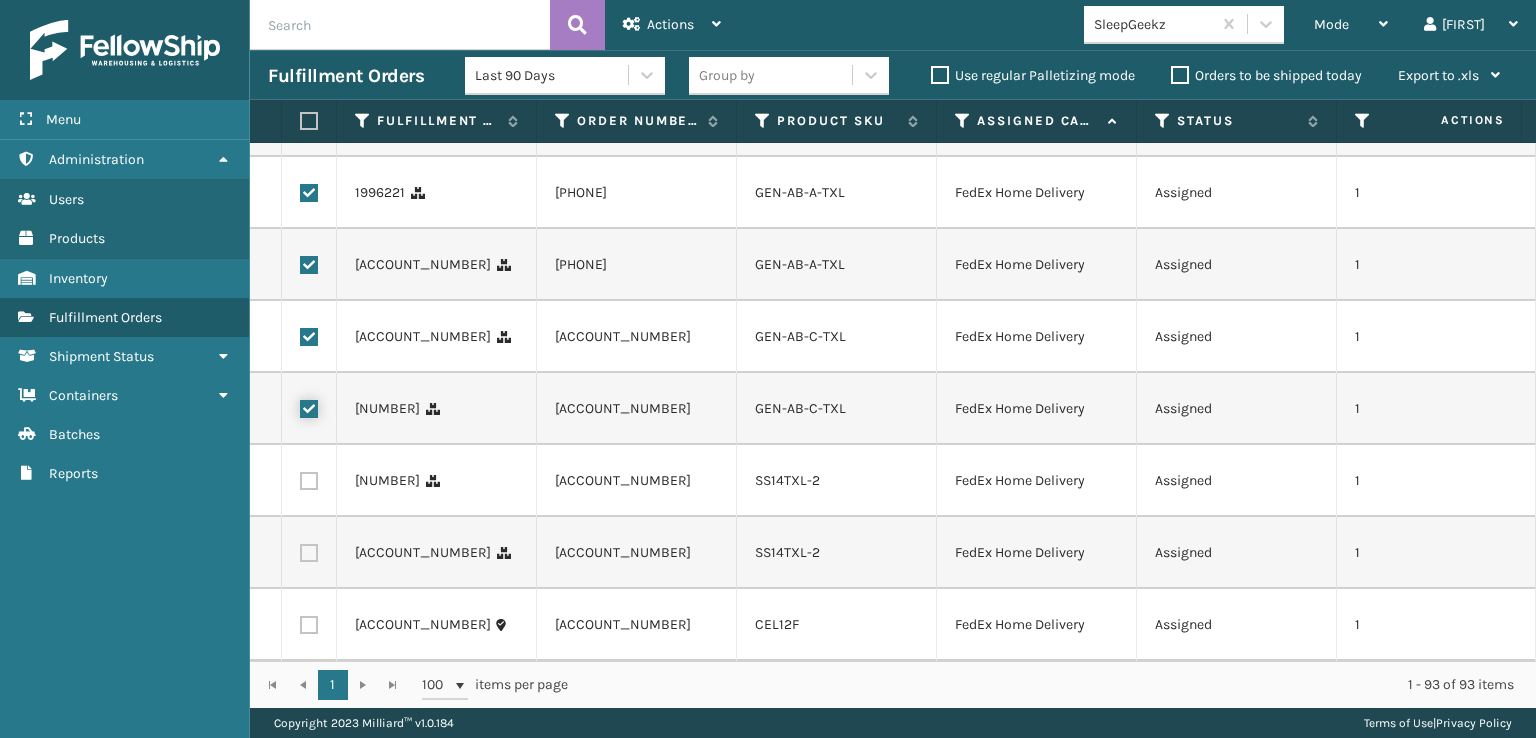 scroll, scrollTop: 7212, scrollLeft: 0, axis: vertical 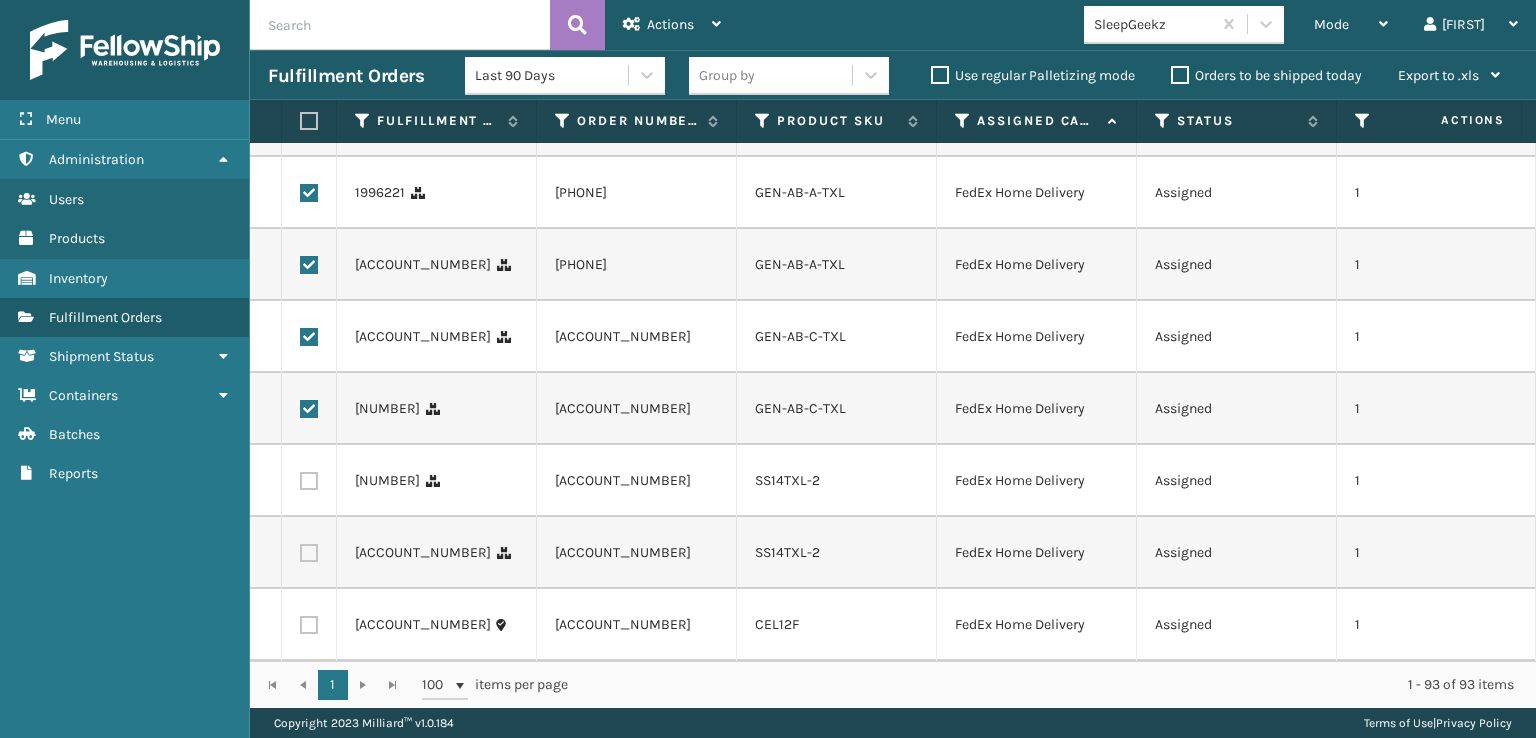 click at bounding box center (309, 553) 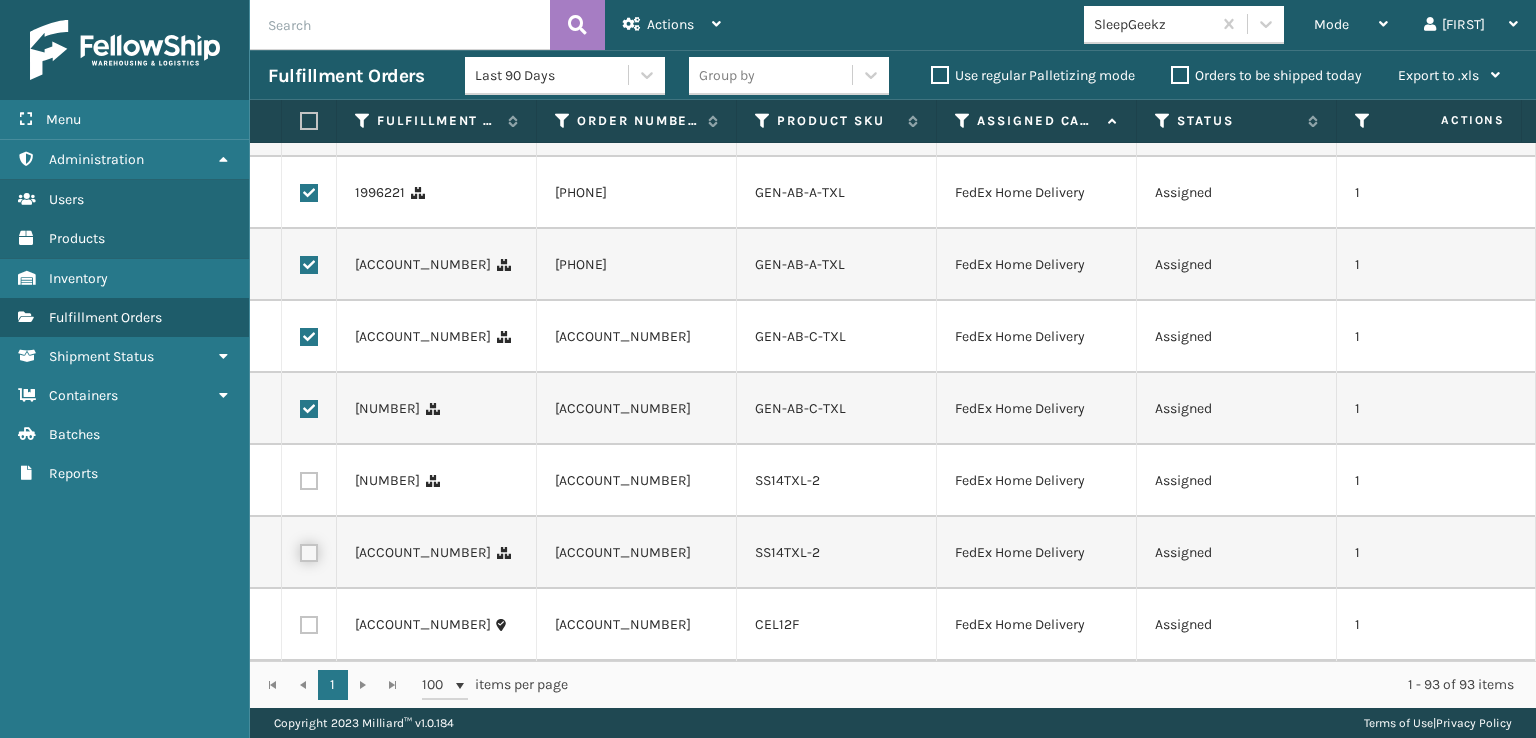 click at bounding box center [300, 550] 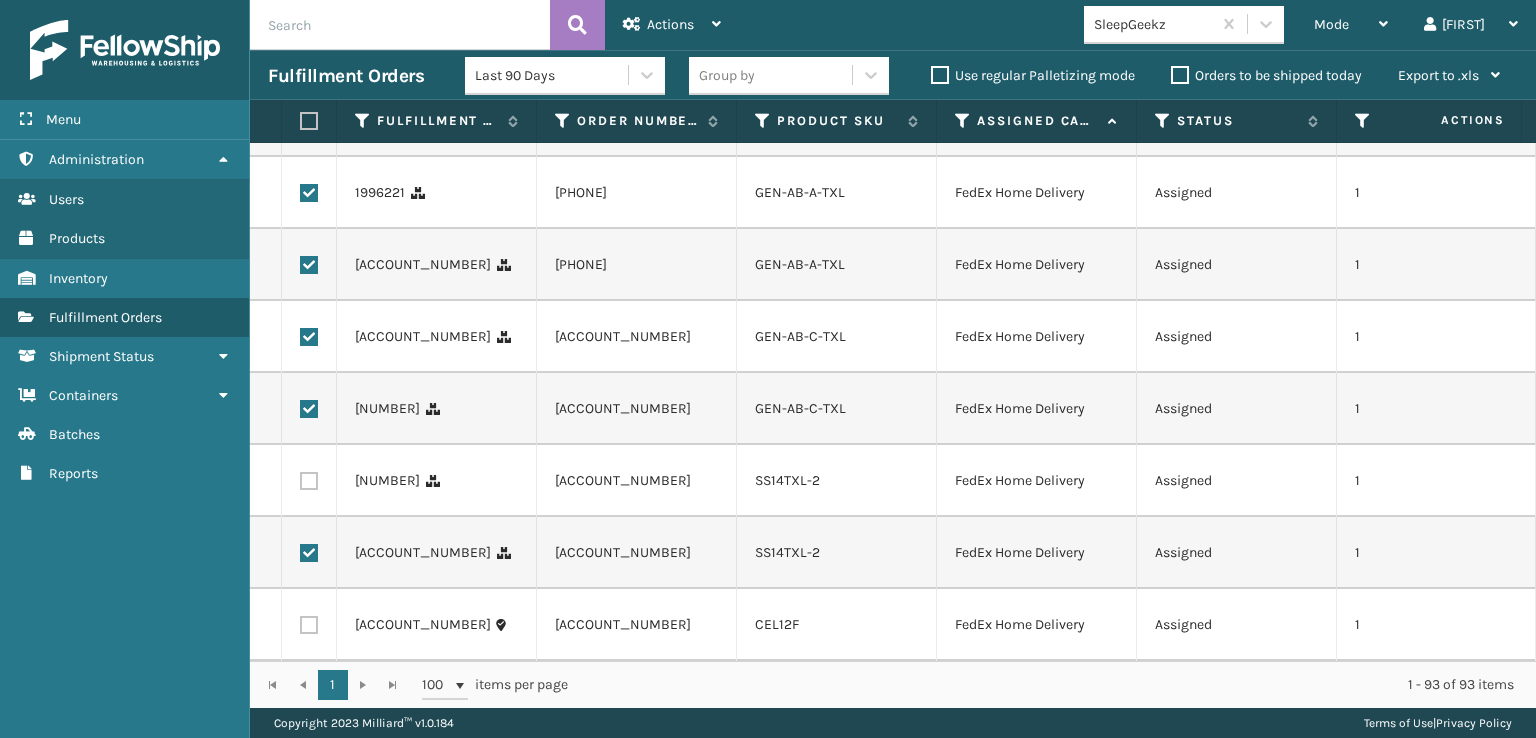 click at bounding box center [309, 481] 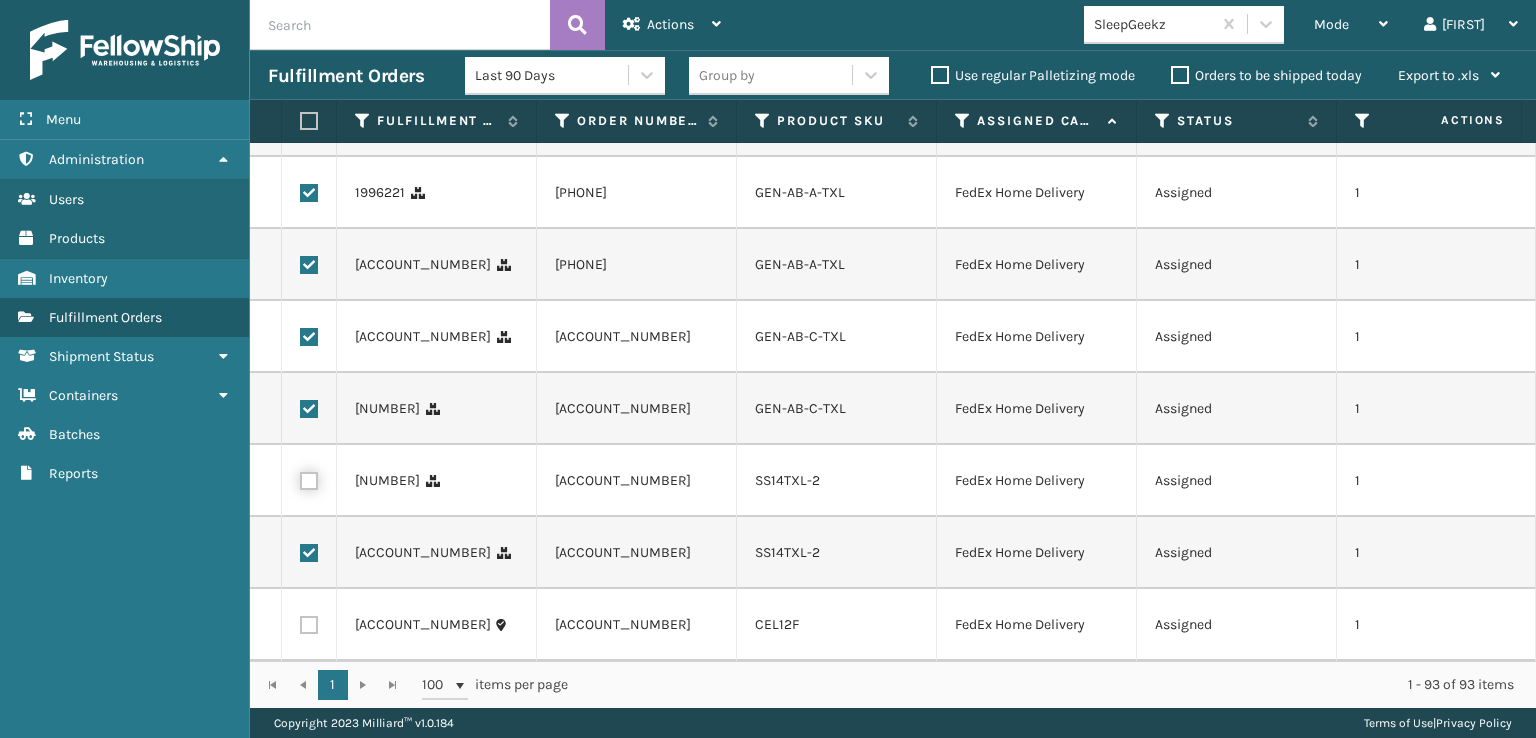 click at bounding box center (300, 478) 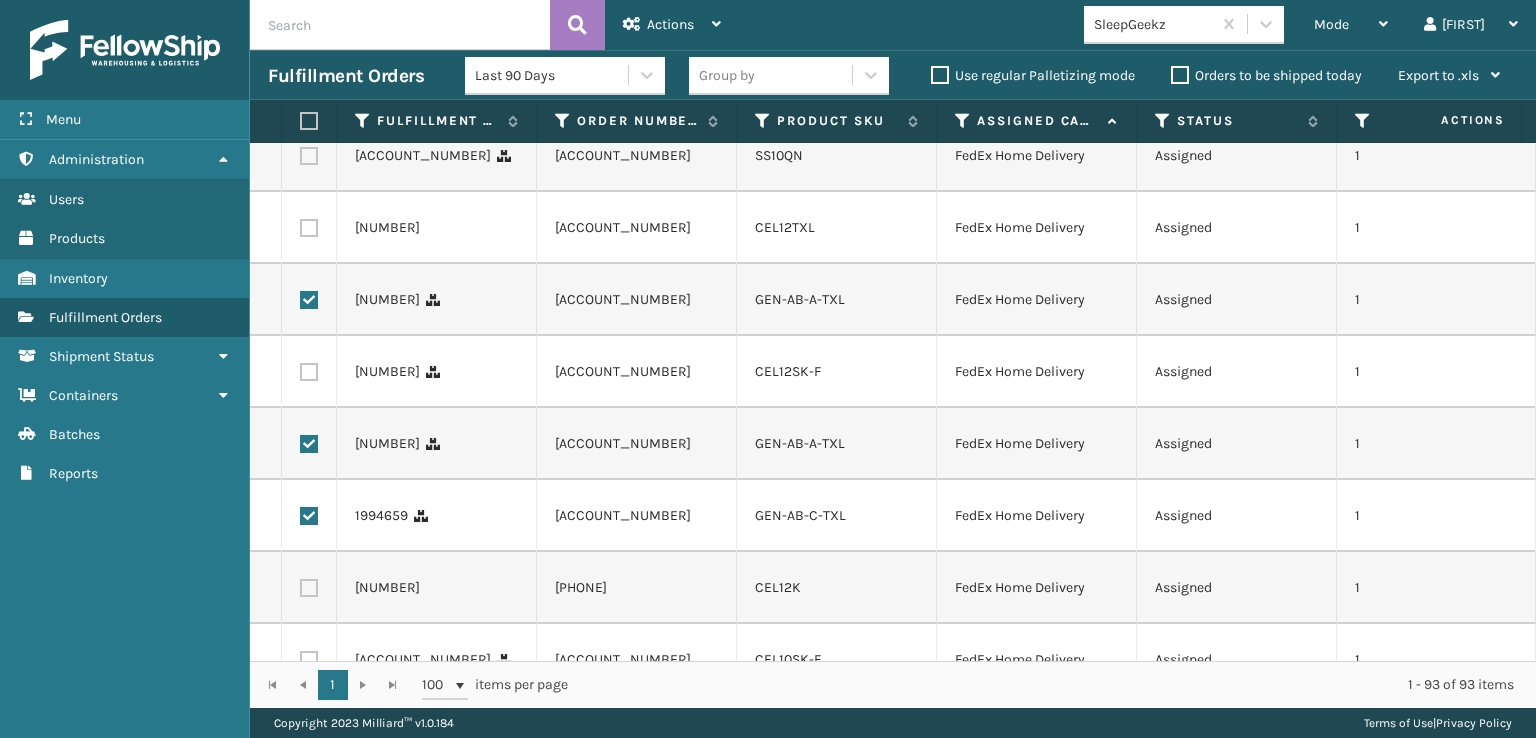 scroll, scrollTop: 5012, scrollLeft: 0, axis: vertical 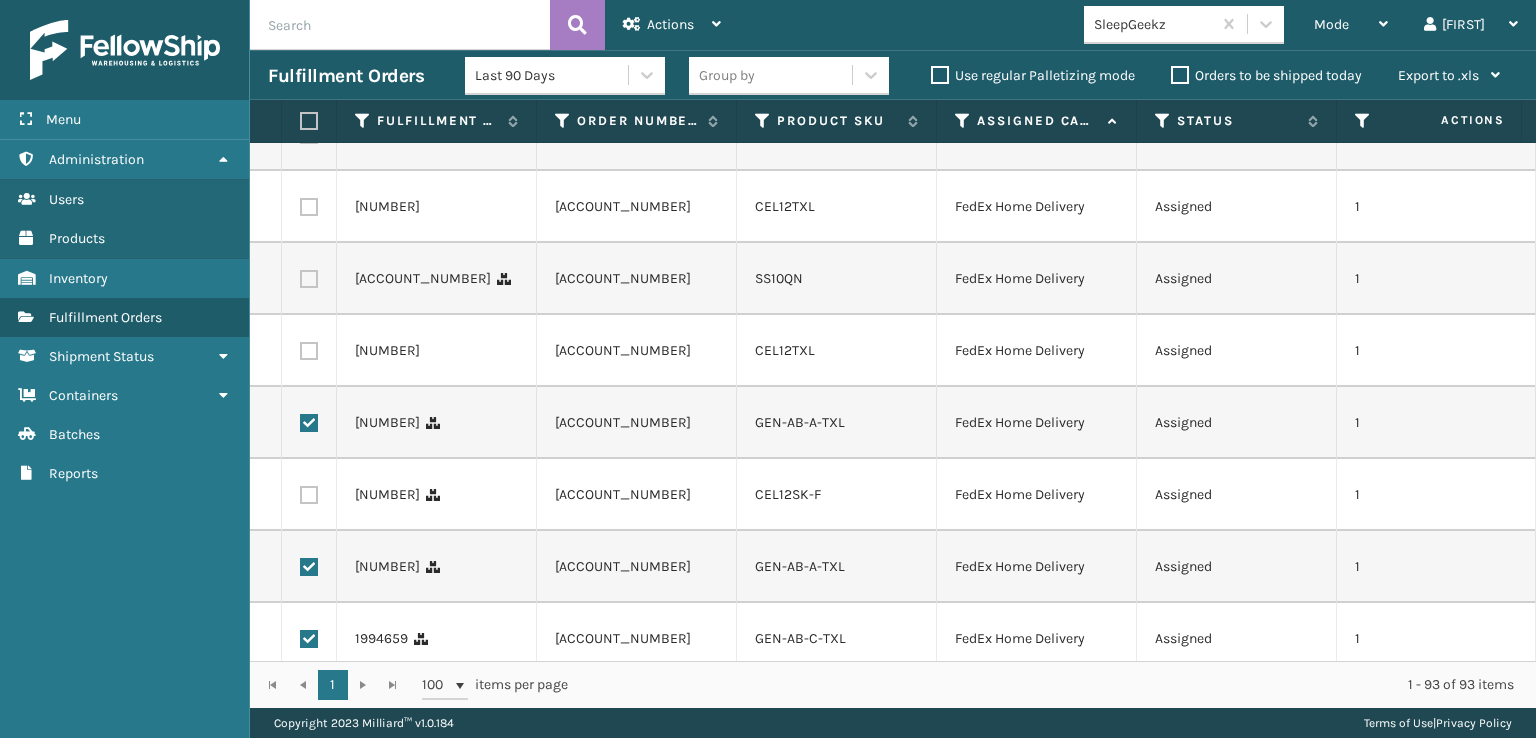 click at bounding box center [309, -297] 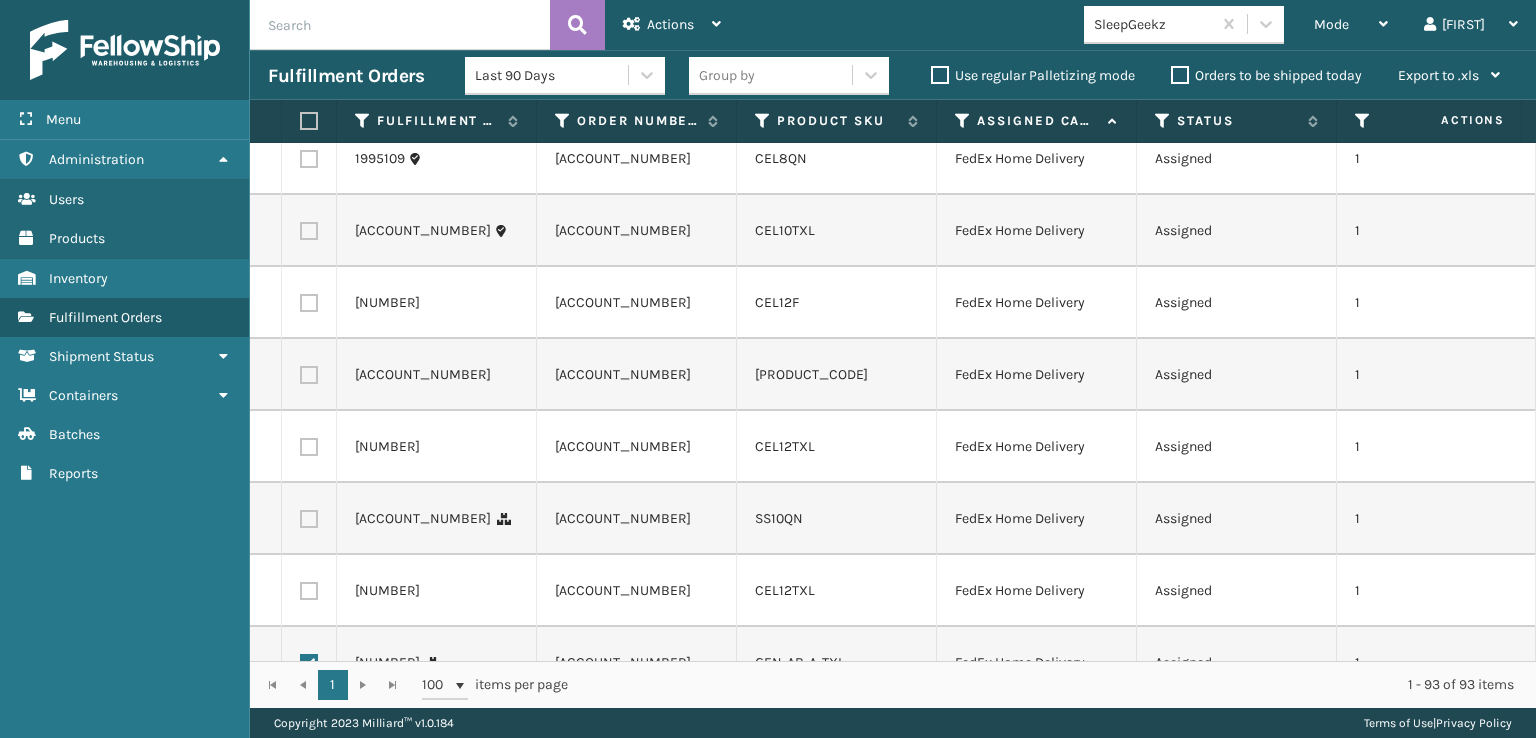 scroll, scrollTop: 4712, scrollLeft: 0, axis: vertical 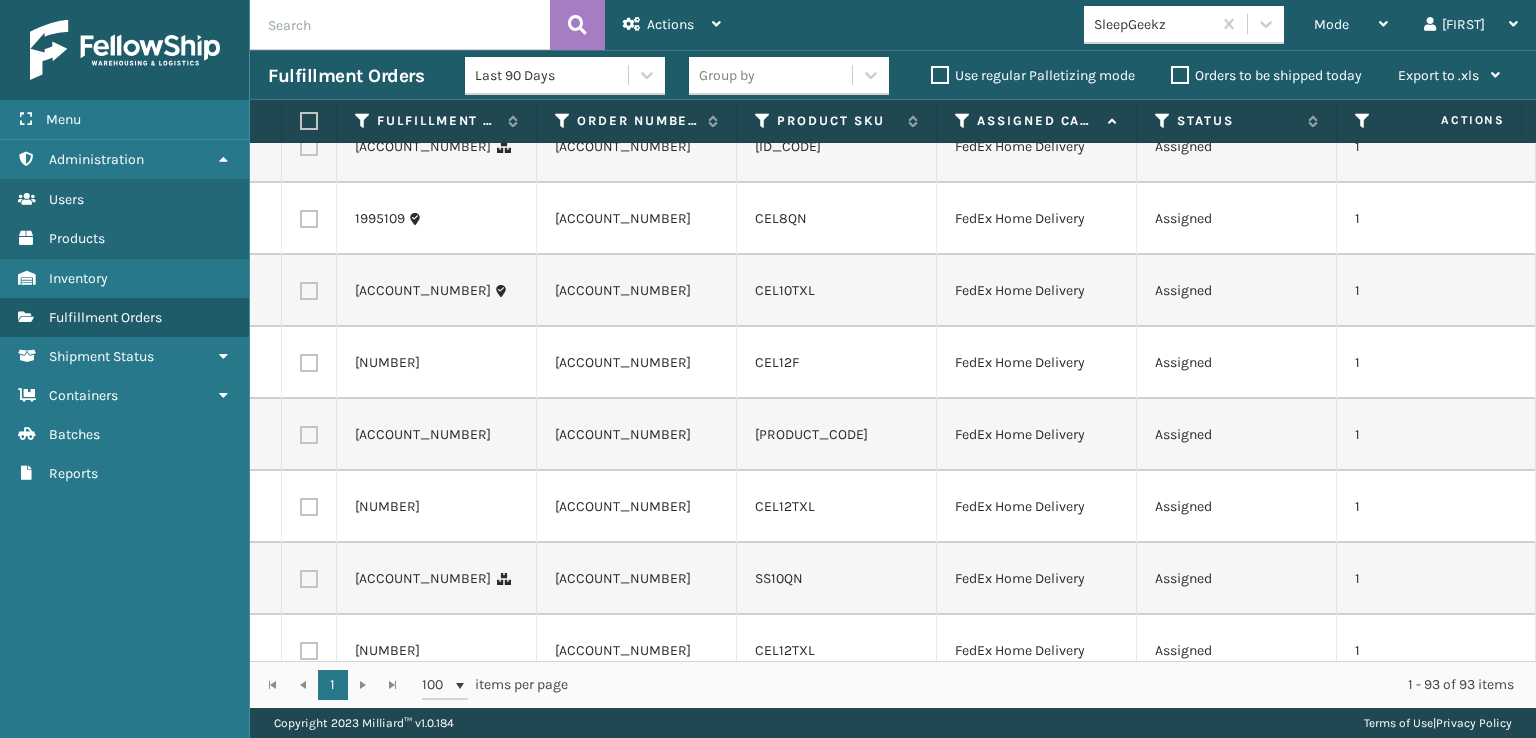 click at bounding box center [309, -357] 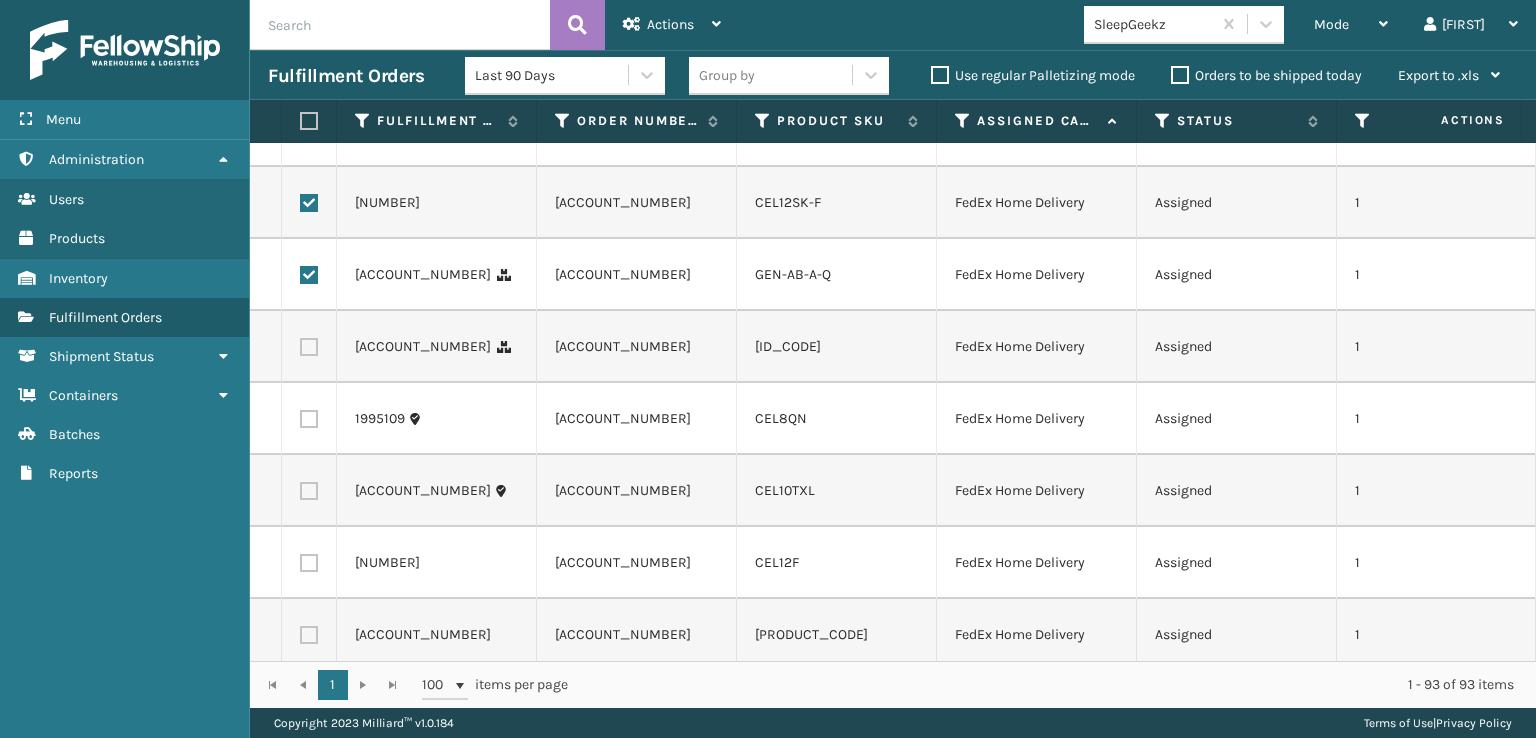 click at bounding box center [309, -373] 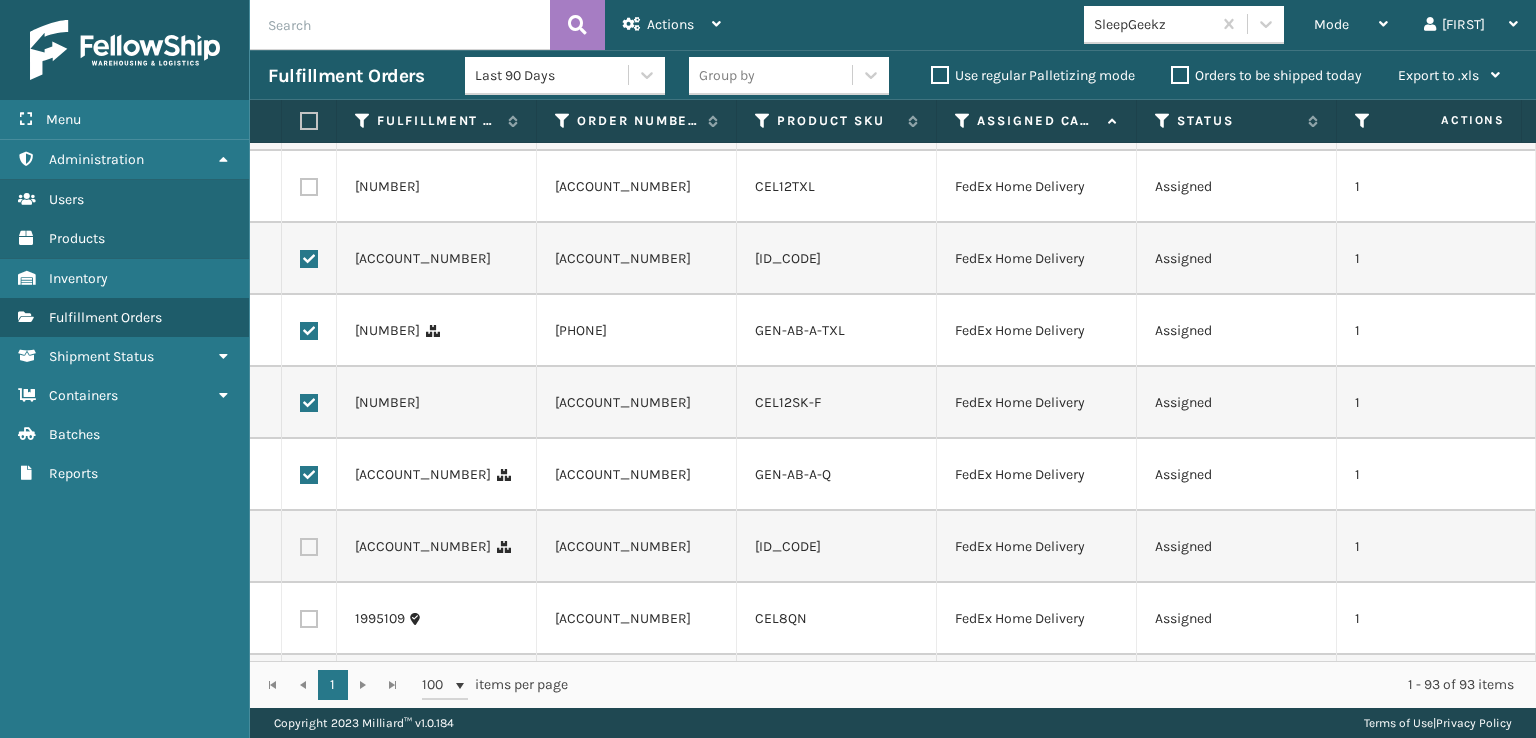 scroll, scrollTop: 4212, scrollLeft: 0, axis: vertical 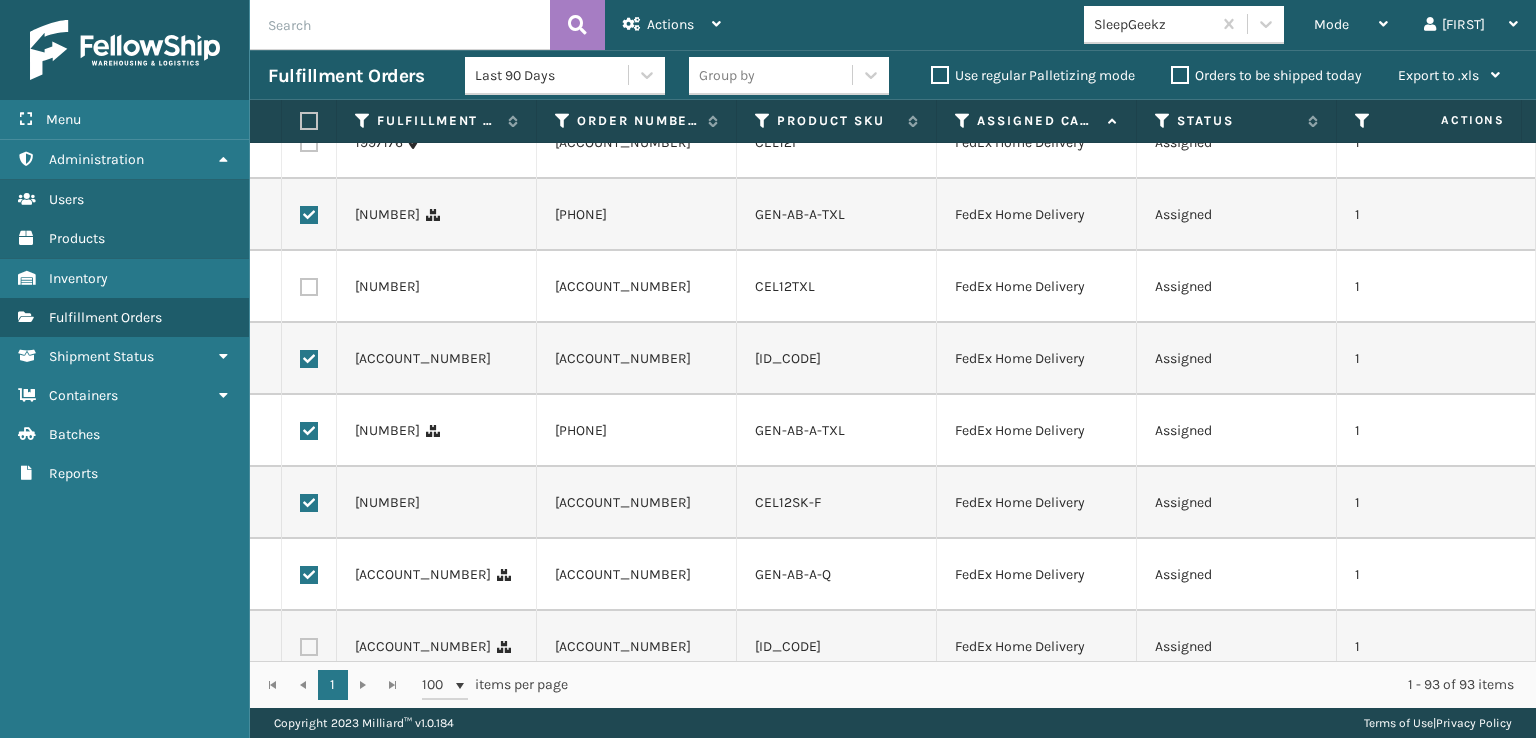 click at bounding box center (309, -217) 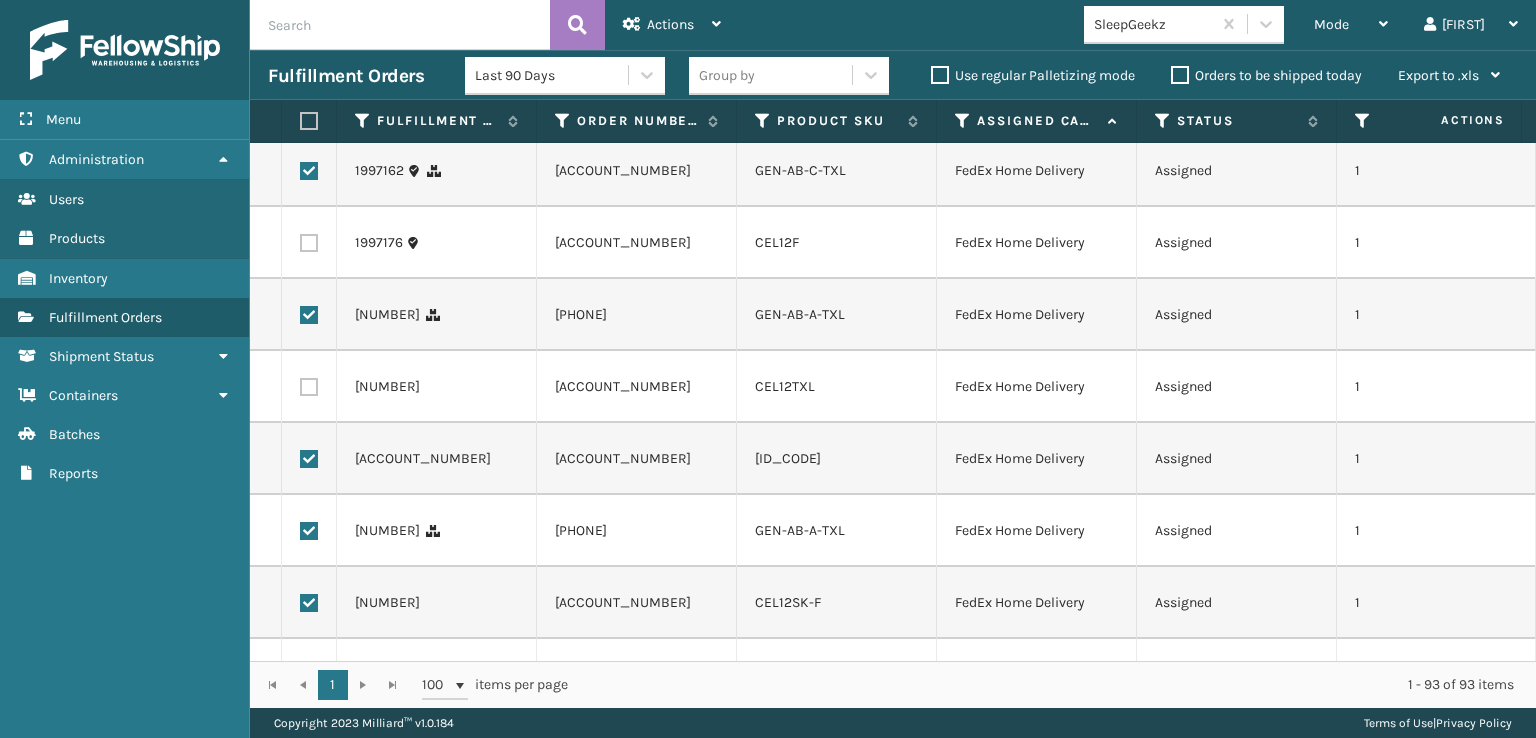 click at bounding box center [309, -261] 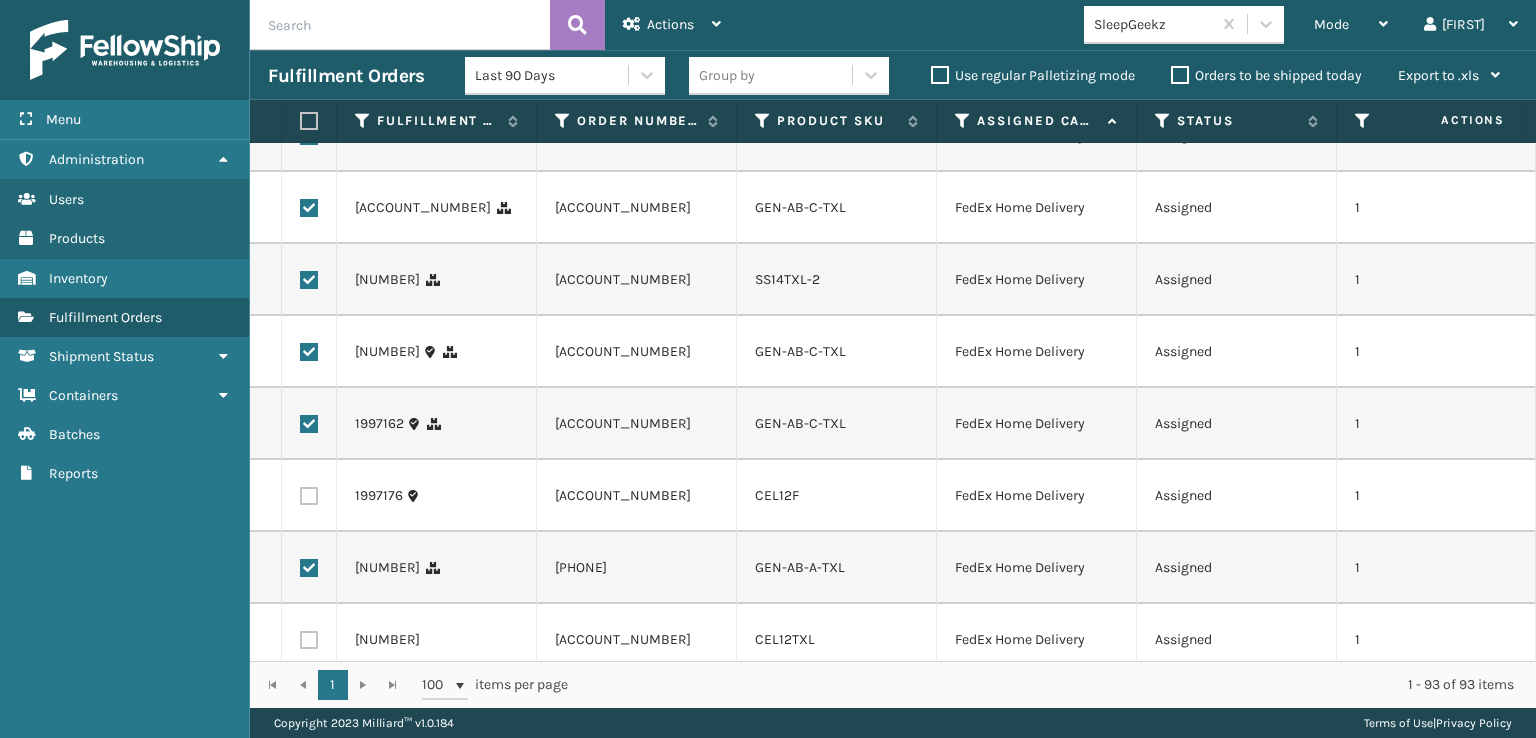 scroll, scrollTop: 3812, scrollLeft: 0, axis: vertical 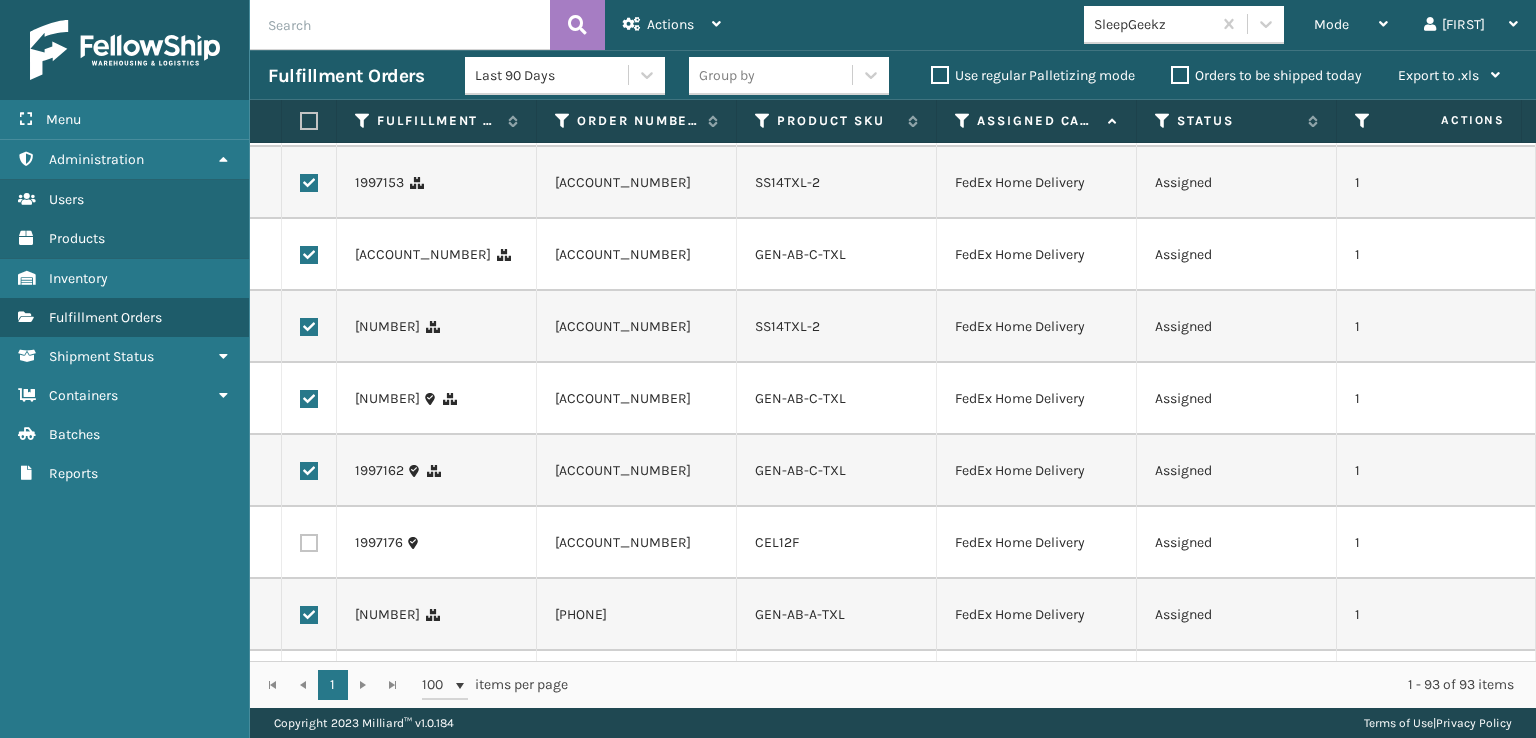 click at bounding box center [309, -177] 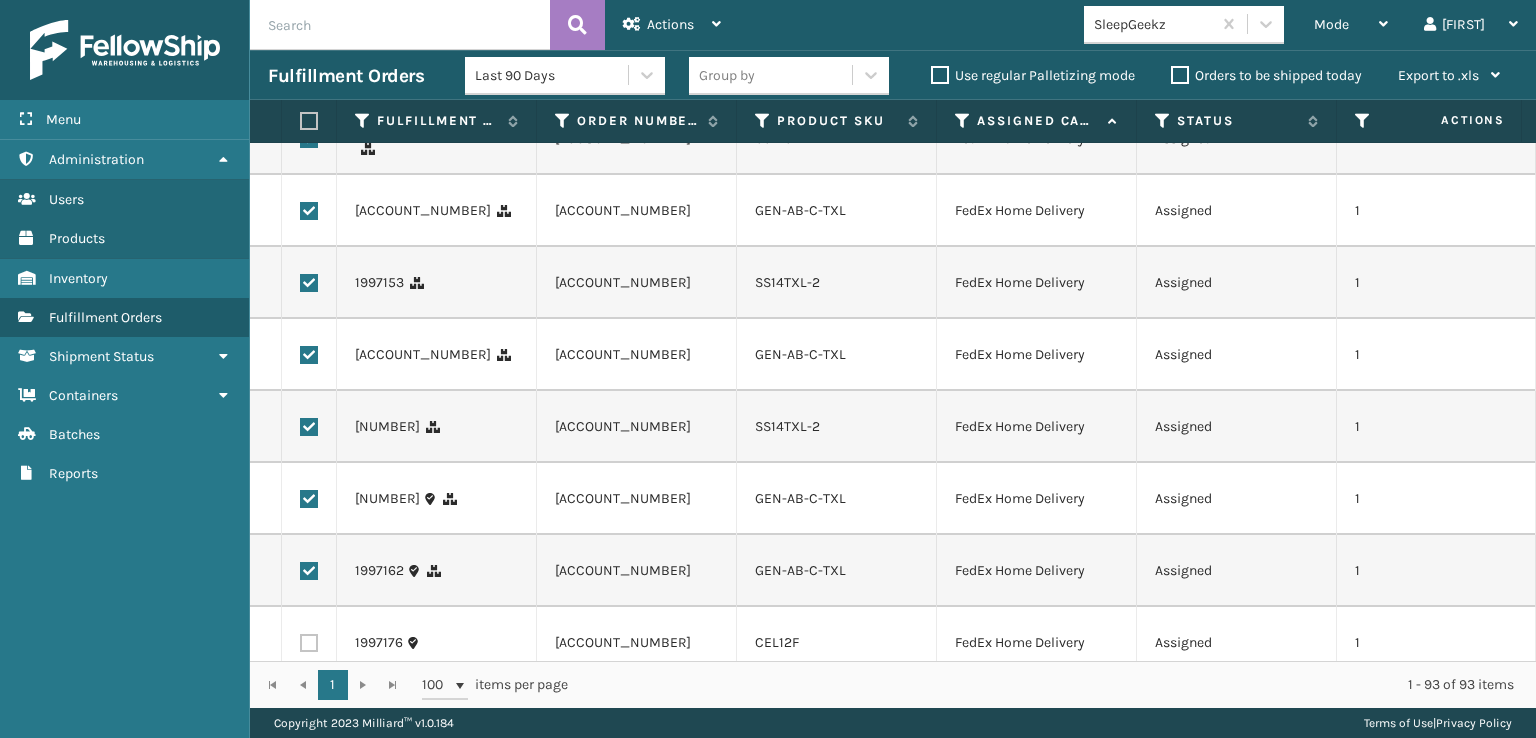scroll, scrollTop: 3612, scrollLeft: 0, axis: vertical 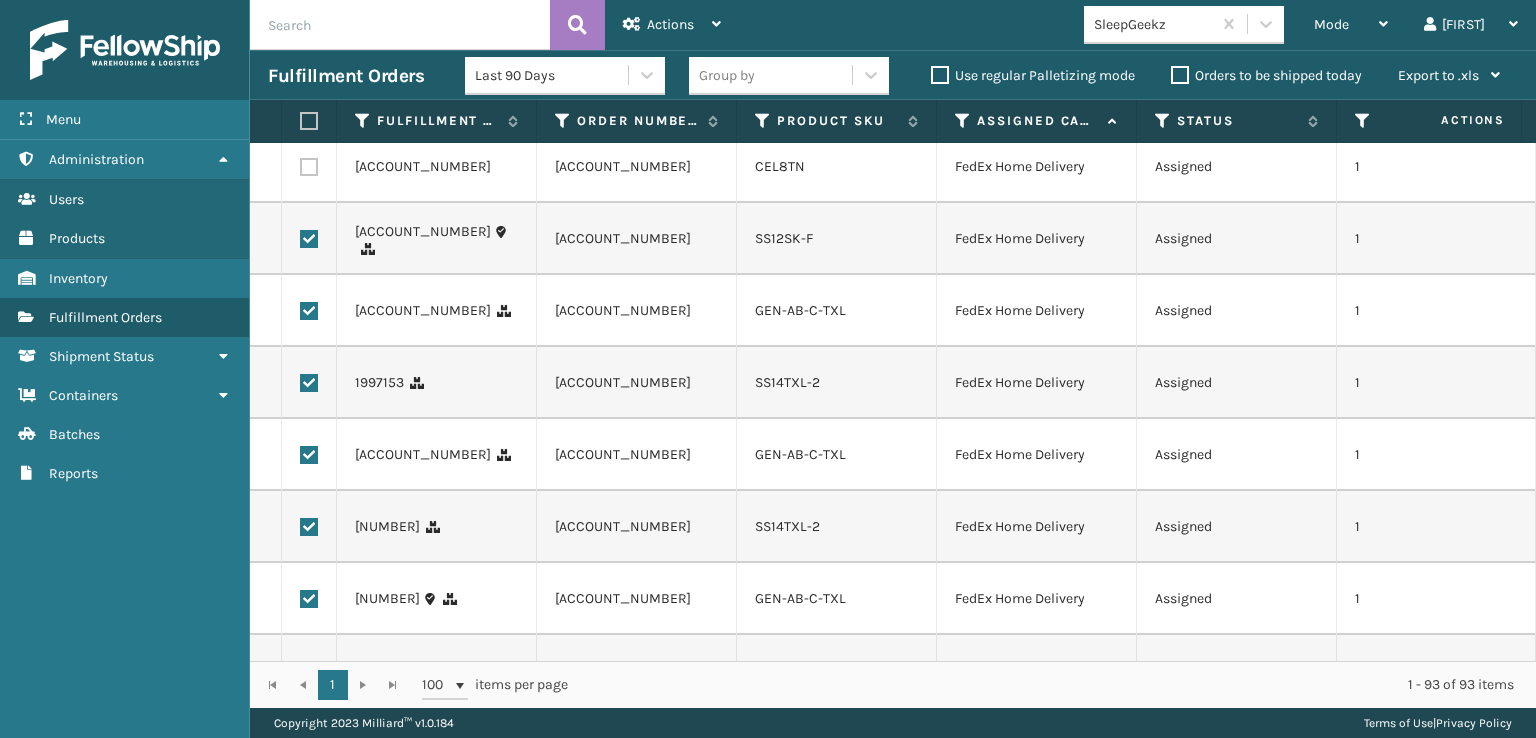 click at bounding box center [309, -121] 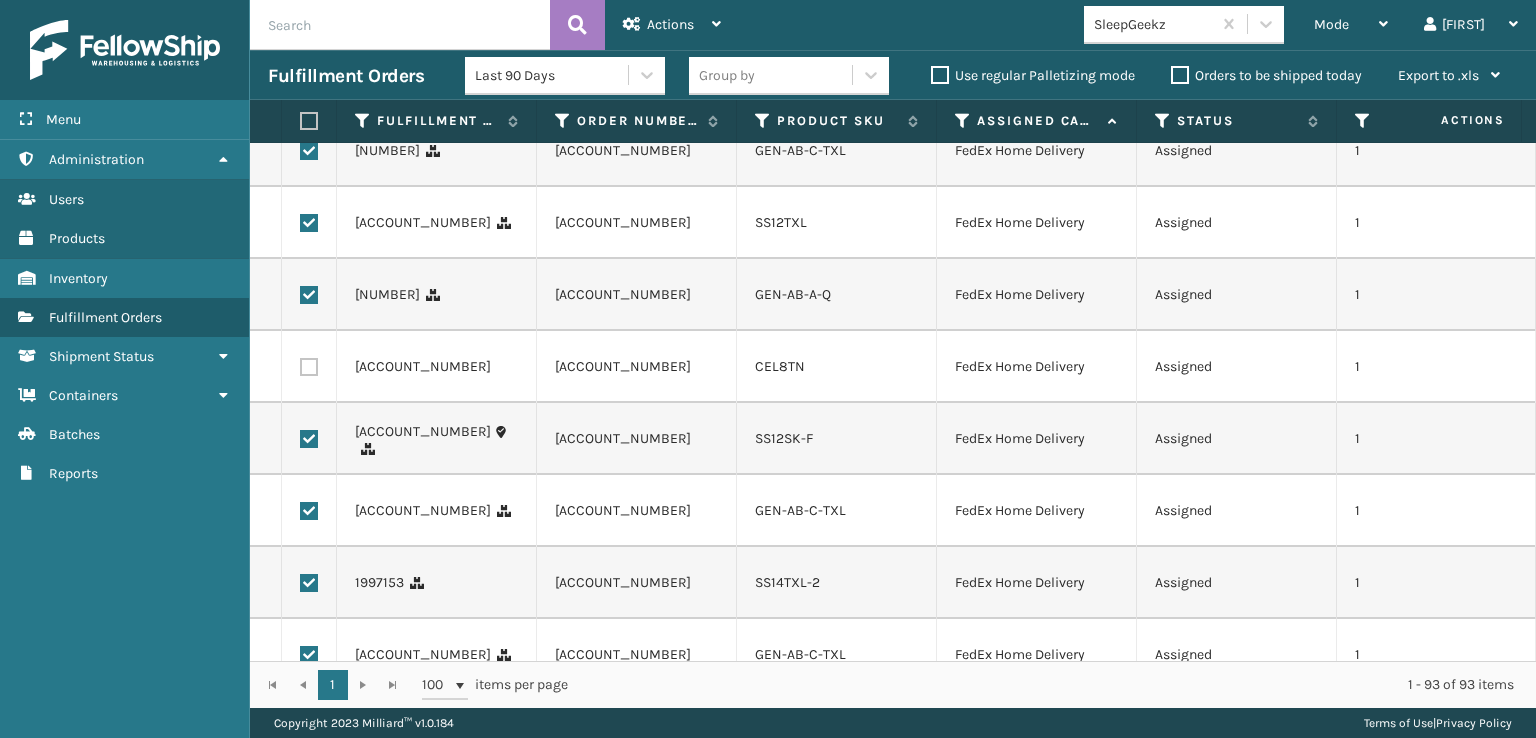scroll, scrollTop: 3312, scrollLeft: 0, axis: vertical 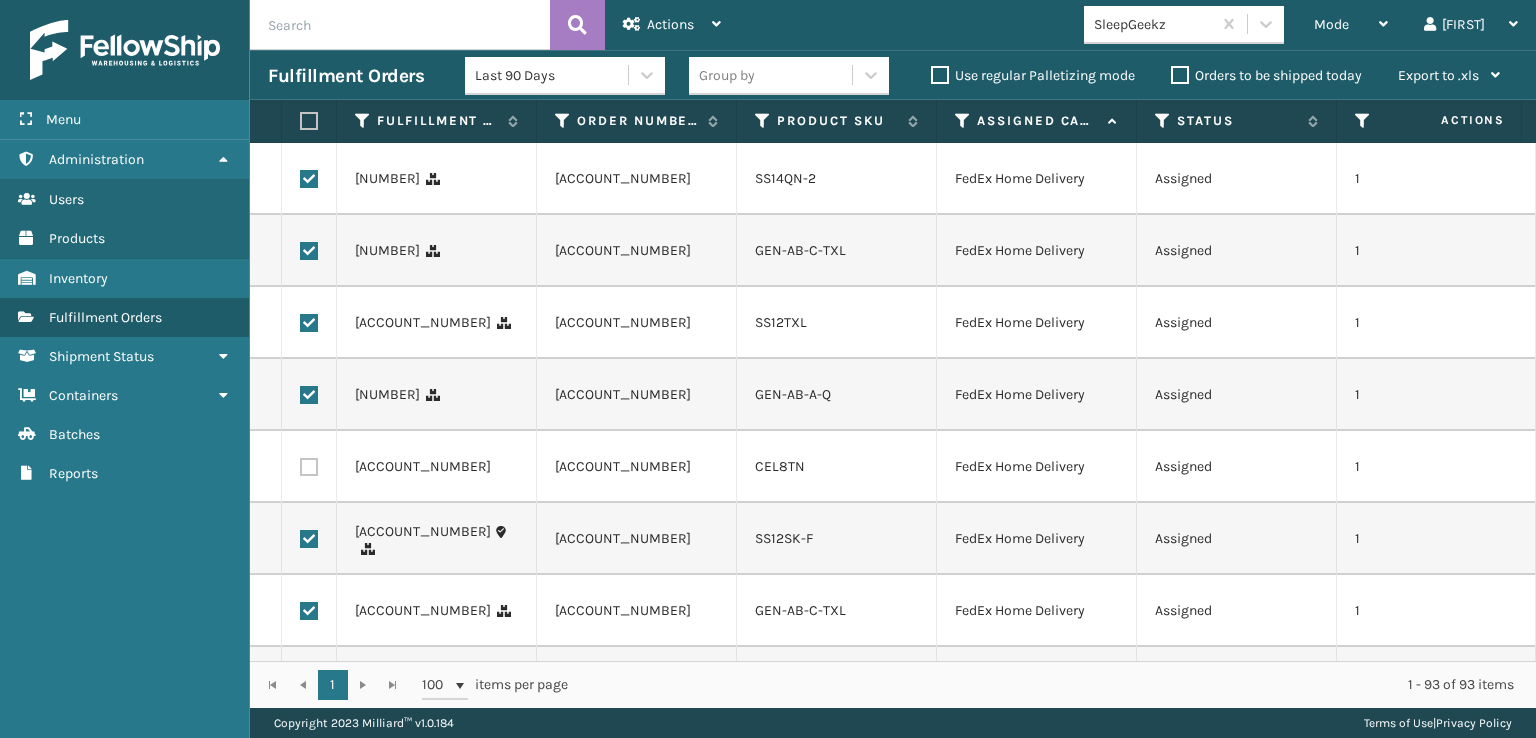 click at bounding box center (309, -181) 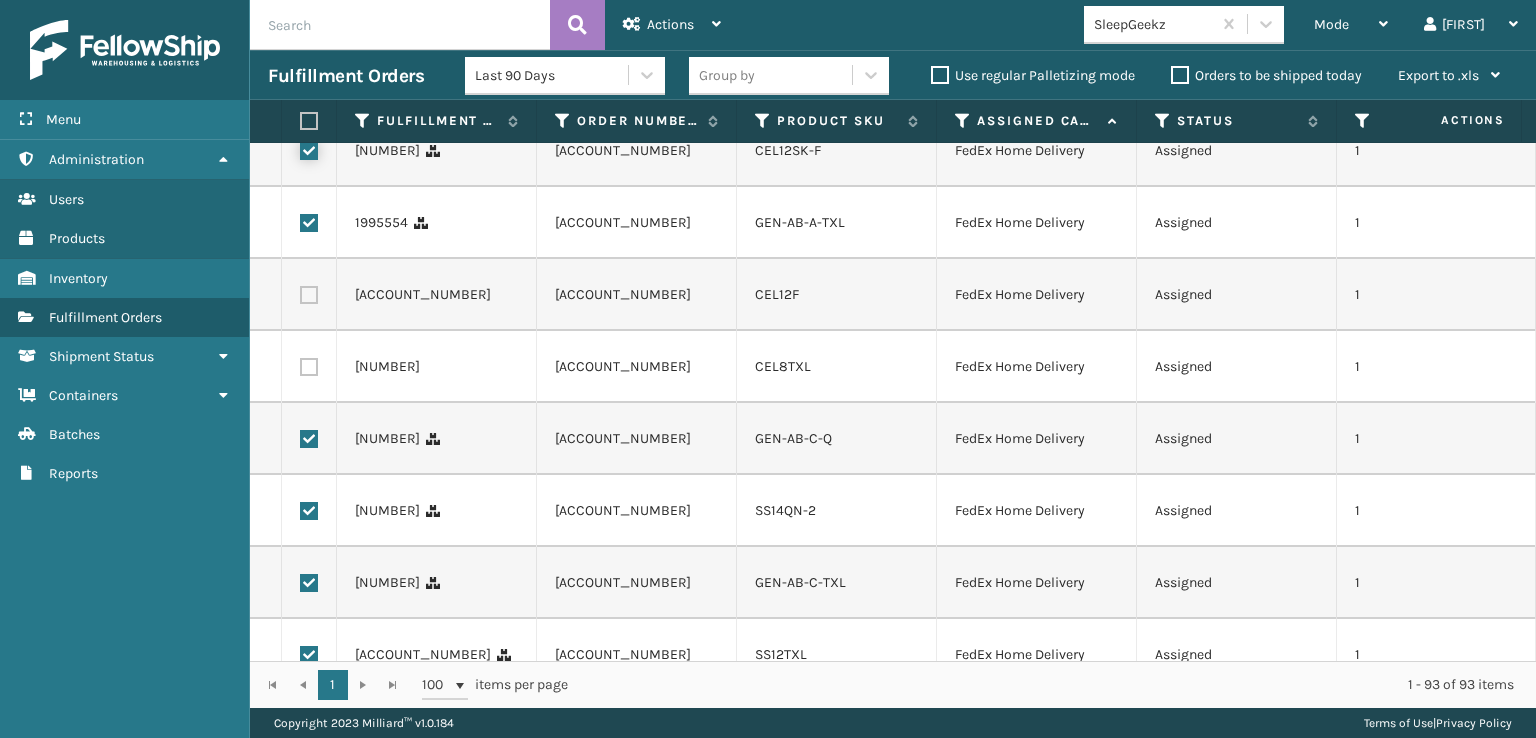 scroll, scrollTop: 2912, scrollLeft: 0, axis: vertical 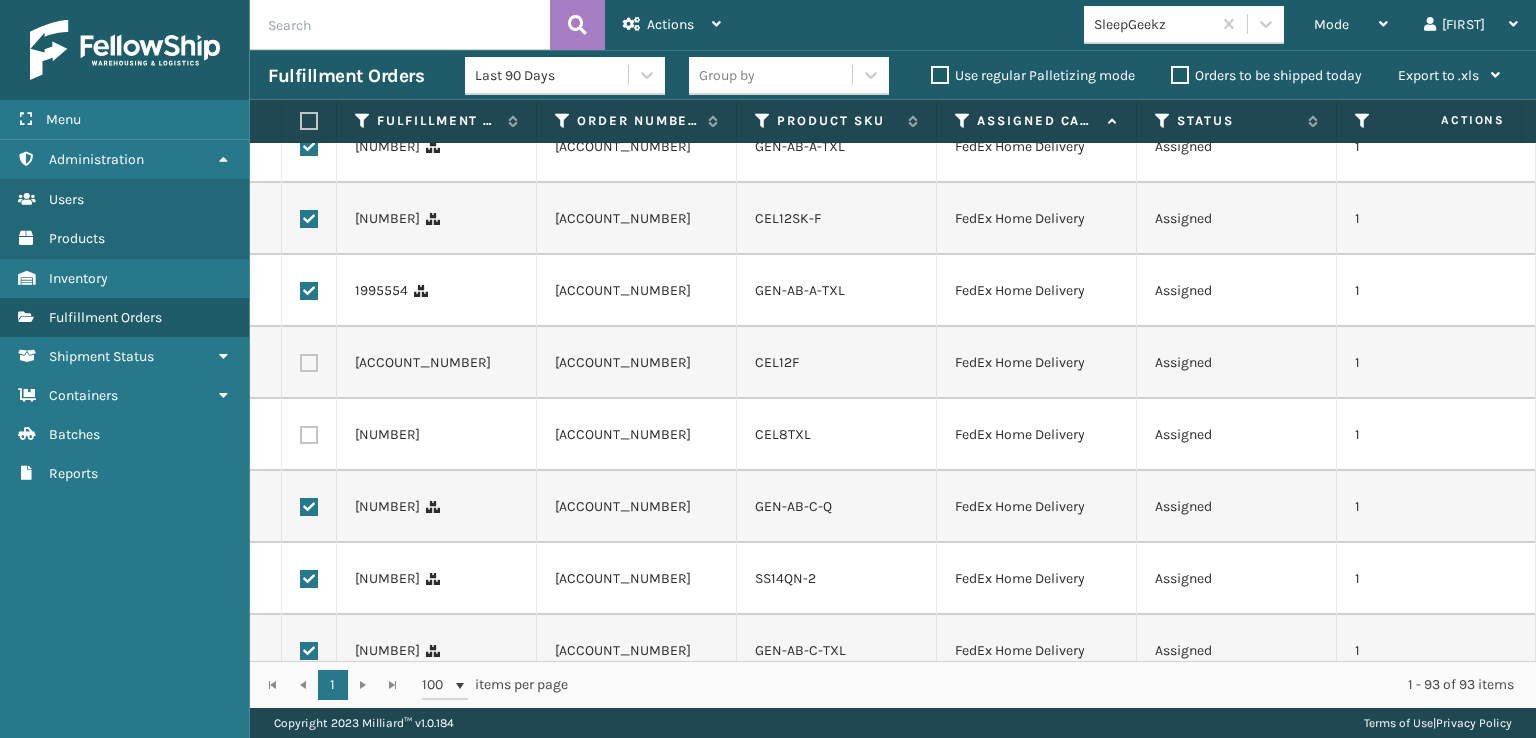 click at bounding box center (309, 3) 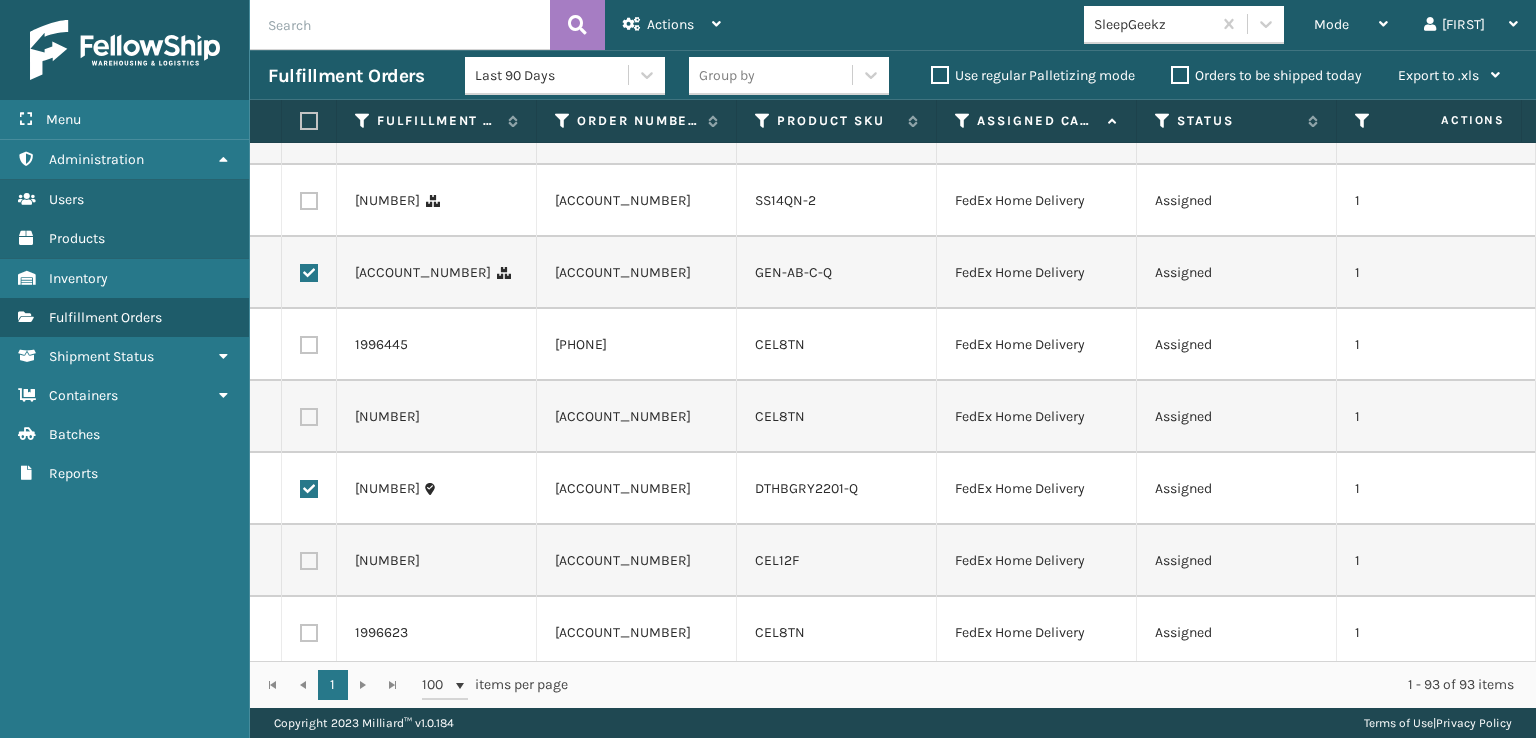 scroll, scrollTop: 1212, scrollLeft: 0, axis: vertical 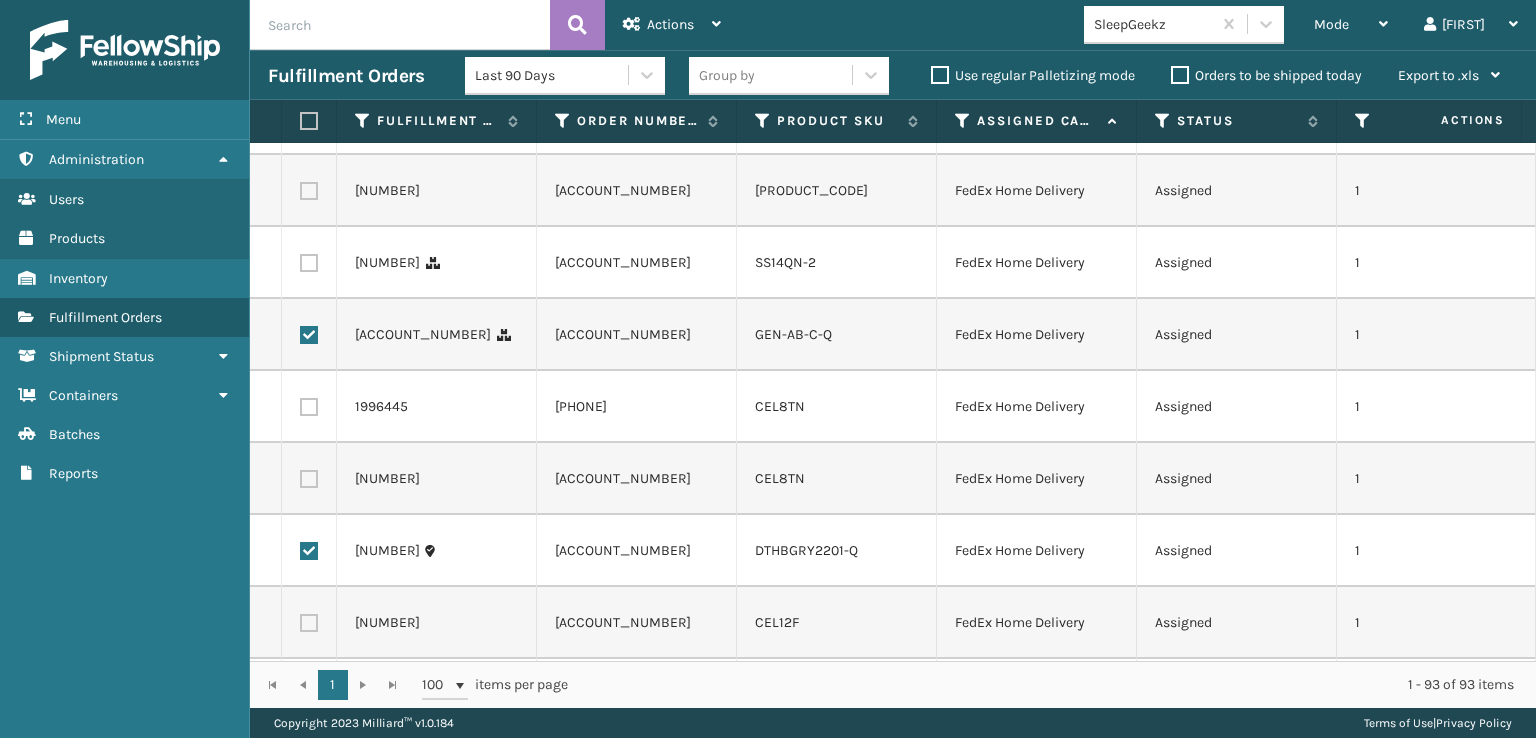 click at bounding box center (309, 263) 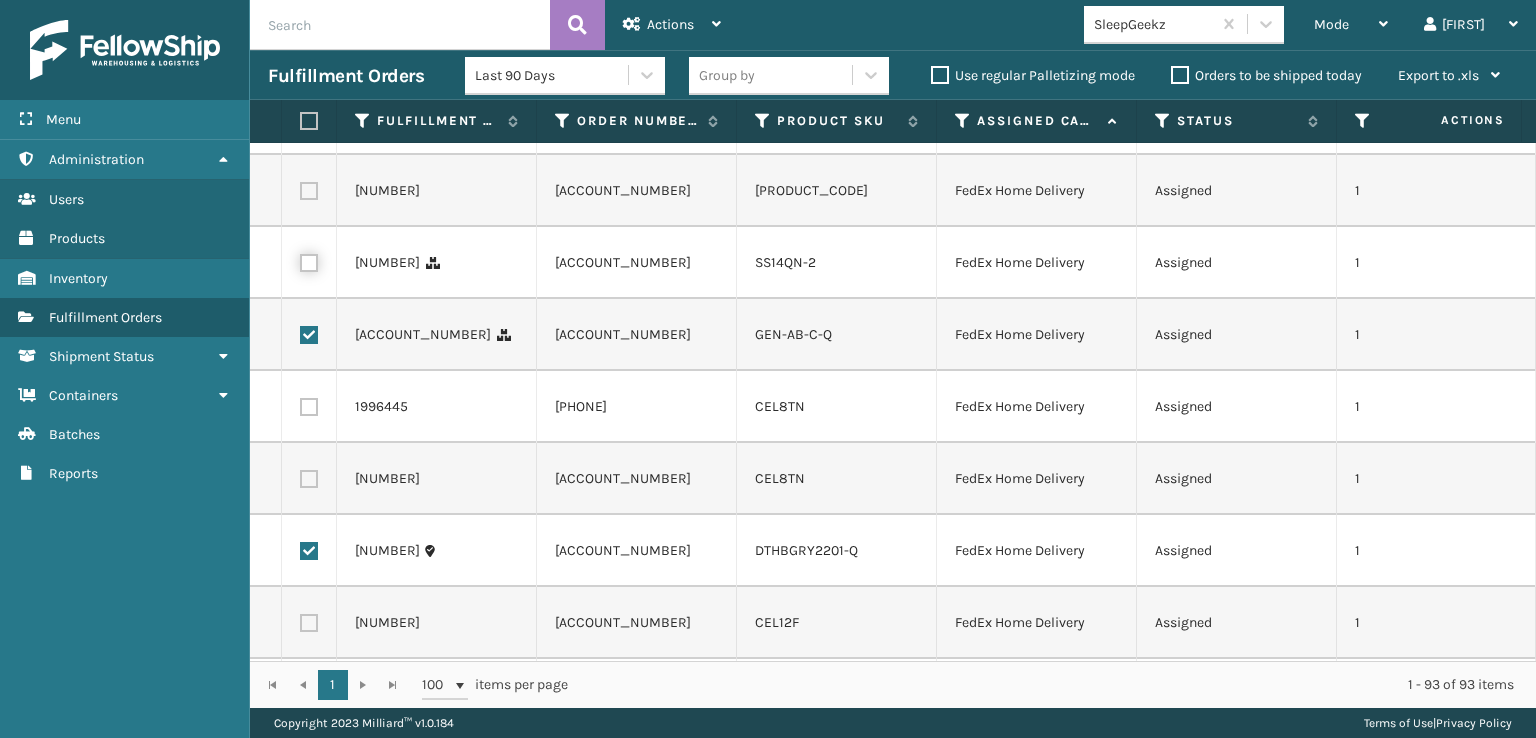 click at bounding box center (300, 260) 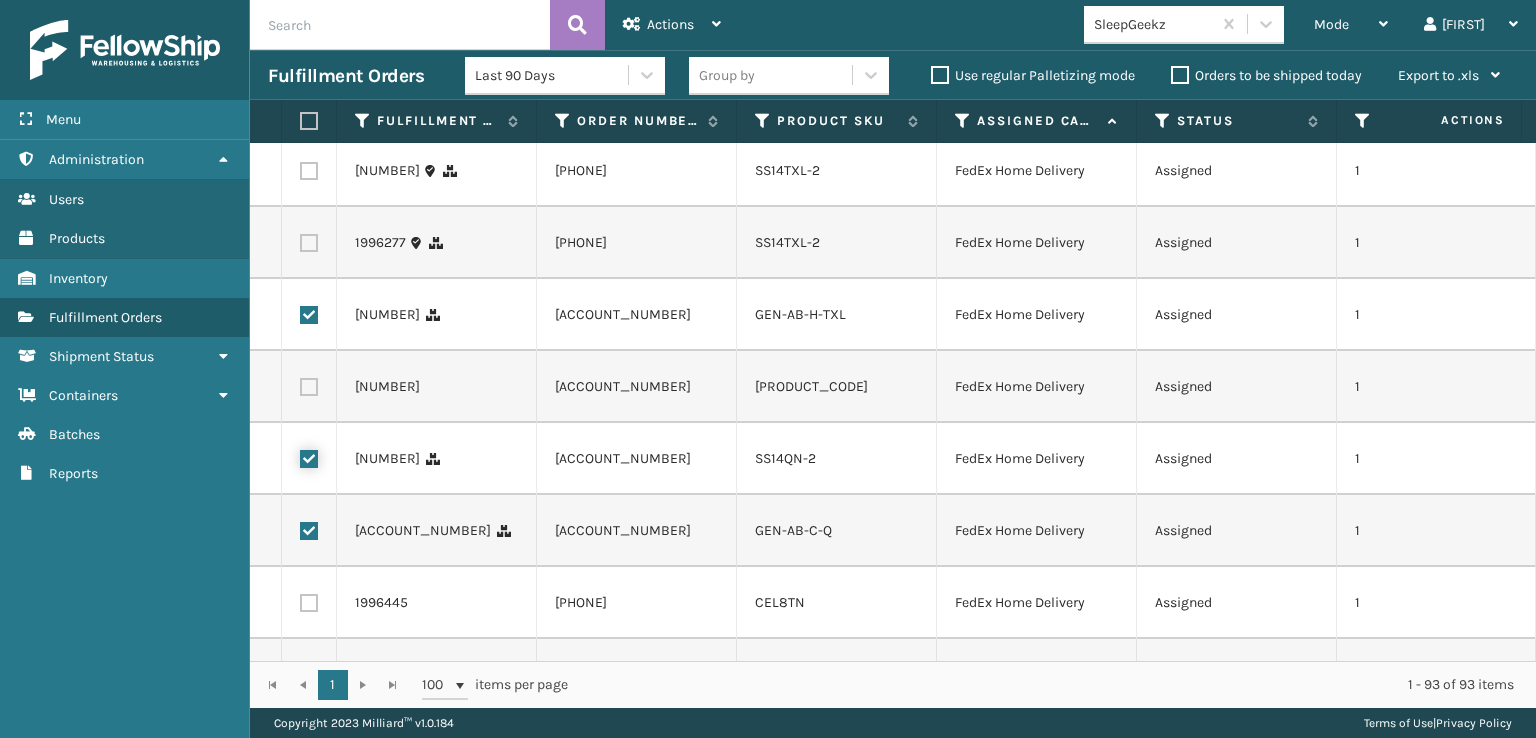 scroll, scrollTop: 1012, scrollLeft: 0, axis: vertical 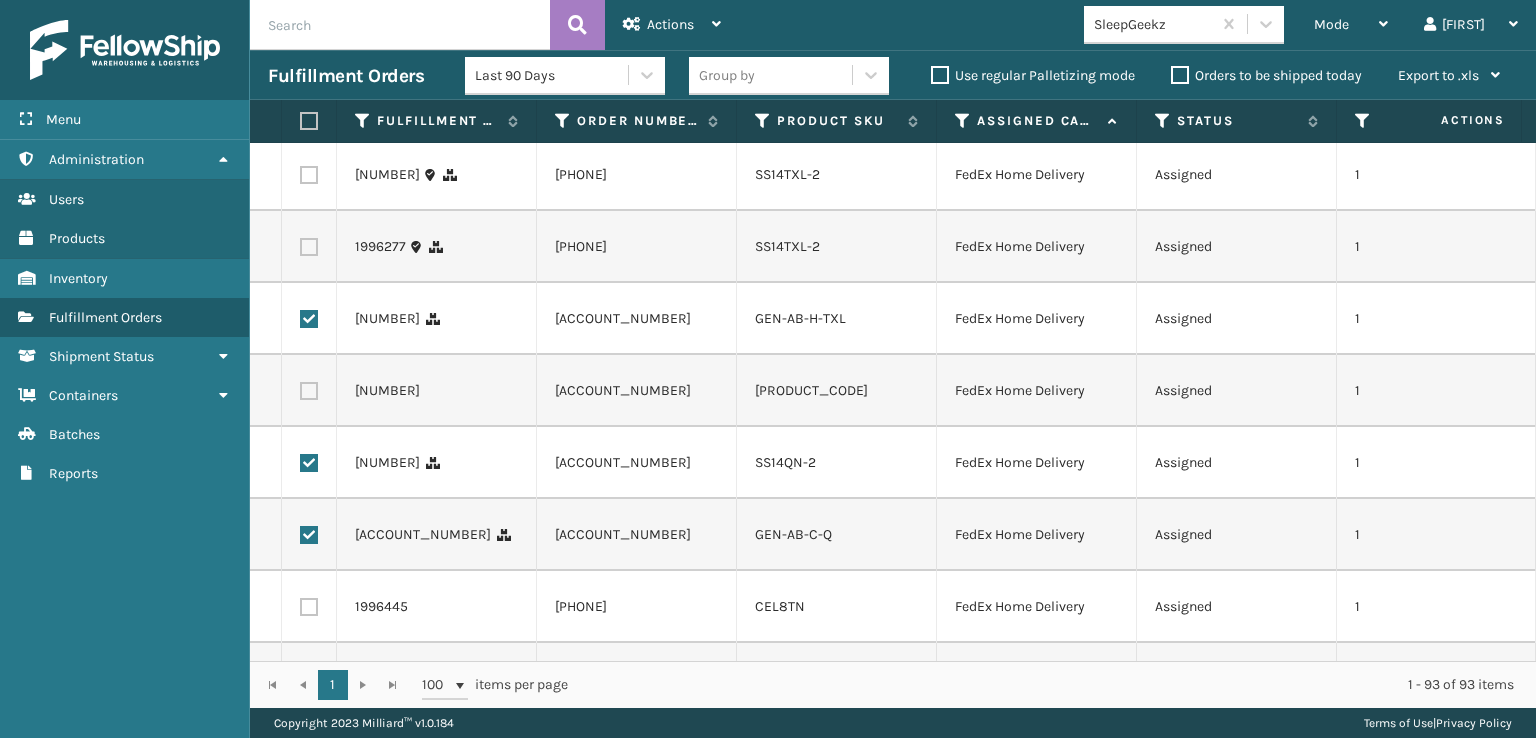 click at bounding box center (309, 247) 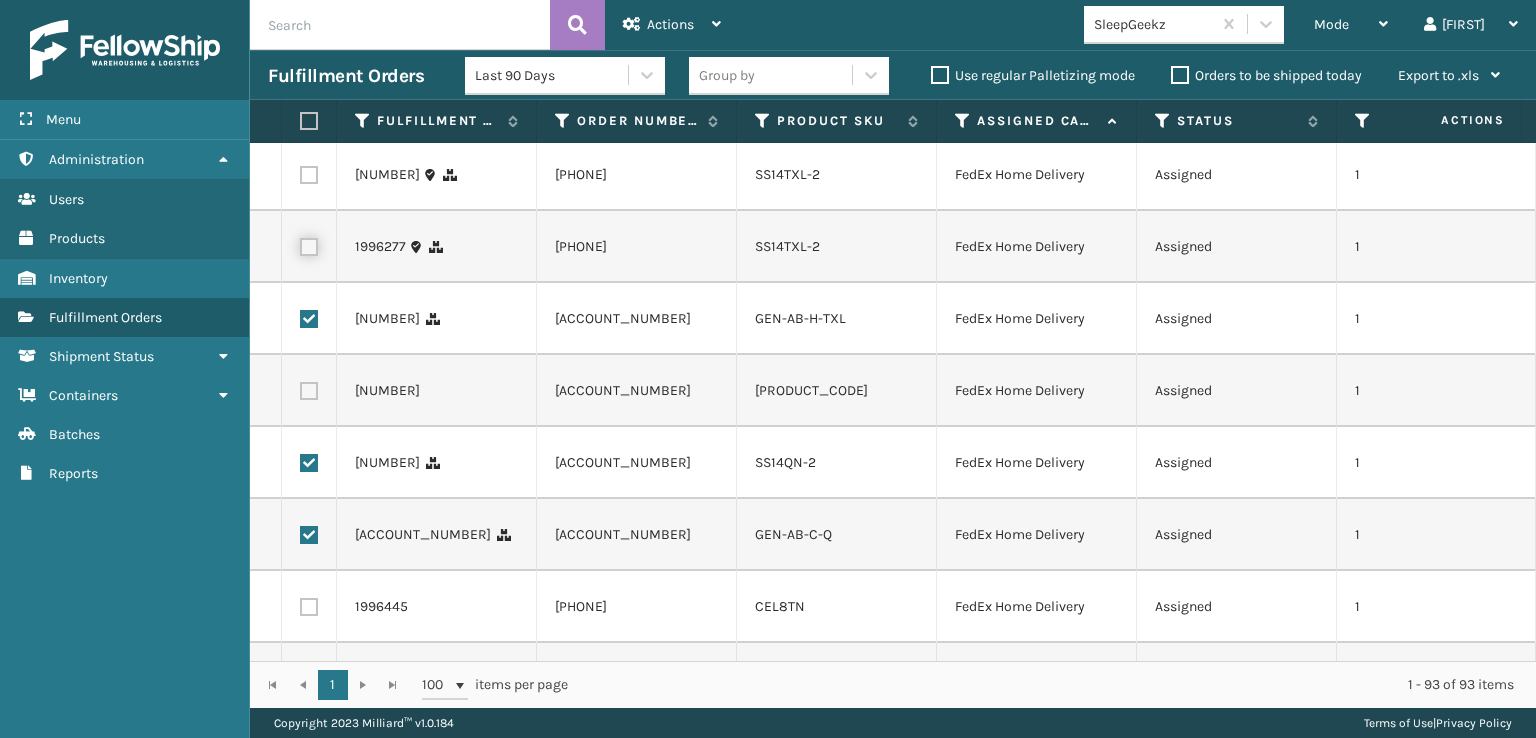 click at bounding box center [300, 244] 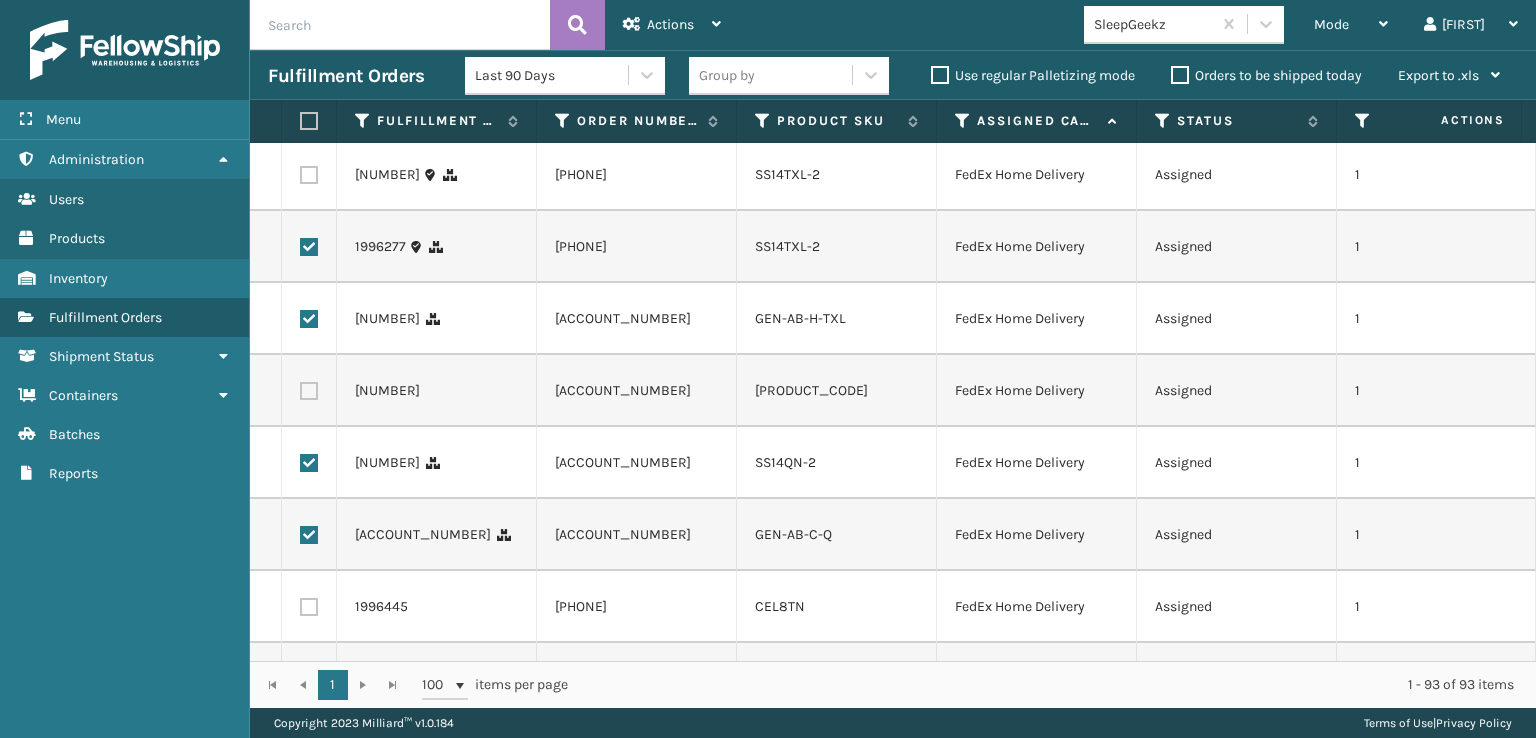 click at bounding box center [309, 175] 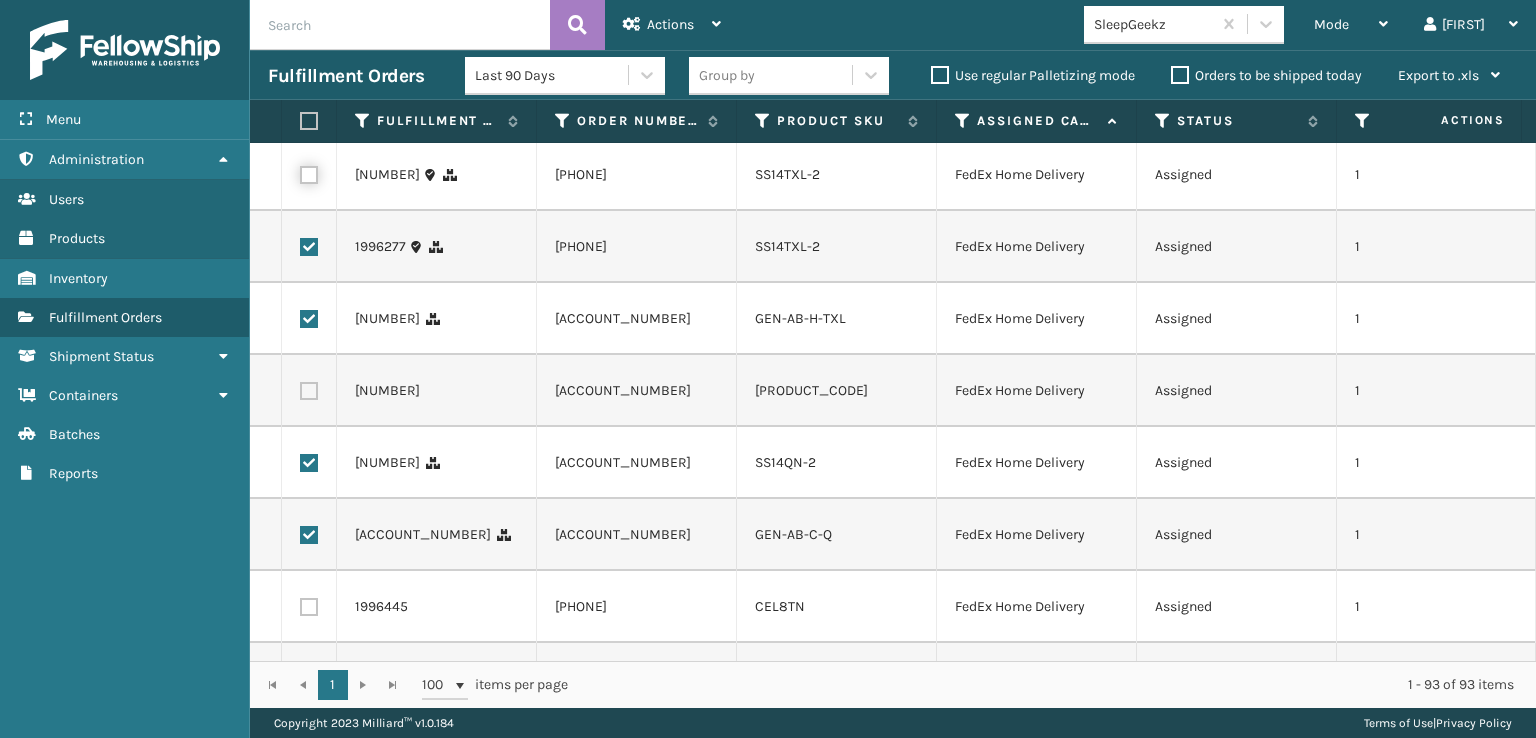 click at bounding box center (300, 172) 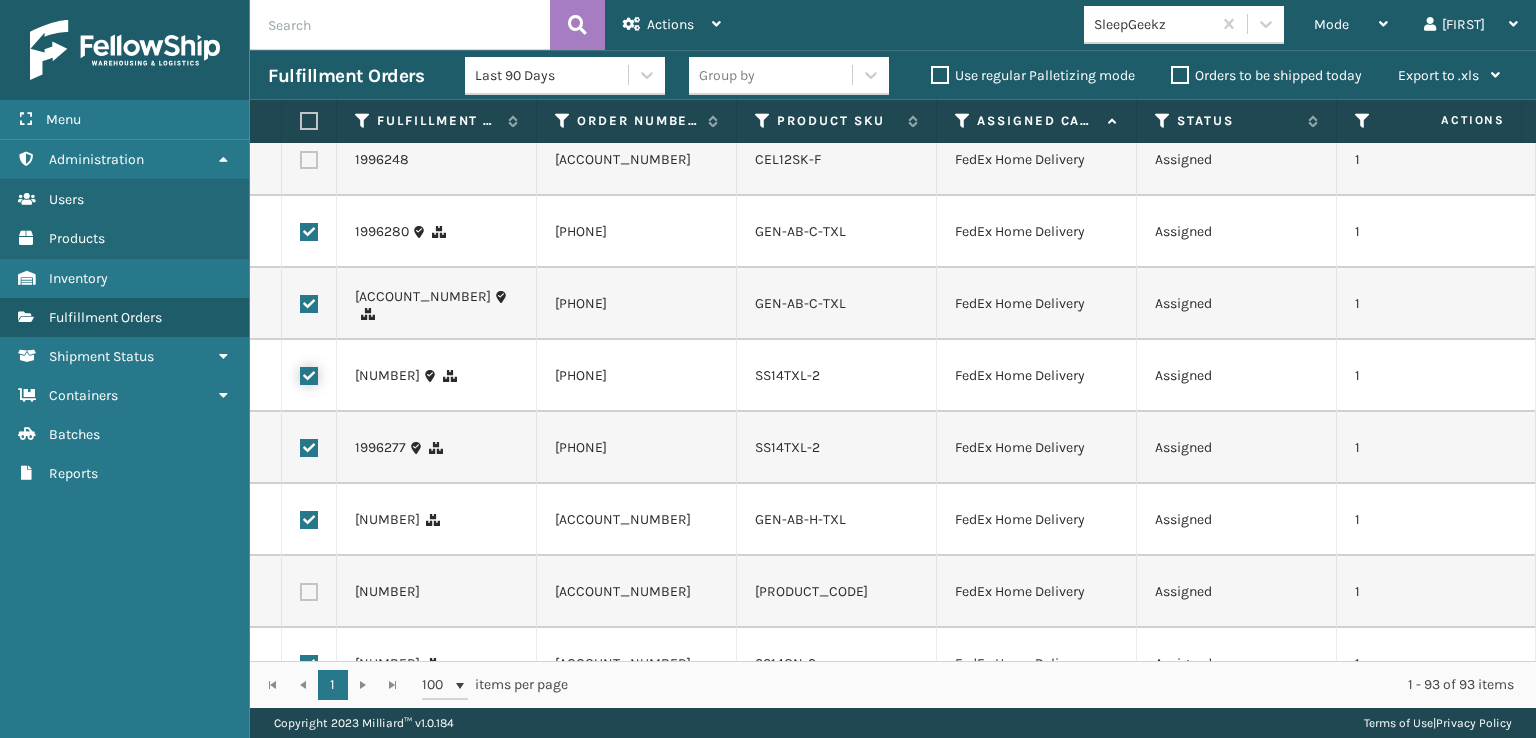 scroll, scrollTop: 712, scrollLeft: 0, axis: vertical 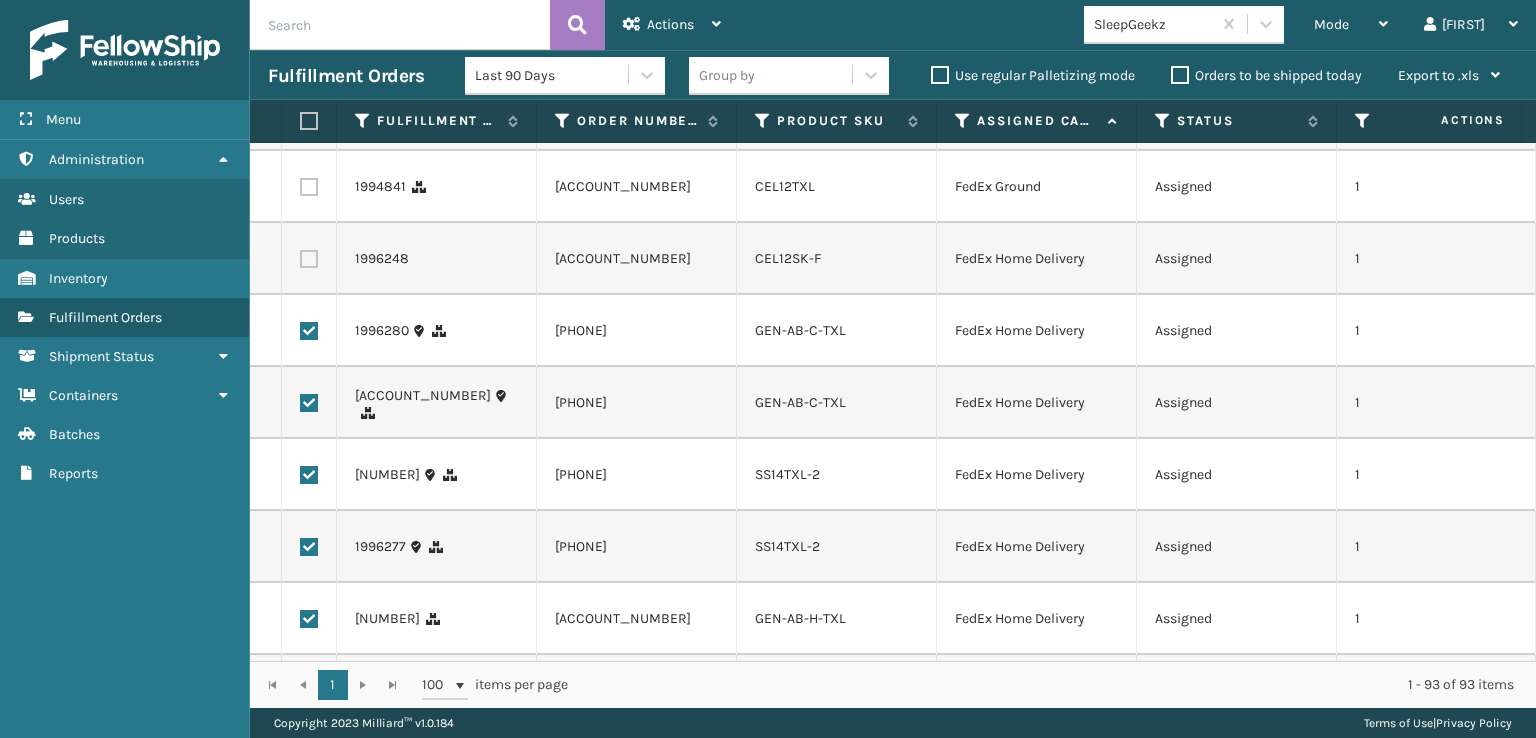 click at bounding box center (309, 259) 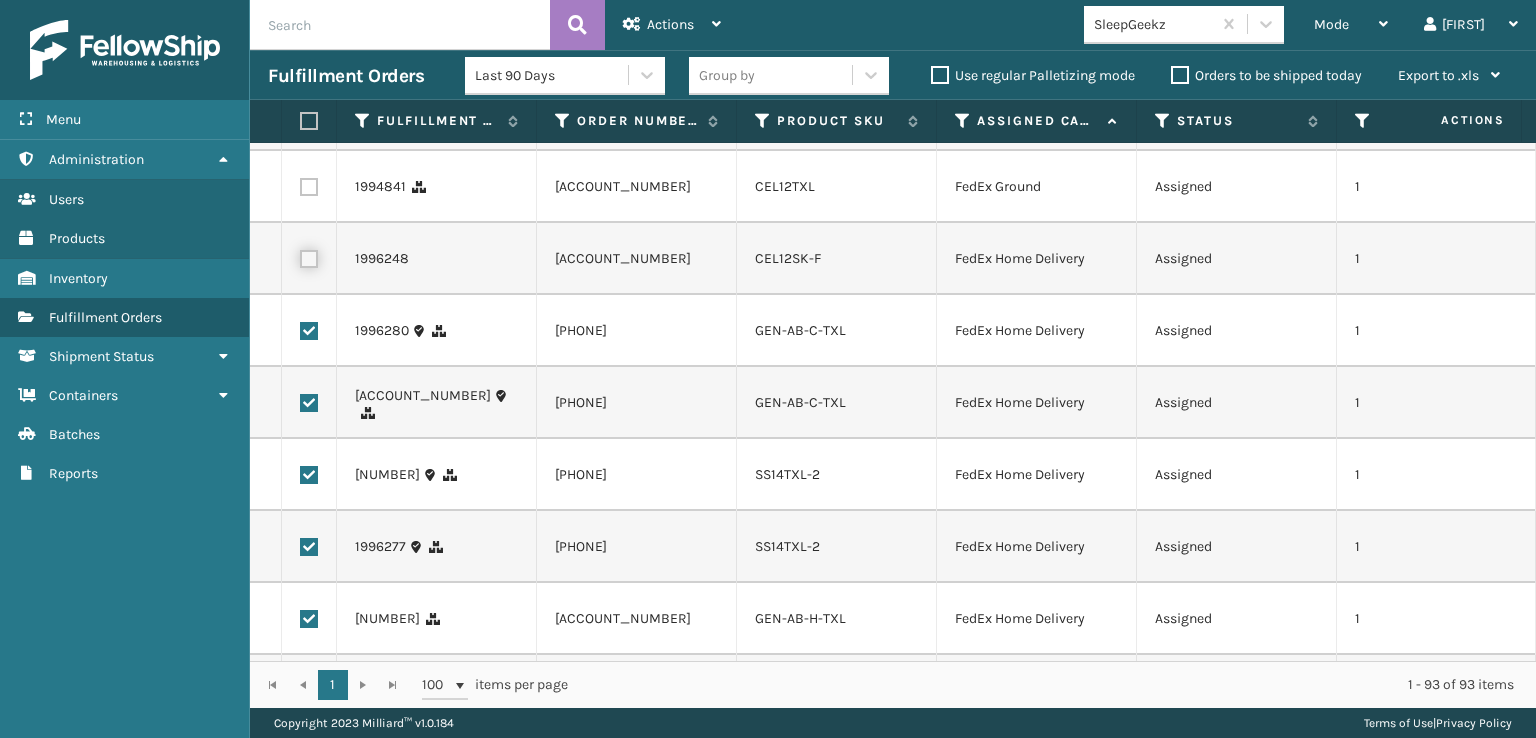 click at bounding box center (300, 256) 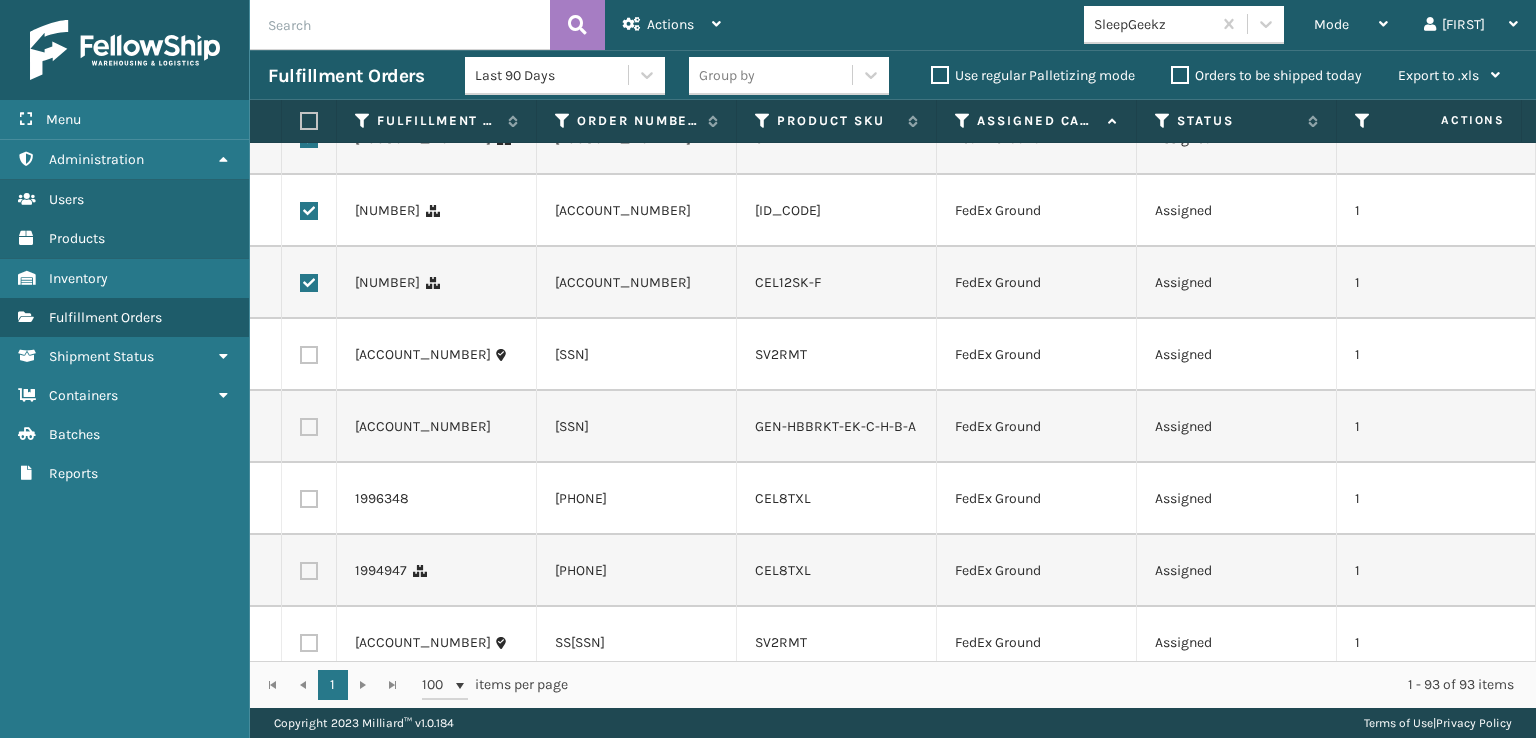 scroll, scrollTop: 12, scrollLeft: 0, axis: vertical 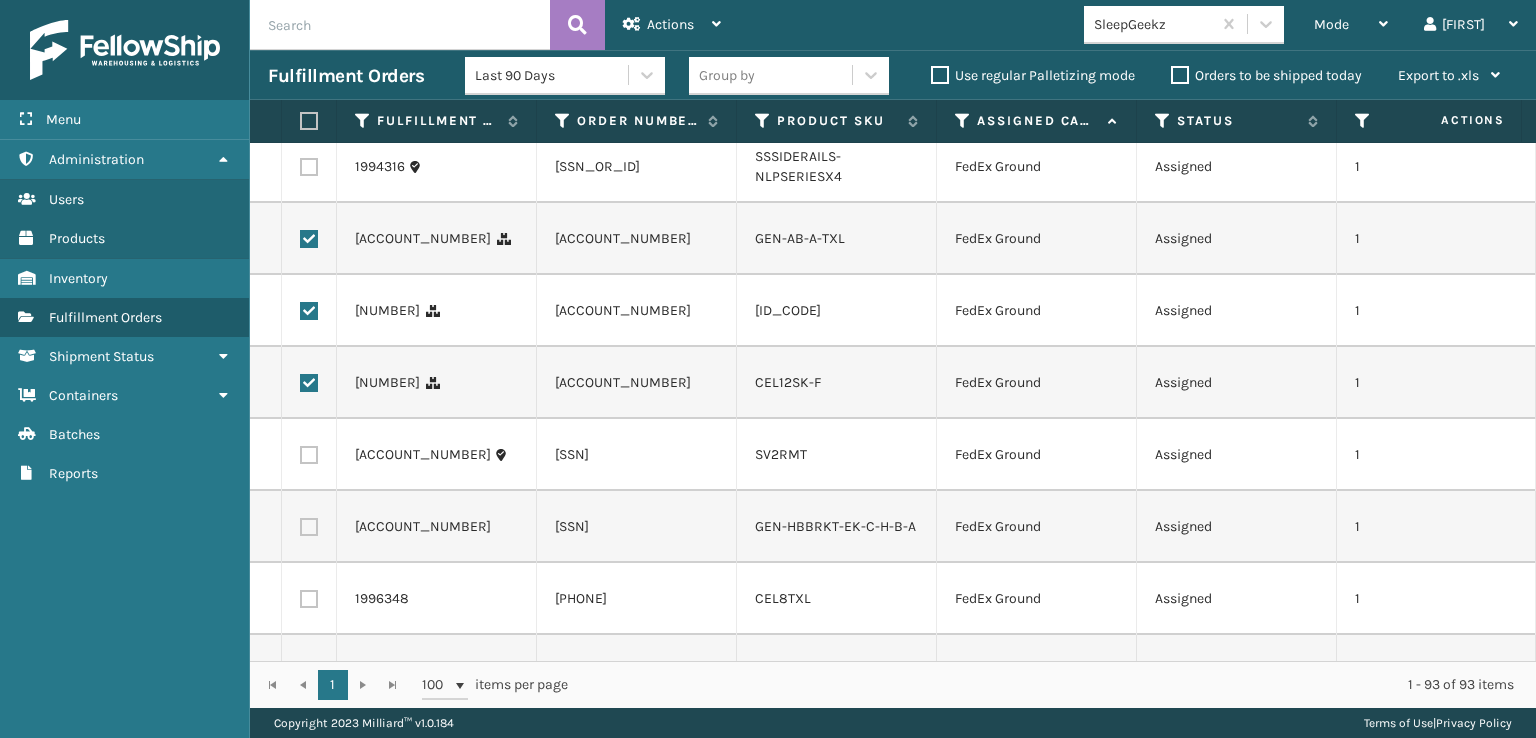 click at bounding box center [309, 311] 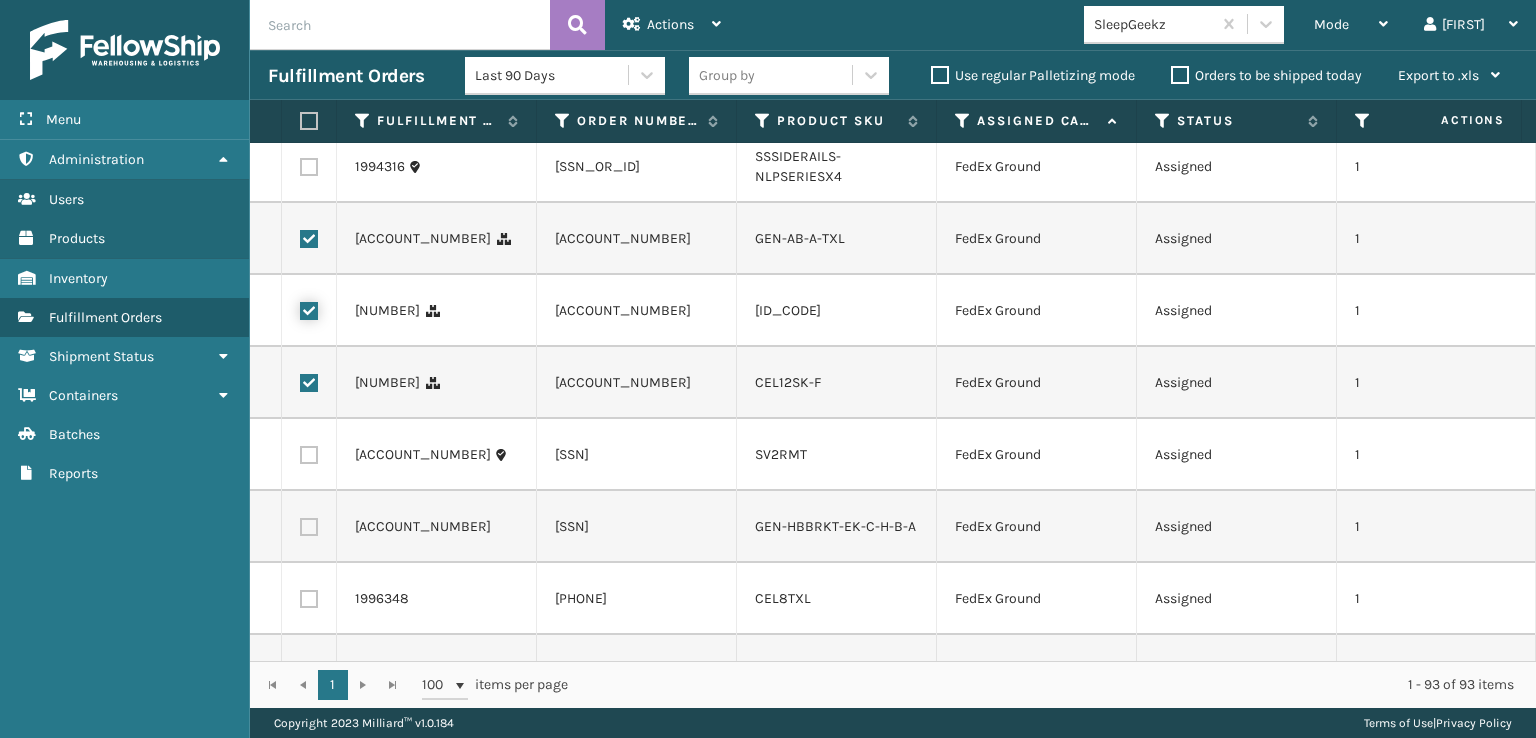 click at bounding box center (300, 308) 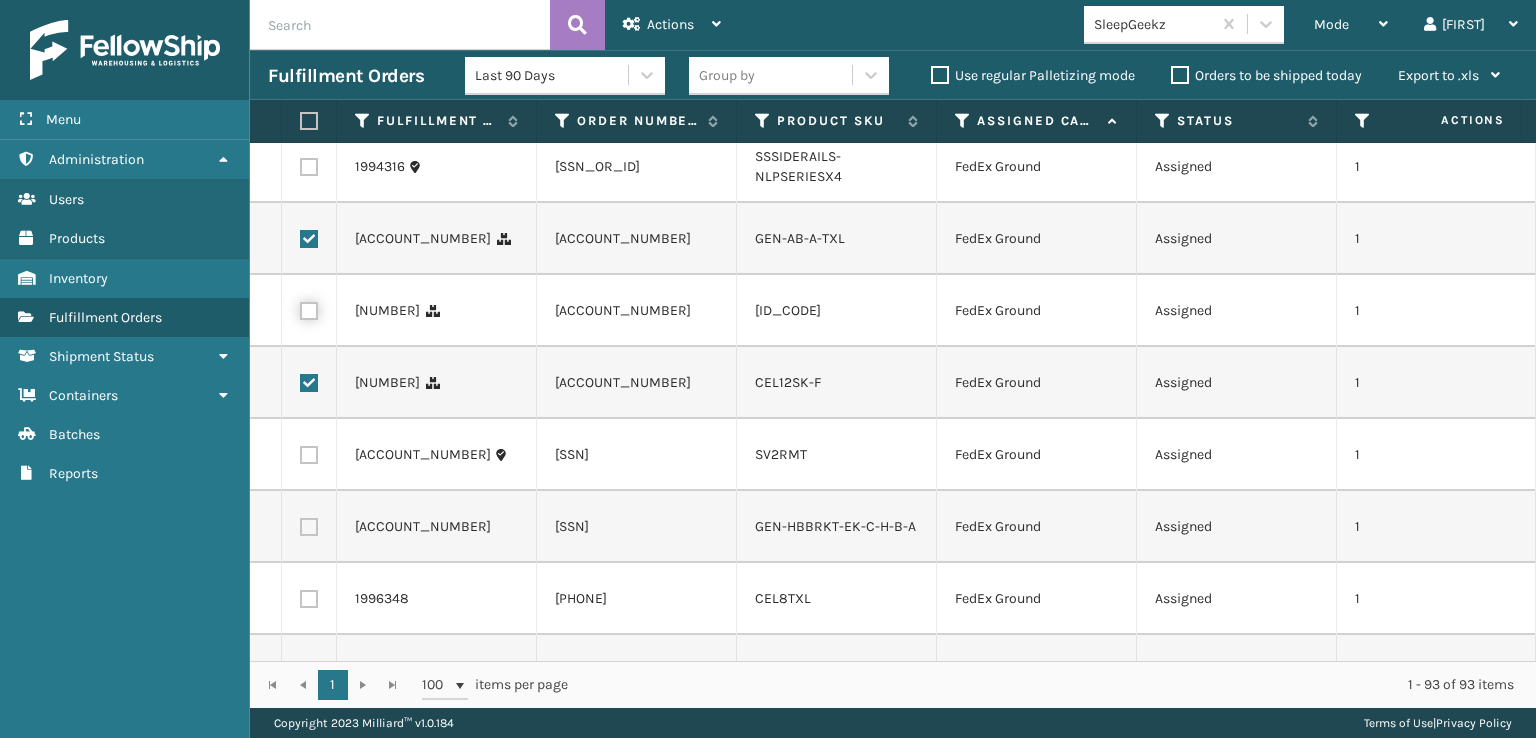 scroll, scrollTop: 0, scrollLeft: 0, axis: both 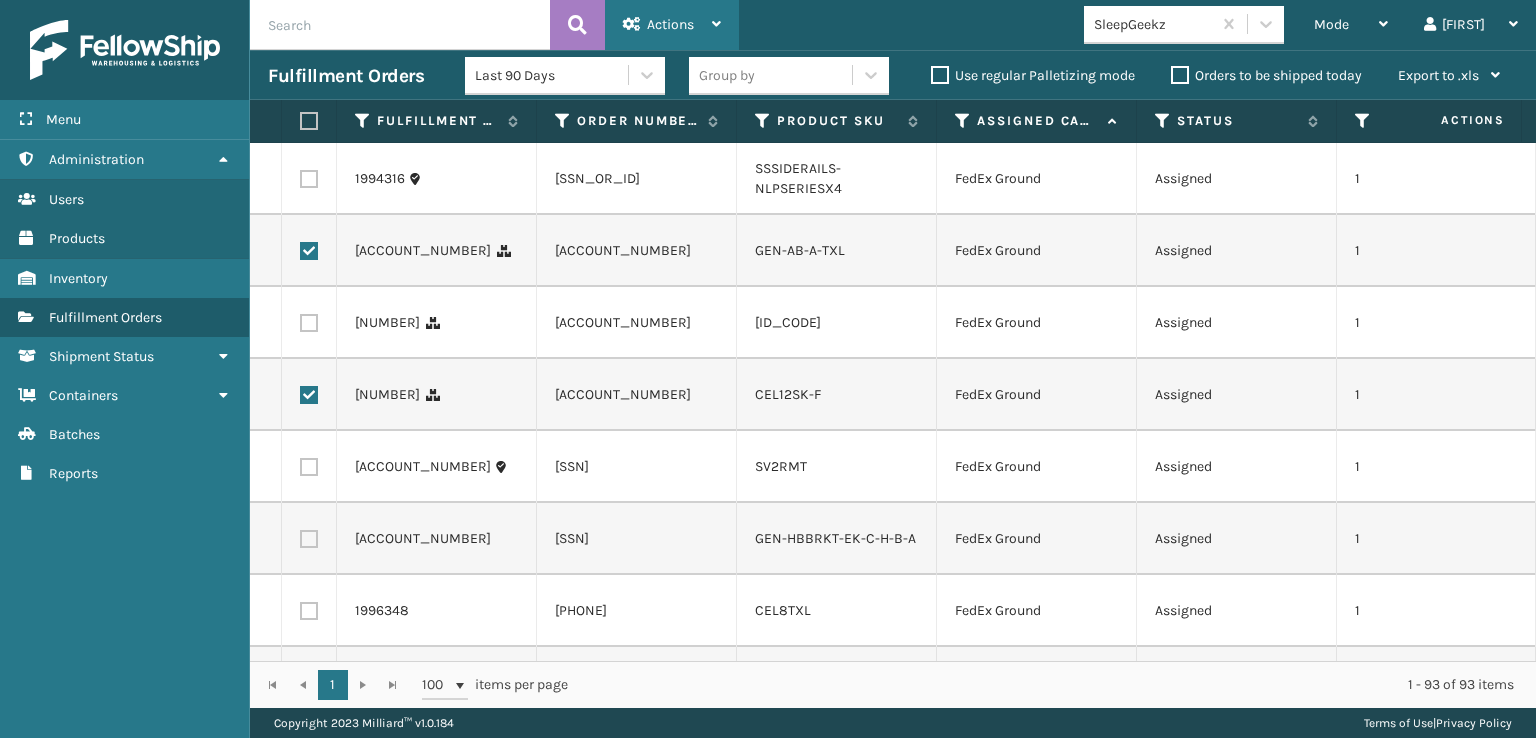click on "Actions" at bounding box center [670, 24] 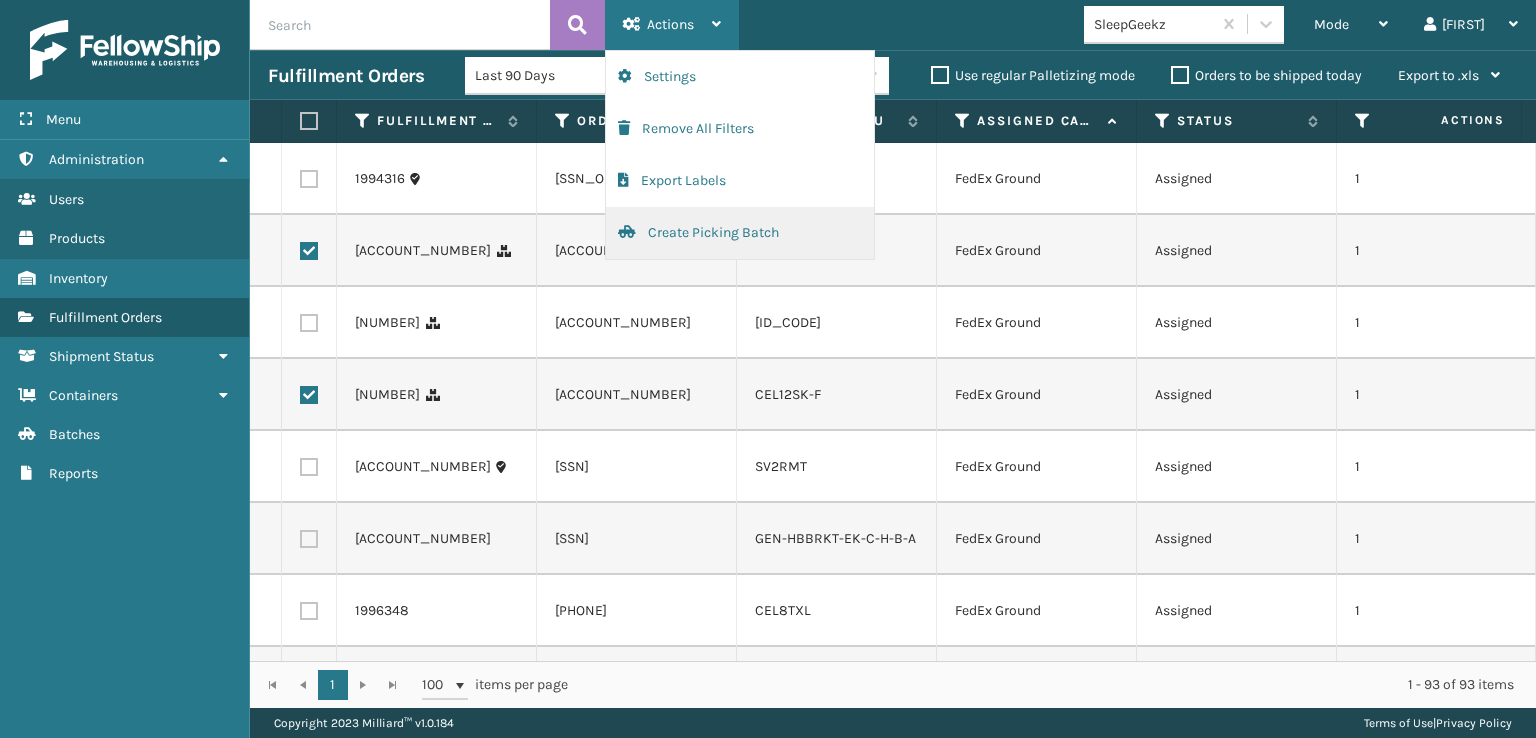 click on "Create Picking Batch" at bounding box center [740, 233] 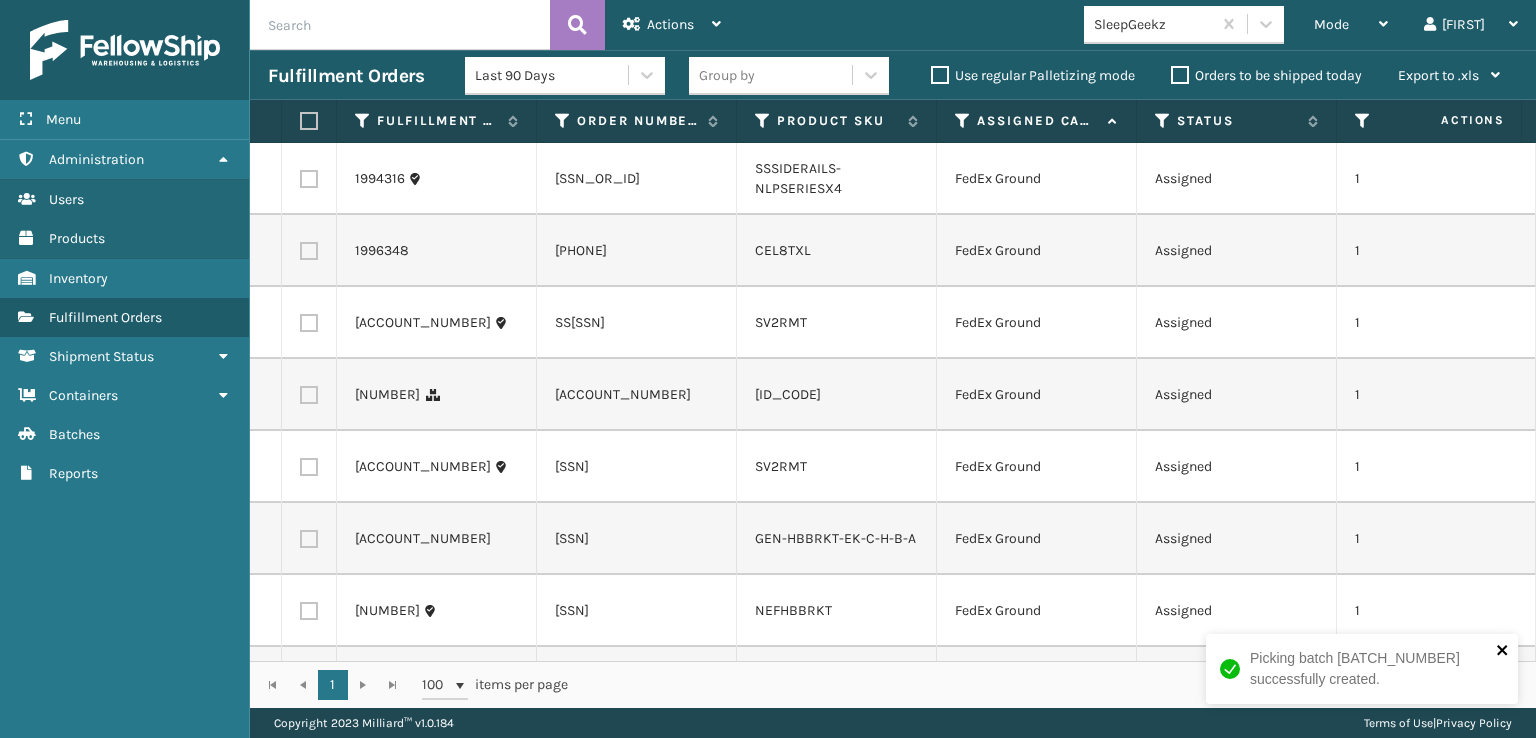 click 